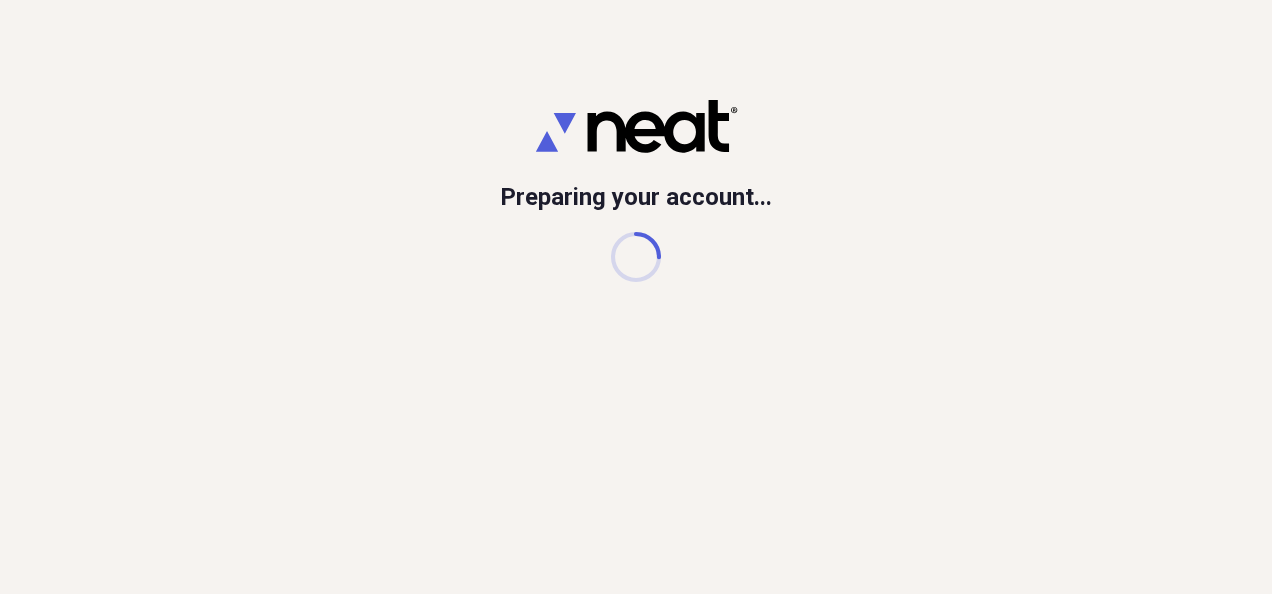 scroll, scrollTop: 0, scrollLeft: 0, axis: both 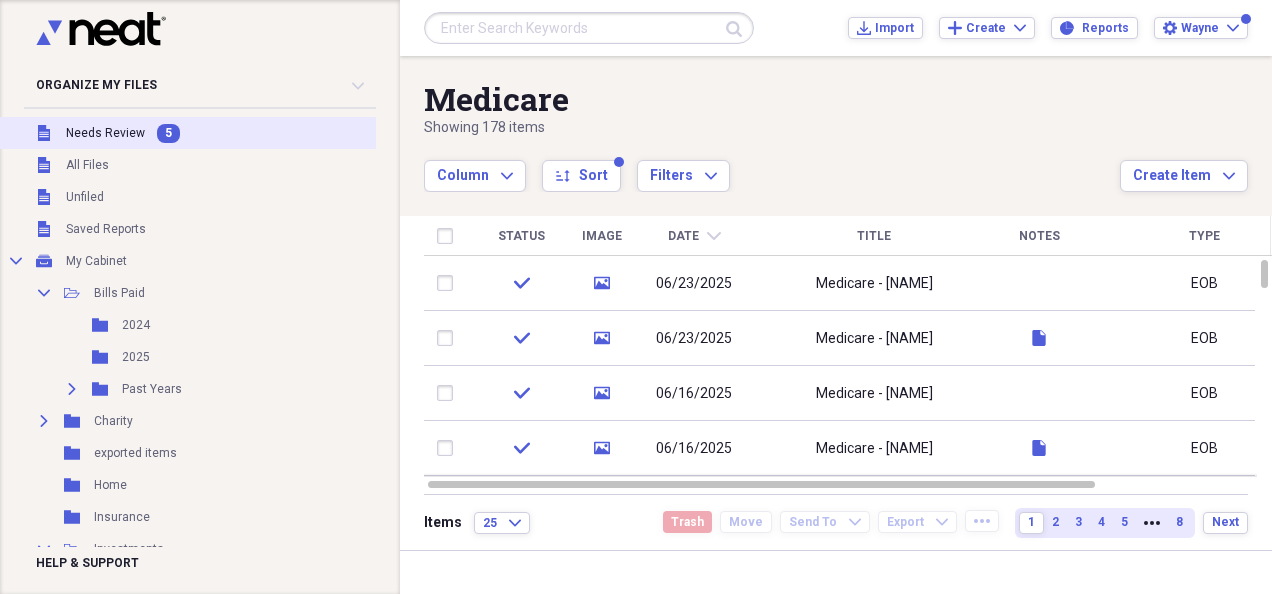 click on "5" at bounding box center (168, 133) 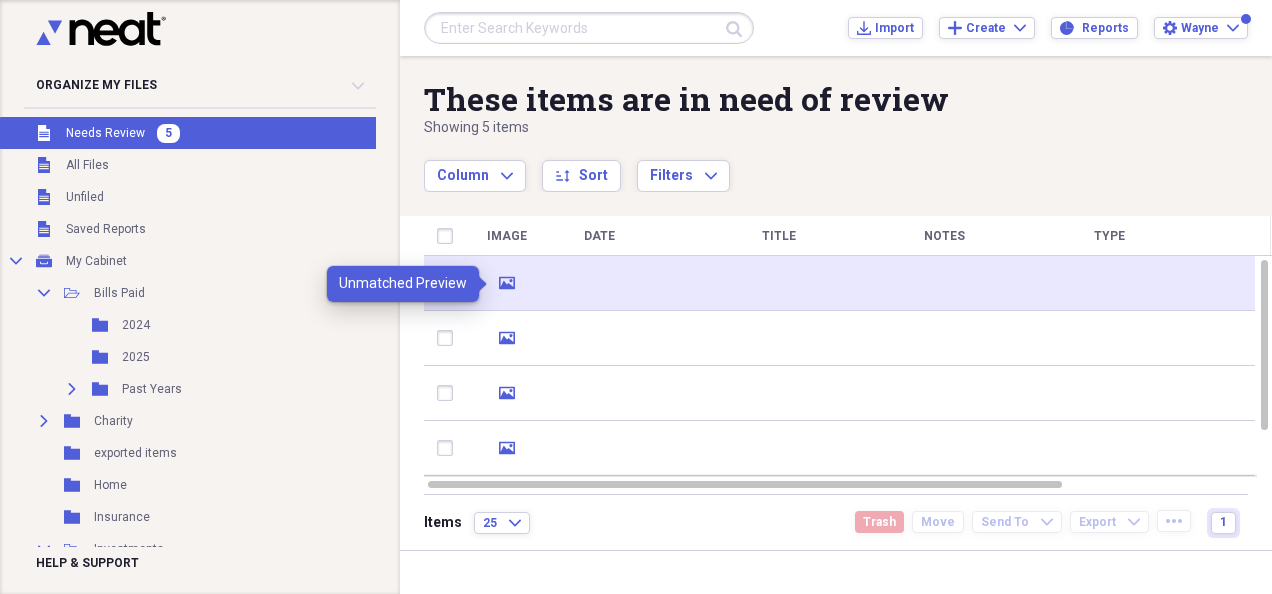 click on "media" 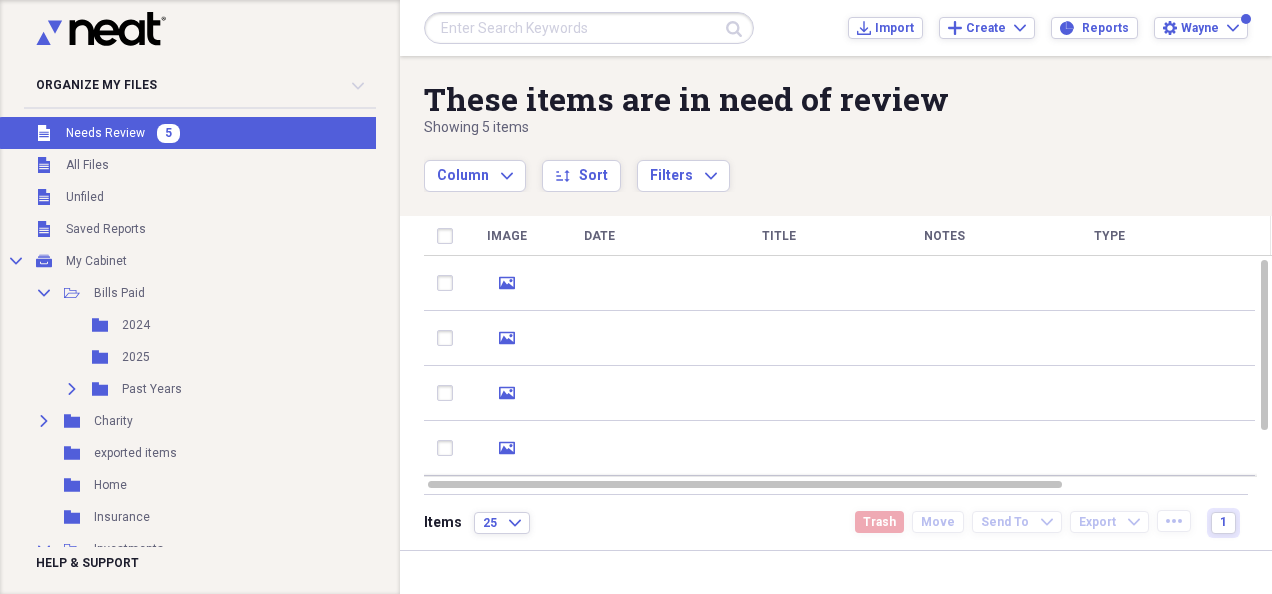 click on "These items are in need of review Showing 5 items Column Expand sort Sort Filters  Expand Create Item Expand" at bounding box center [836, 124] 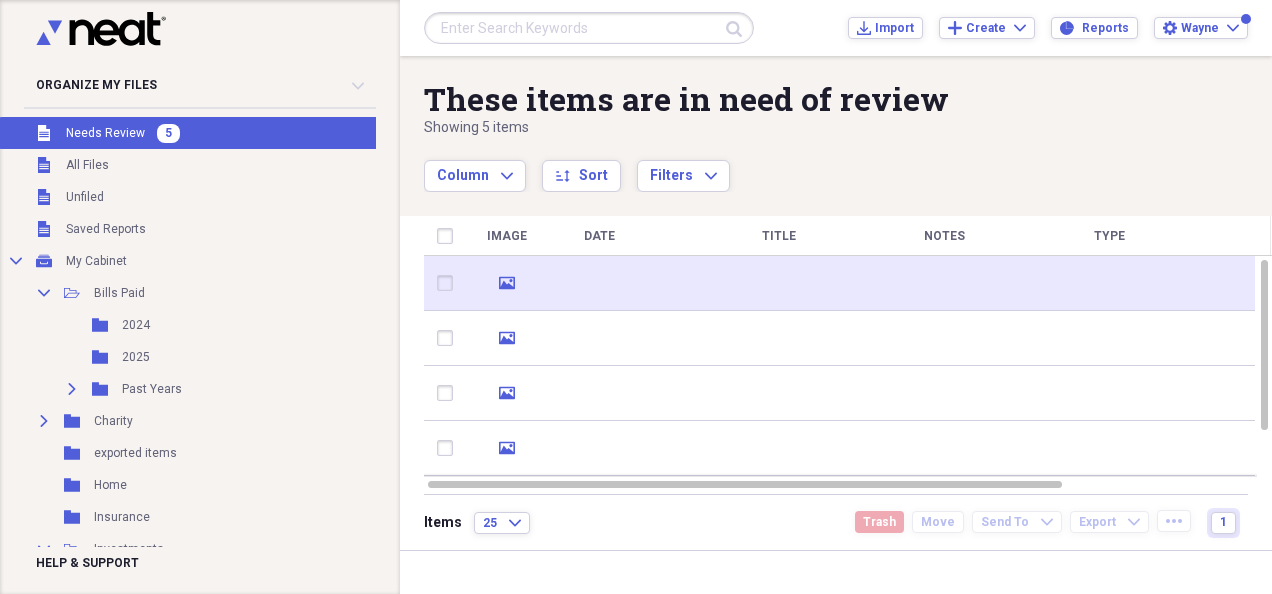 click at bounding box center [599, 283] 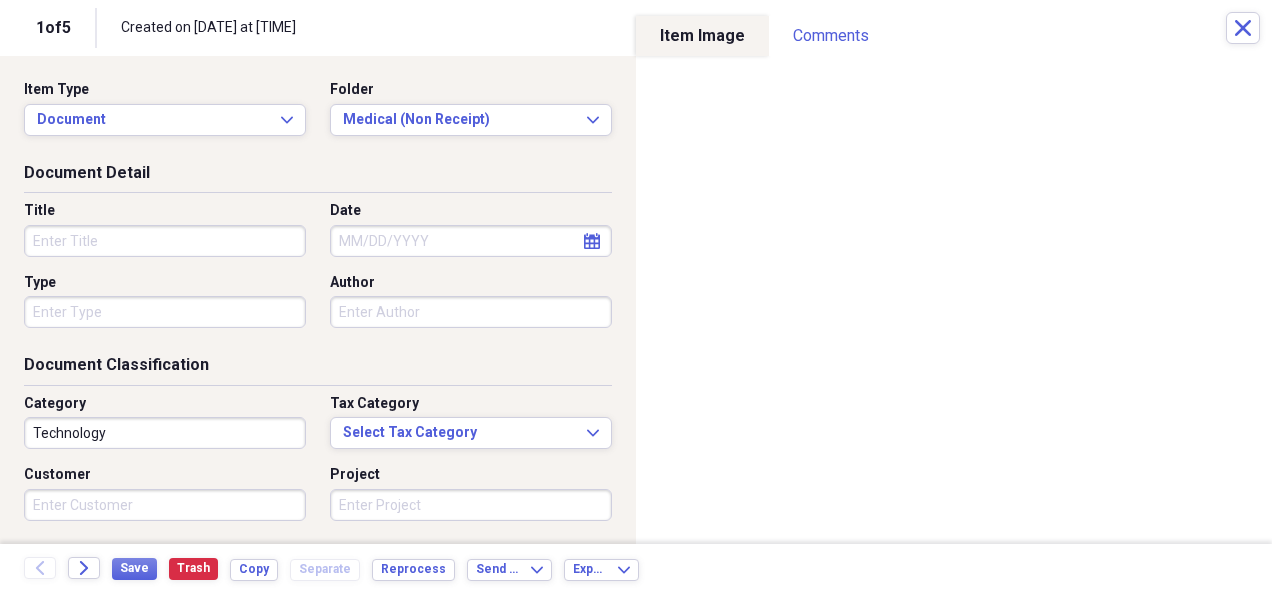 click on "Title" at bounding box center [165, 241] 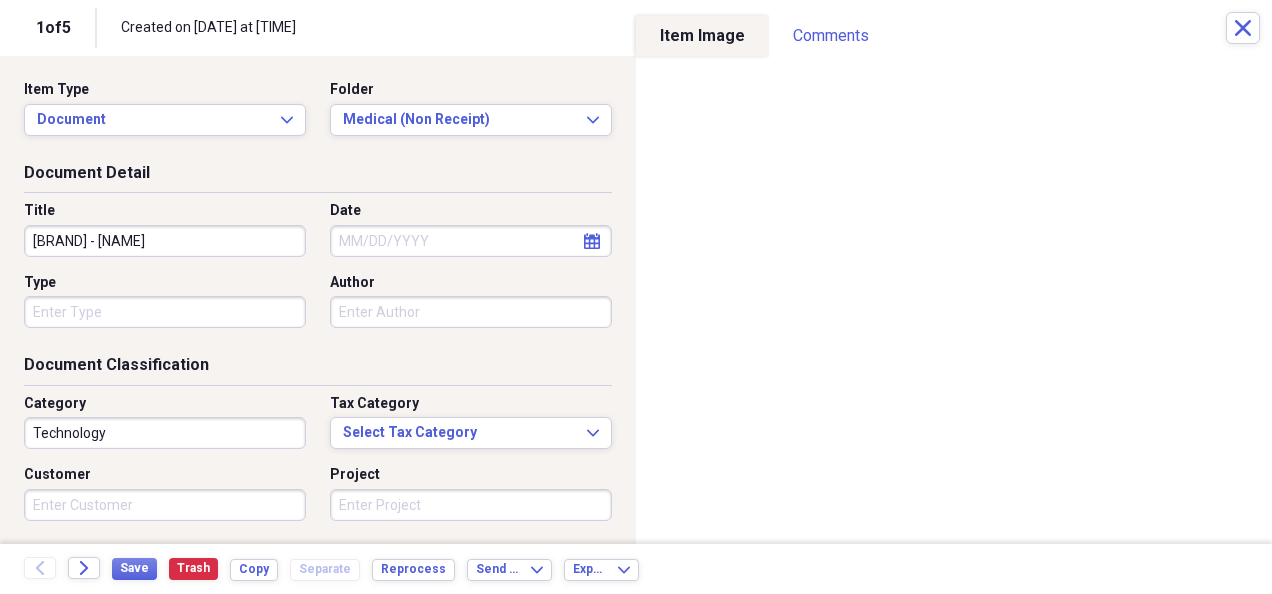 type on "[BRAND] - [NAME]" 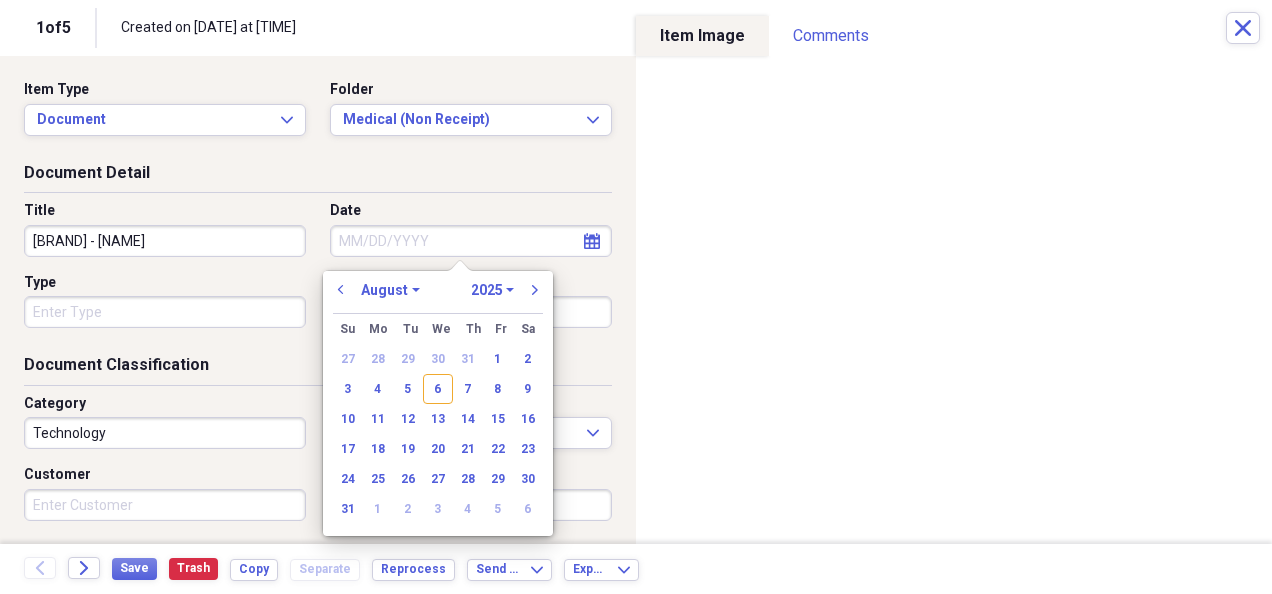 click on "Date" at bounding box center (471, 241) 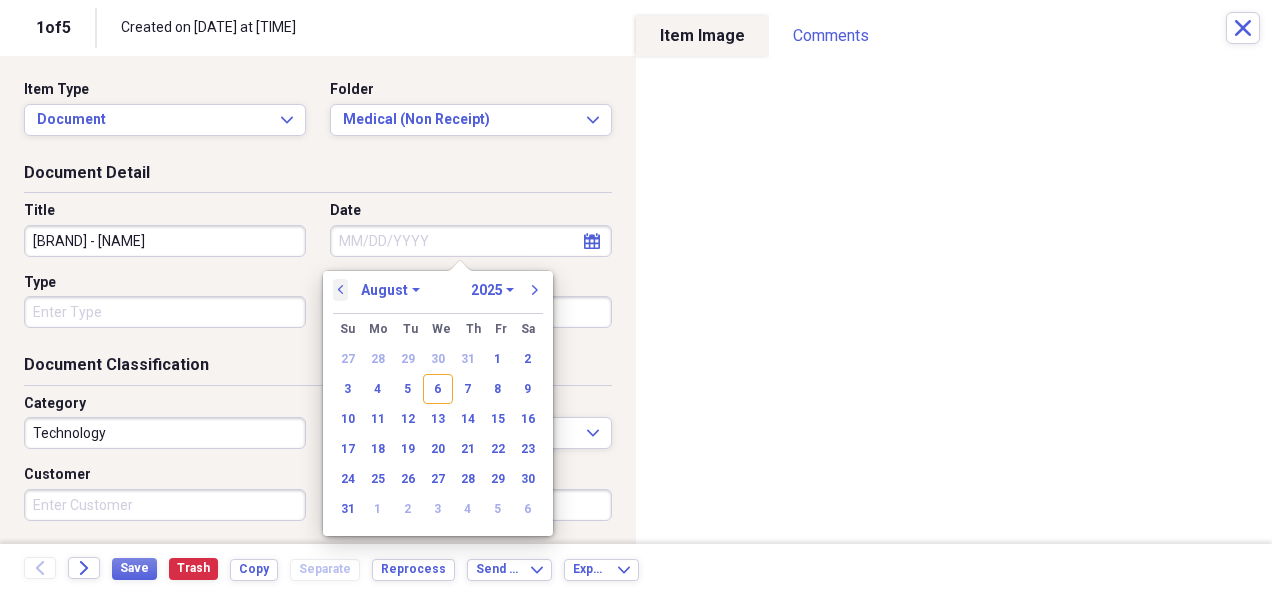 click on "previous" at bounding box center (341, 290) 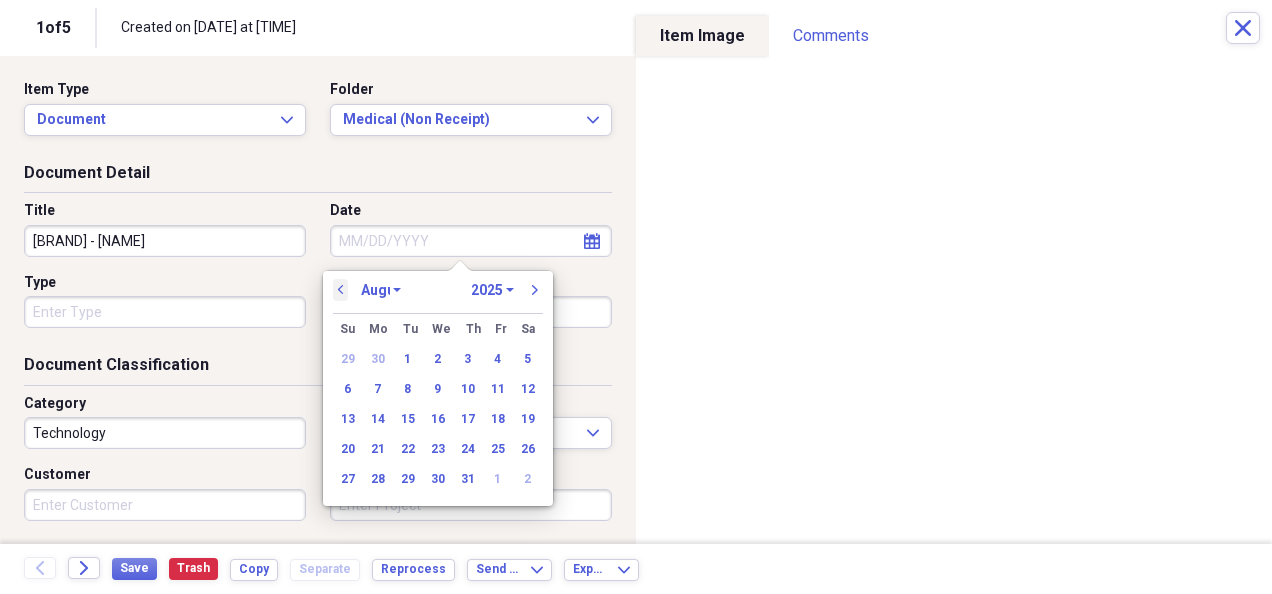 select on "6" 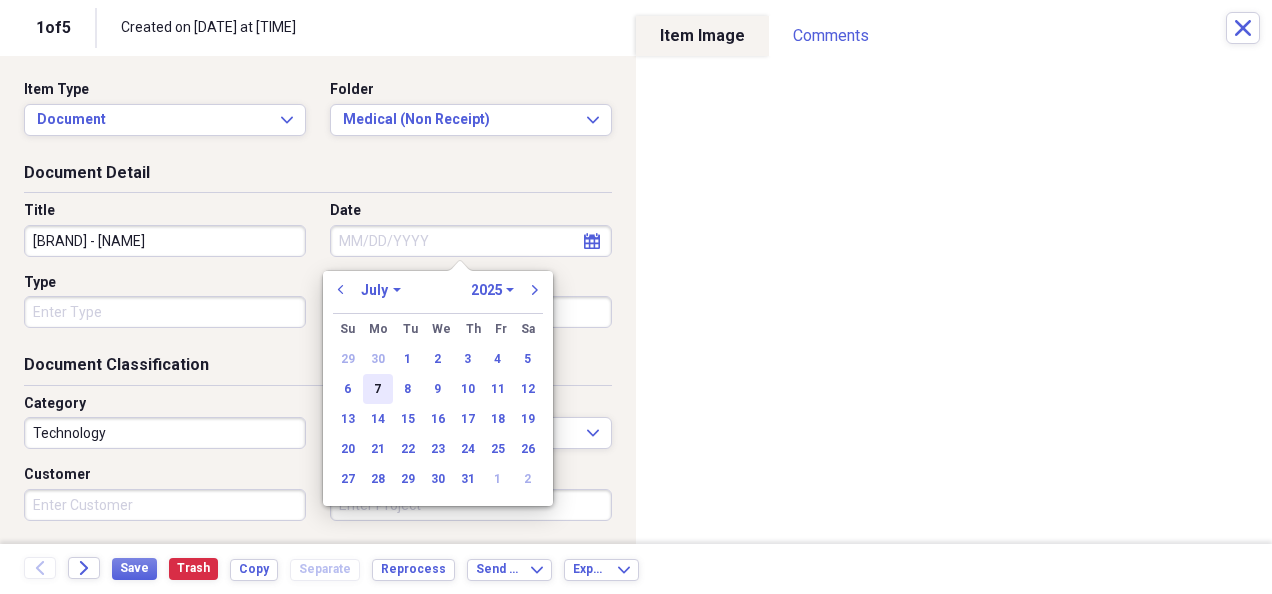click on "7" at bounding box center [378, 389] 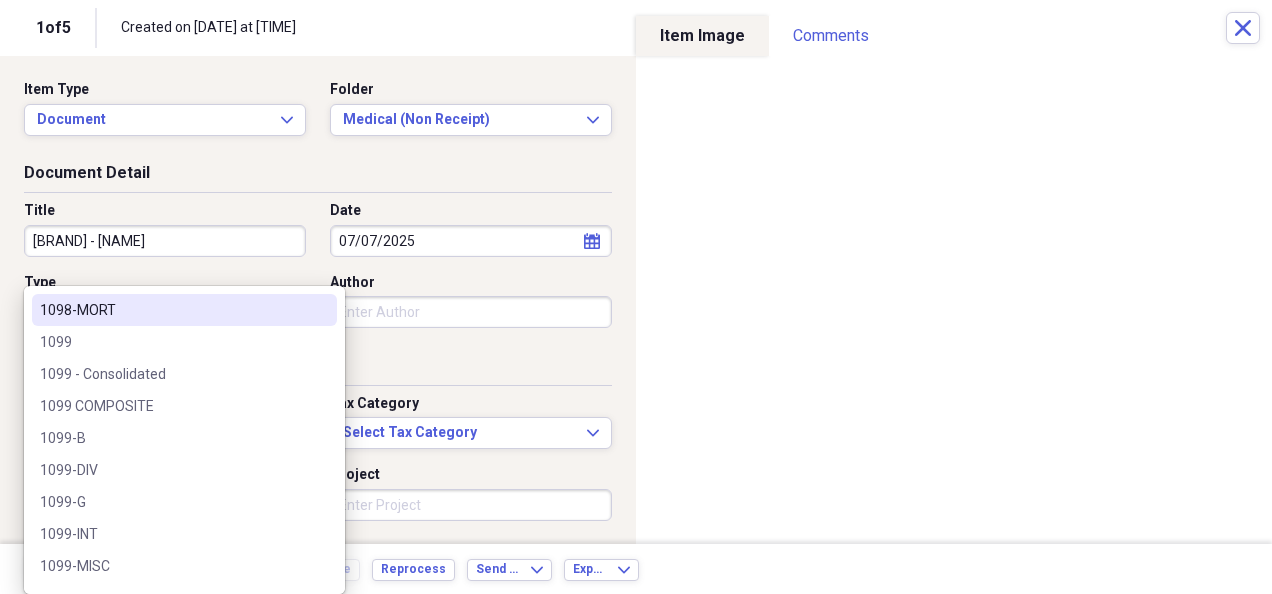 click on "Organize My Files 4 Collapse Unfiled Needs Review 4 Unfiled All Files Unfiled Unfiled Unfiled Saved Reports Collapse My Cabinet My Cabinet Add Folder Collapse Open Folder Bills Paid Add Folder Folder 2024 Add Folder Folder 2025 Add Folder Expand Folder Past Years Add Folder Expand Folder Charity Add Folder Folder exported items Add Folder Folder Home Add Folder Folder Insurance Add Folder Collapse Open Folder Investments Add Folder Folder Ally Invest (MB Trading, Pension Financial Services - #2FC-15781-15 RR B8U) Add Folder Collapse Open Folder Ameriprise Add Folder Folder [PERSON] Add Folder Folder [PERSON] Add Folder Folder Charles Schwab Add Folder Folder Columbine FCU Add Folder Folder ConocoPhillips Add Folder Folder Conseco Annuity (Washington National) Add Folder Folder Dominion Energy (SCANA) Add Folder Expand Folder Etrade Add Folder Collapse Open Folder Fidelity Add Folder Folder [PERSON] & [PERSON] Joint - 8460 Add Folder Folder [PERSON] Bene IRA - 0907 Add Folder Folder [PERSON] & [PERSON] Joint - 4497 Add Folder" at bounding box center (636, 297) 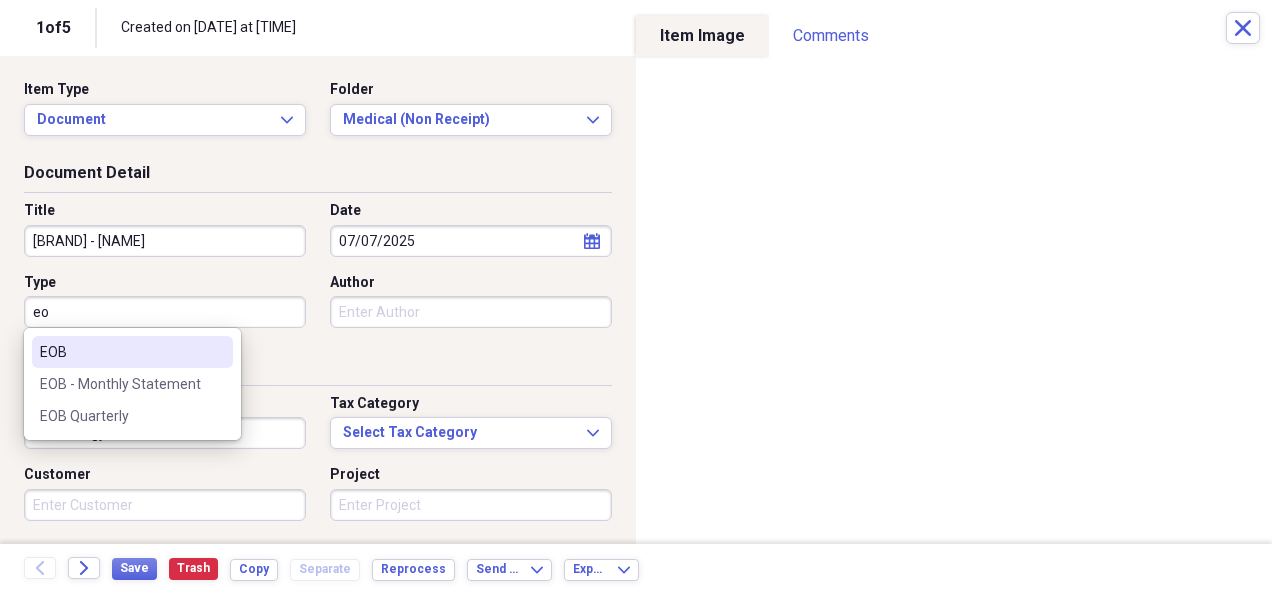 click on "EOB" at bounding box center (120, 352) 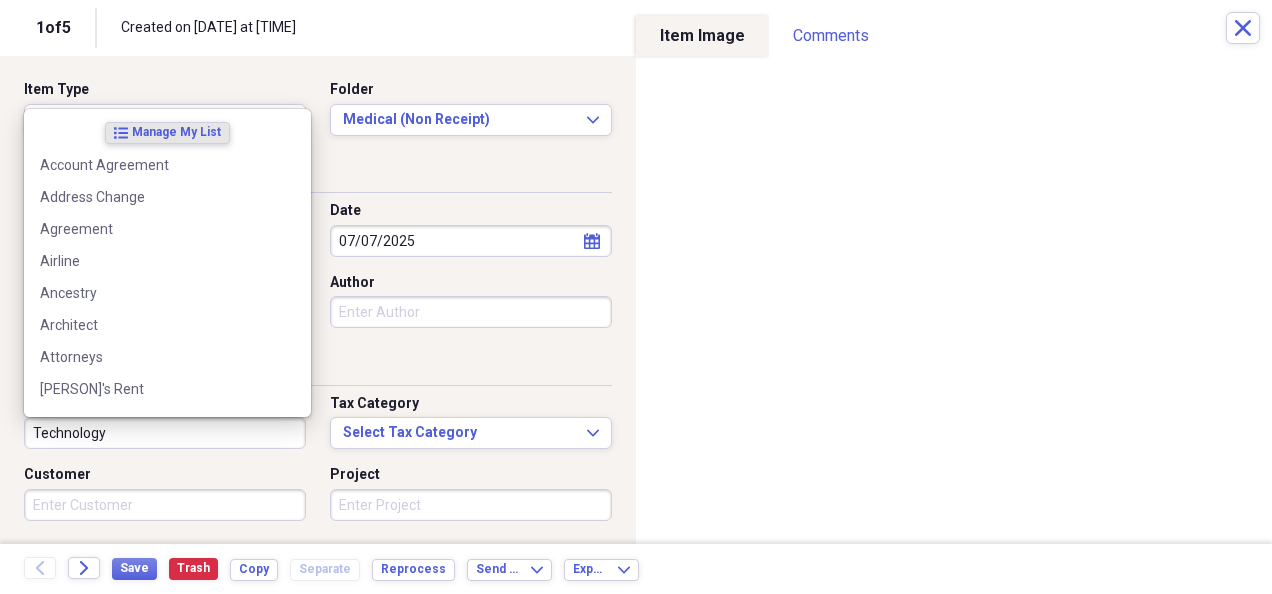 click on "Technology" at bounding box center (165, 433) 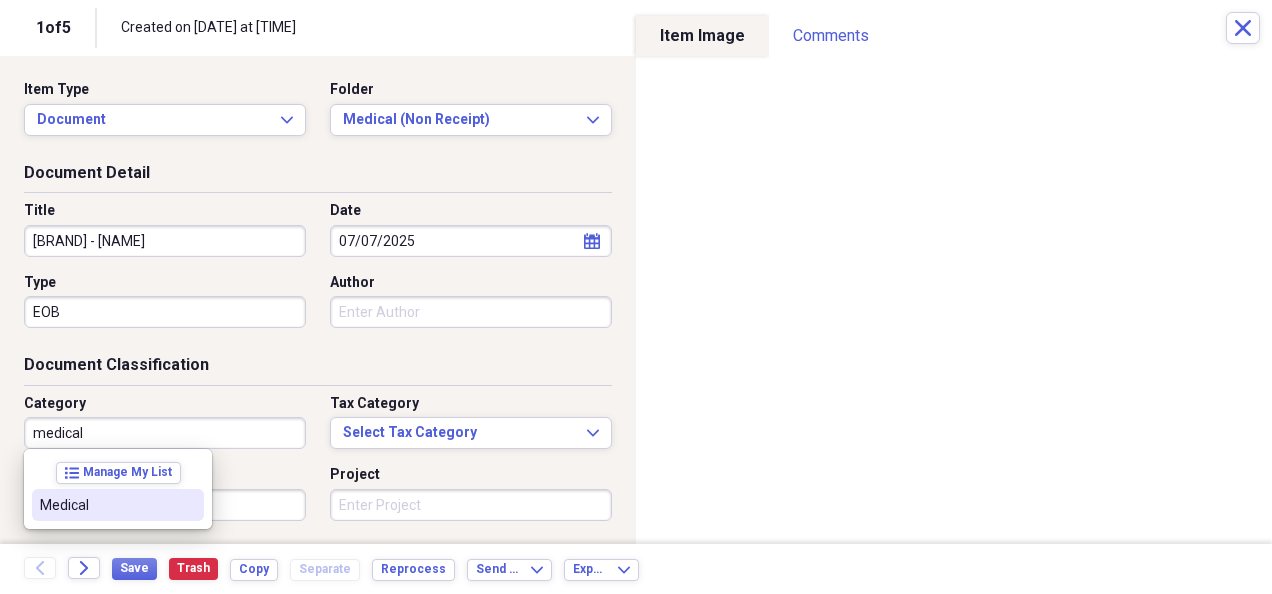 click on "Medical" at bounding box center [106, 505] 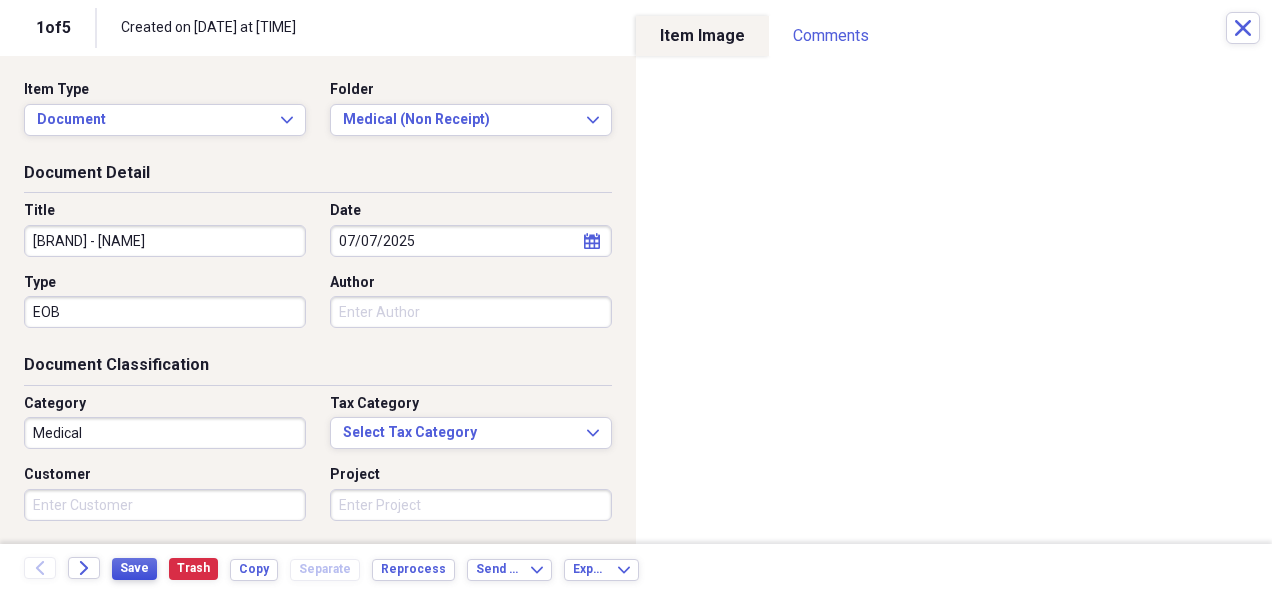 click on "Save" at bounding box center (134, 568) 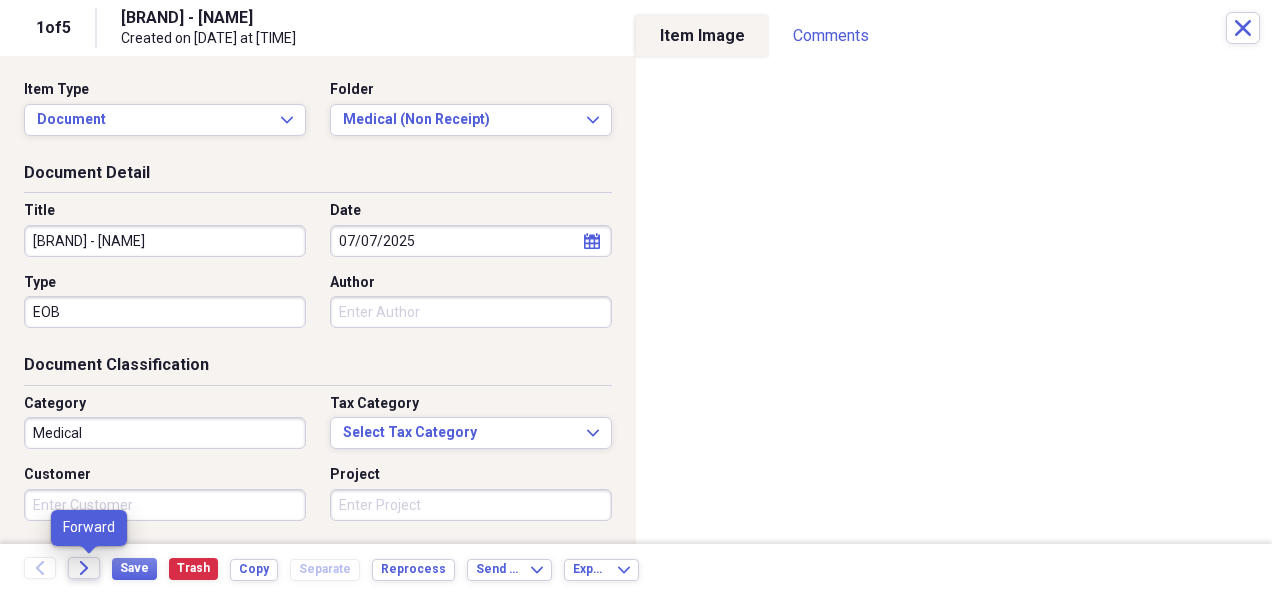 click on "Forward" 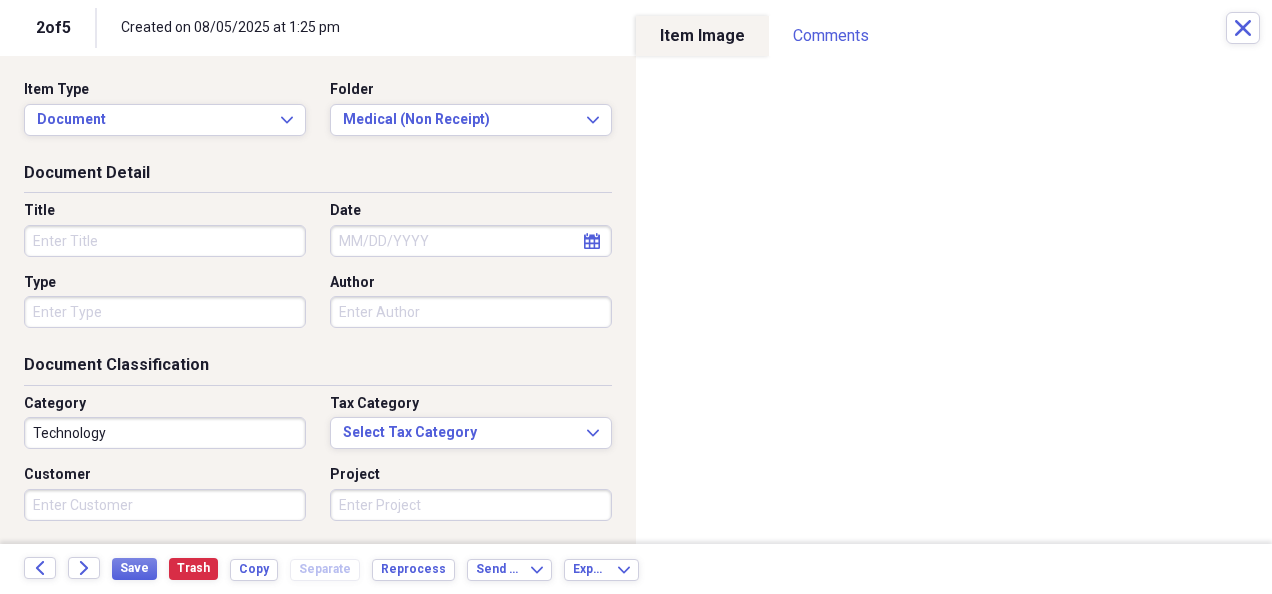 click on "Title" at bounding box center [165, 241] 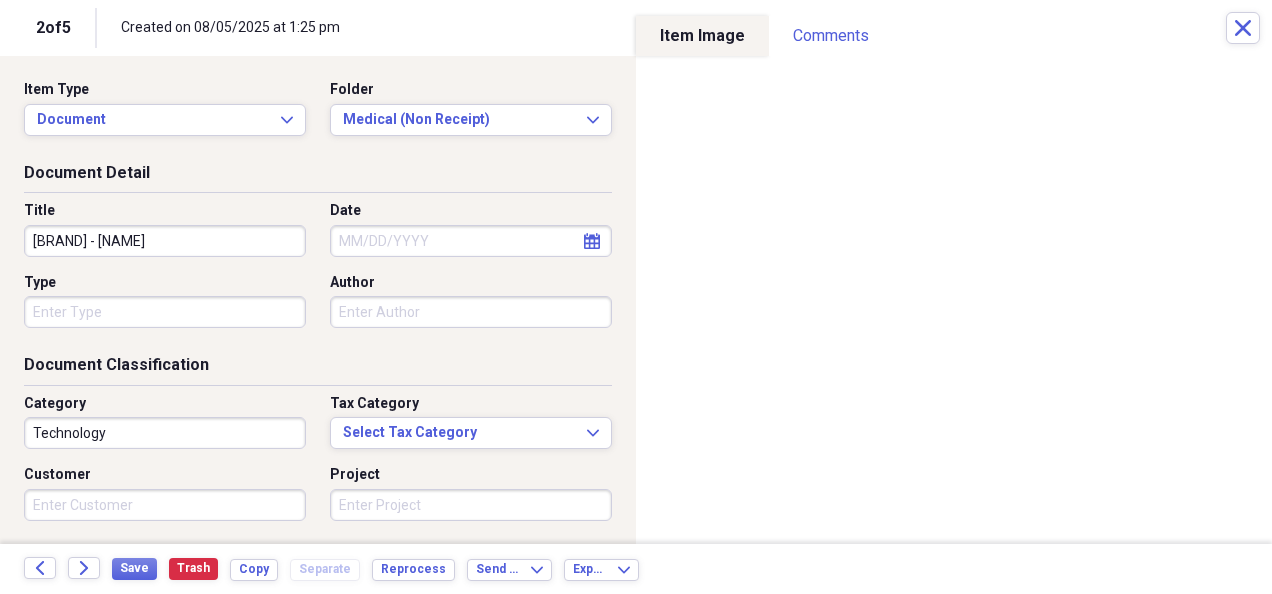 type on "[BRAND] - [NAME]" 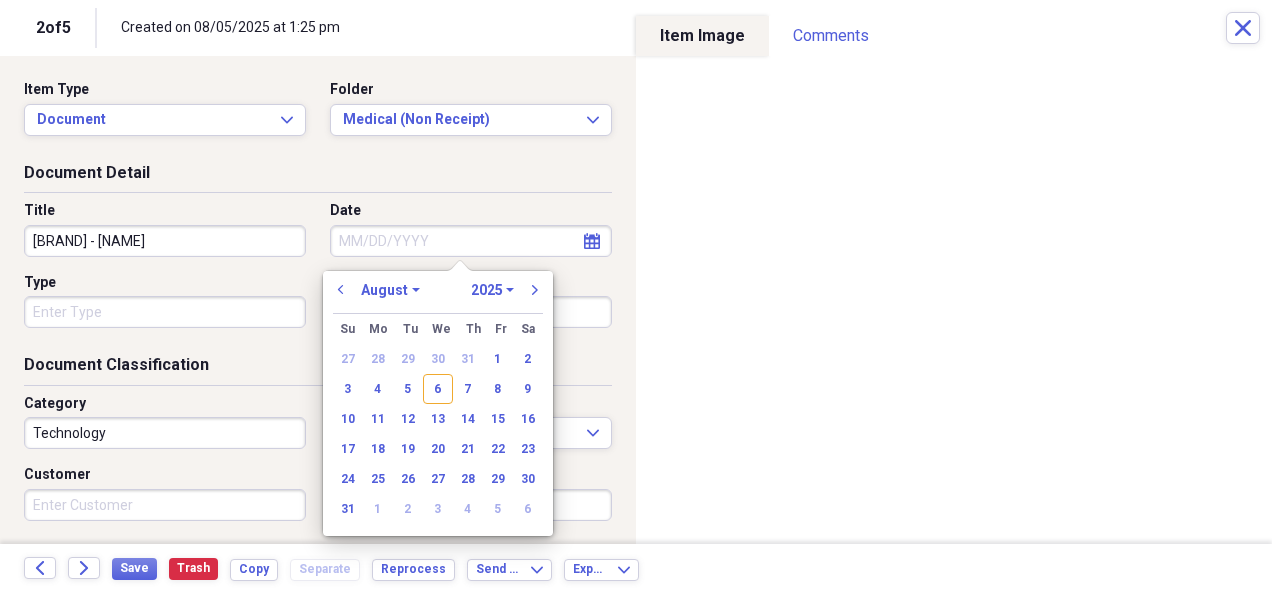 click on "Date" at bounding box center (471, 241) 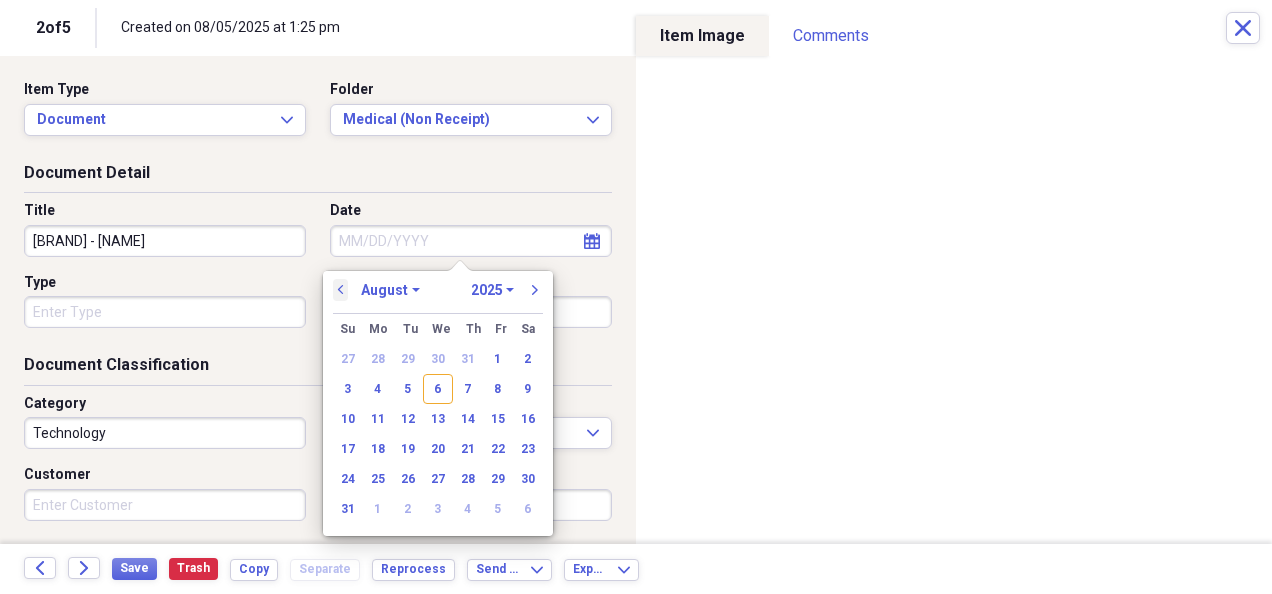 click on "previous" at bounding box center (341, 290) 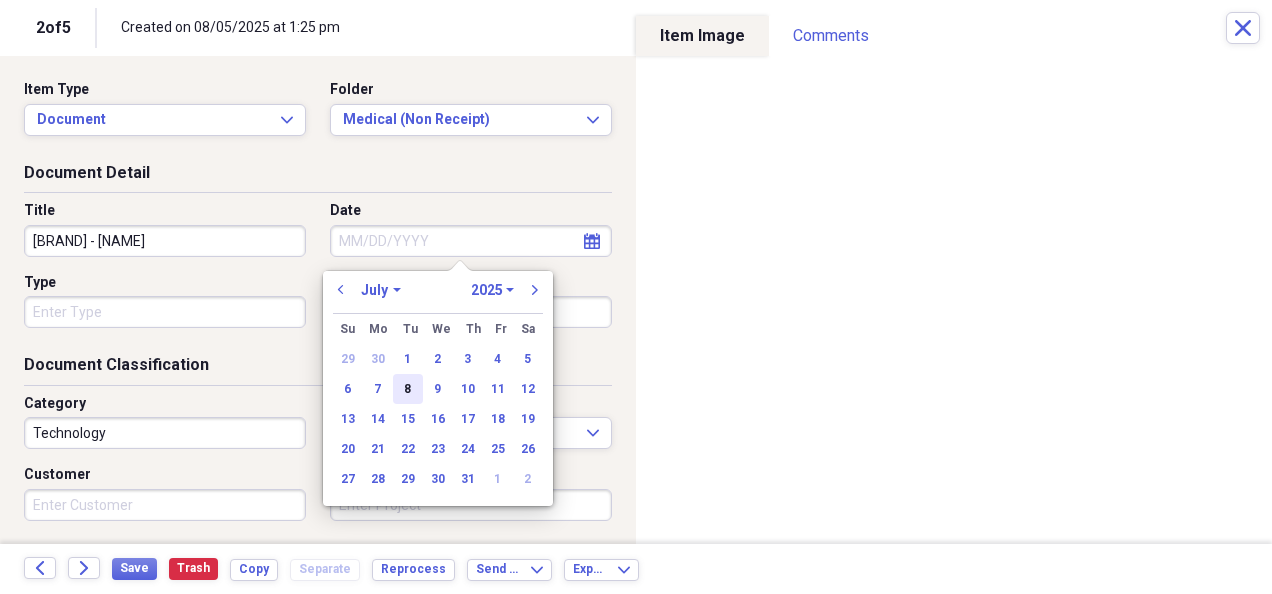 click on "8" at bounding box center [408, 389] 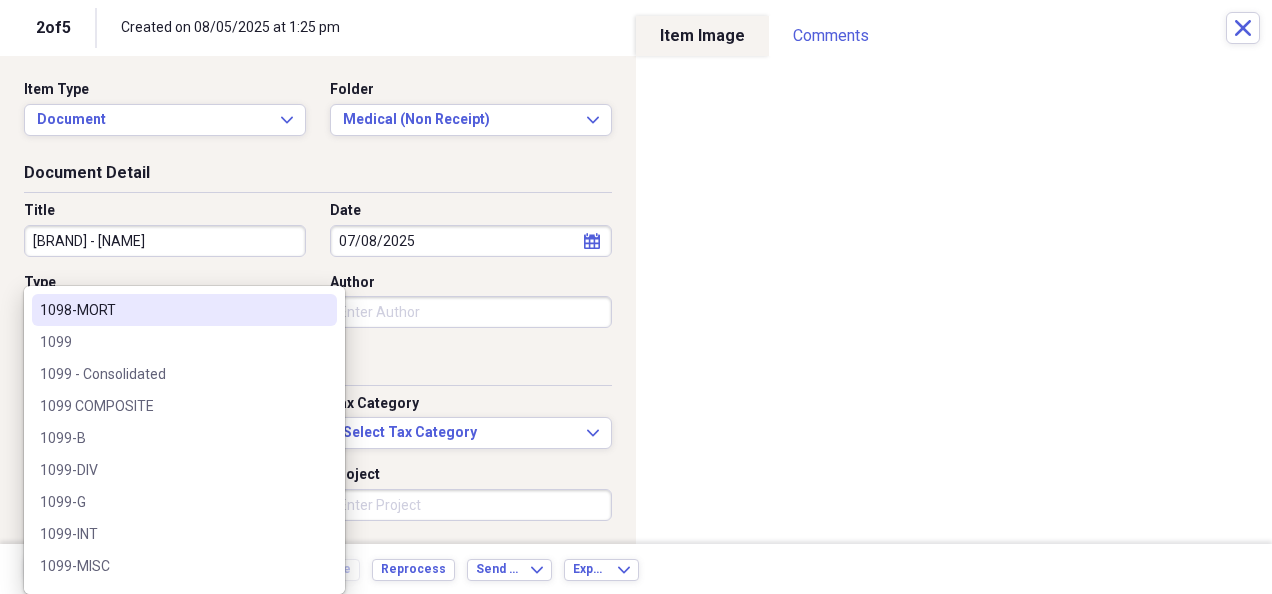 click on "Organize My Files 3 Collapse Unfiled Needs Review 3 Unfiled All Files Unfiled Unfiled Unfiled Saved Reports Collapse My Cabinet My Cabinet Add Folder Collapse Open Folder Bills Paid Add Folder Folder 2024 Add Folder Folder 2025 Add Folder Expand Folder Past Years Add Folder Expand Folder Charity Add Folder Folder exported items Add Folder Folder Home Add Folder Folder Insurance Add Folder Collapse Open Folder Investments Add Folder Folder Ally Invest (MB Trading, Pension Financial Services - #2FC-15781-15 RR B8U) Add Folder Collapse Open Folder Ameriprise Add Folder Folder [PERSON] Add Folder Folder [PERSON] Add Folder Folder Charles Schwab Add Folder Folder Columbine FCU Add Folder Folder ConocoPhillips Add Folder Folder Conseco Annuity (Washington National) Add Folder Folder Dominion Energy (SCANA) Add Folder Expand Folder Etrade Add Folder Collapse Open Folder Fidelity Add Folder Folder [PERSON] & [PERSON] Joint - 8460 Add Folder Folder [PERSON] Bene IRA - 0907 Add Folder Folder [PERSON] & [PERSON] Joint - 4497 Add Folder" at bounding box center (636, 297) 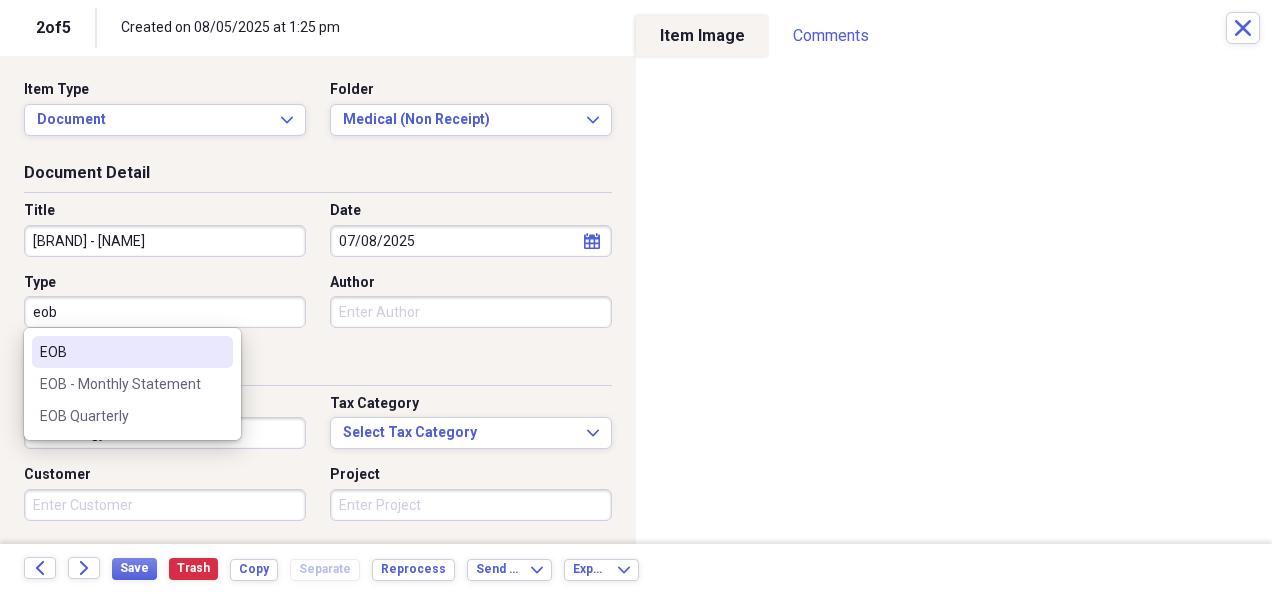 click on "EOB" at bounding box center (120, 352) 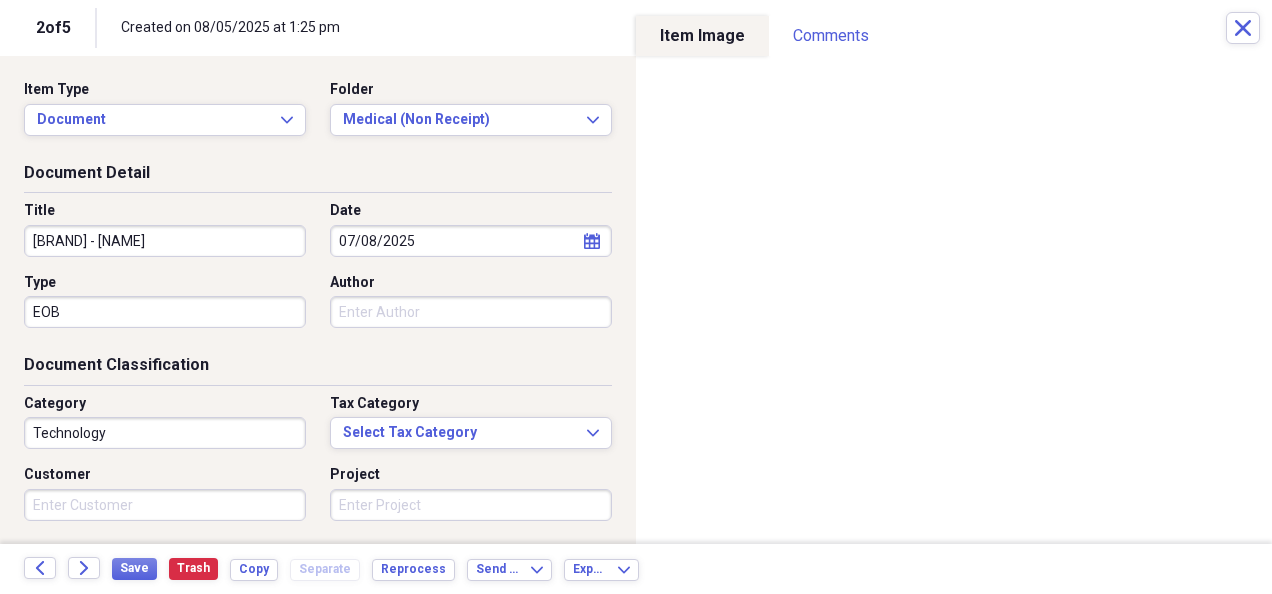 click on "Technology" at bounding box center [165, 433] 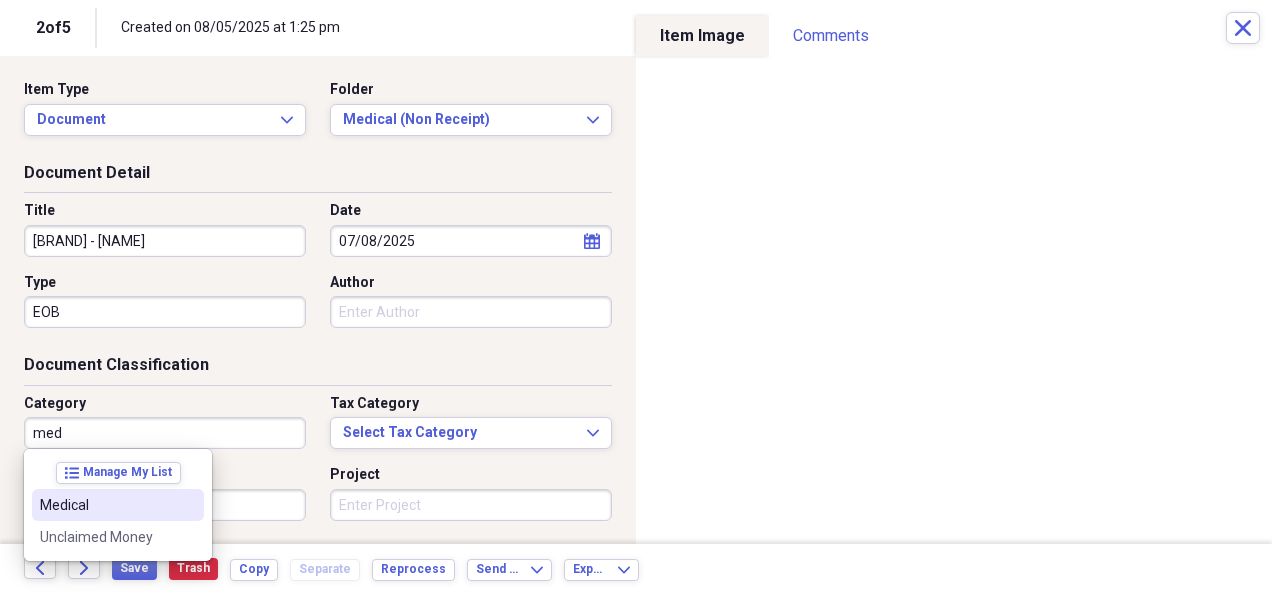 click on "Medical" at bounding box center (106, 505) 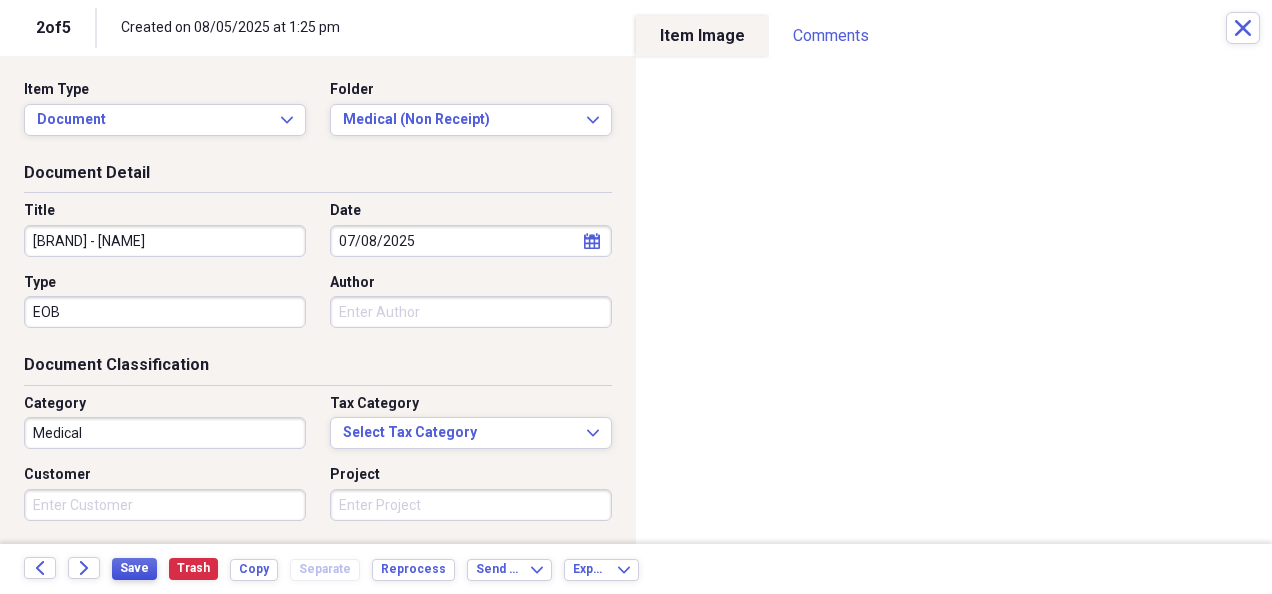click on "Save" at bounding box center (134, 568) 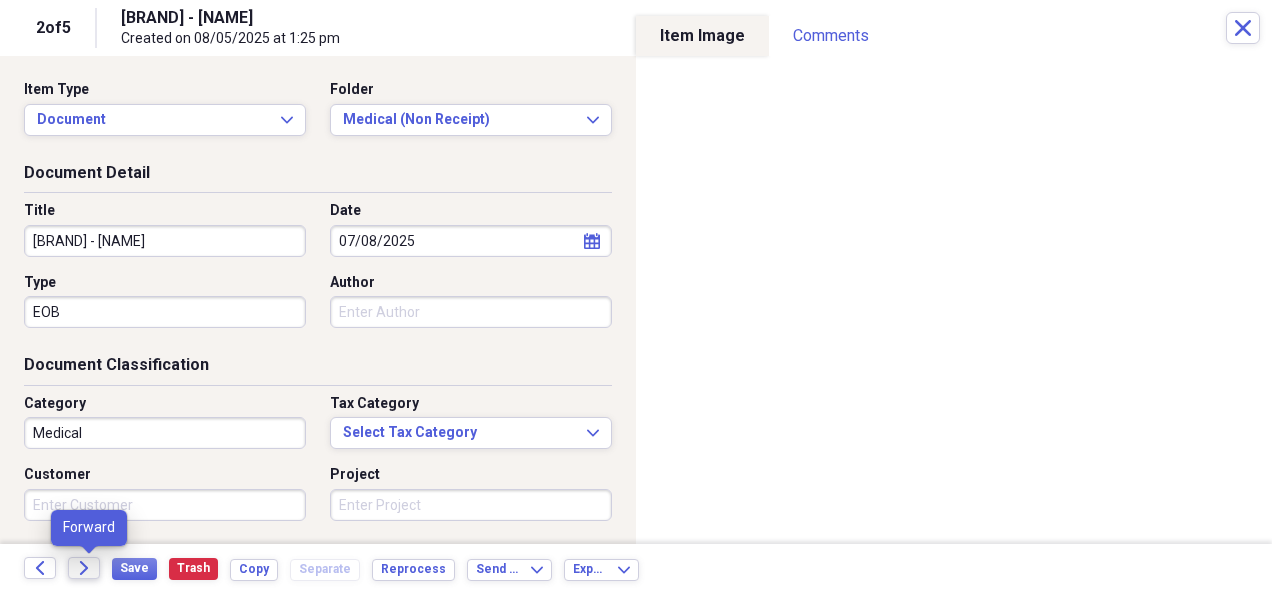 click 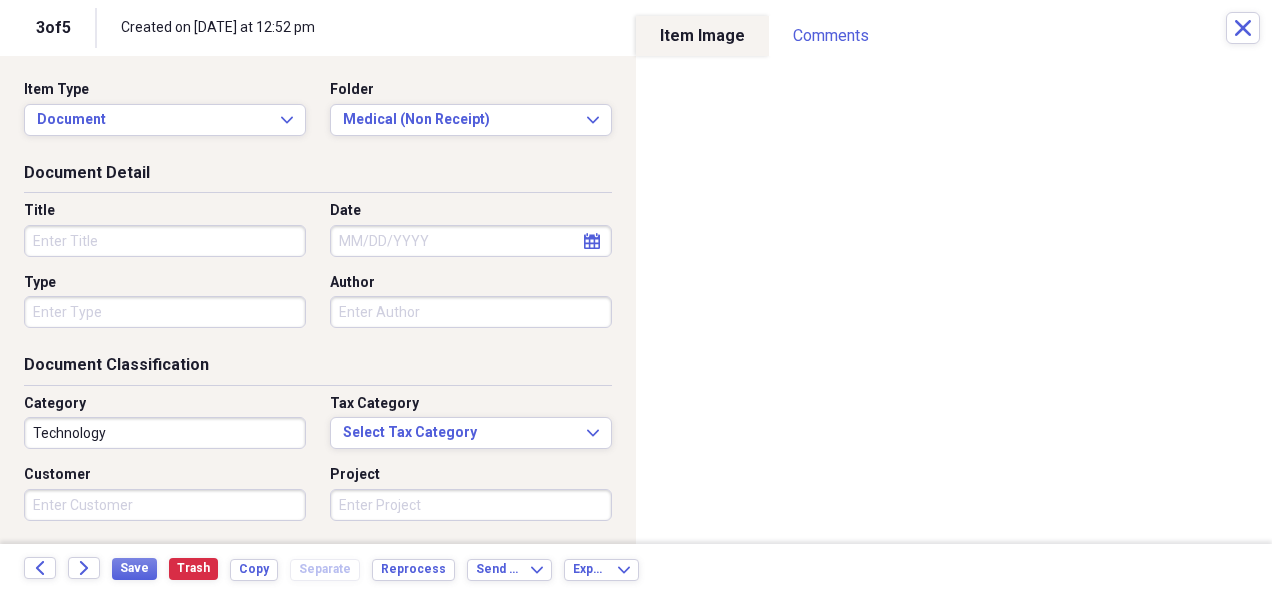 click on "Title" at bounding box center (165, 241) 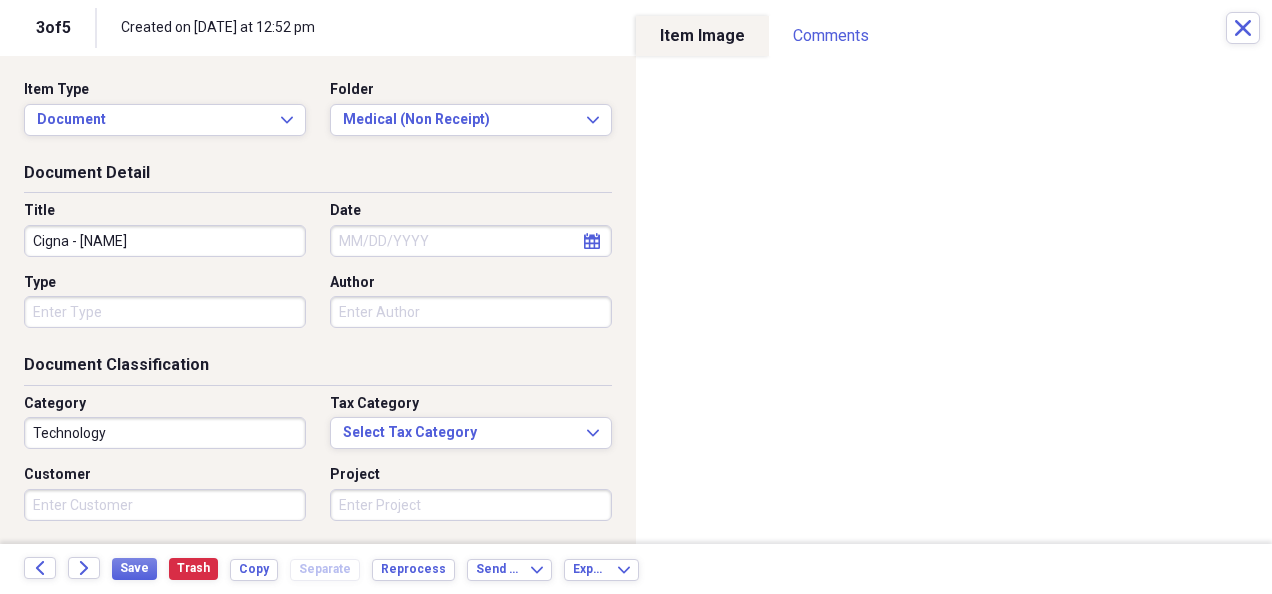 type on "Cigna - [NAME]" 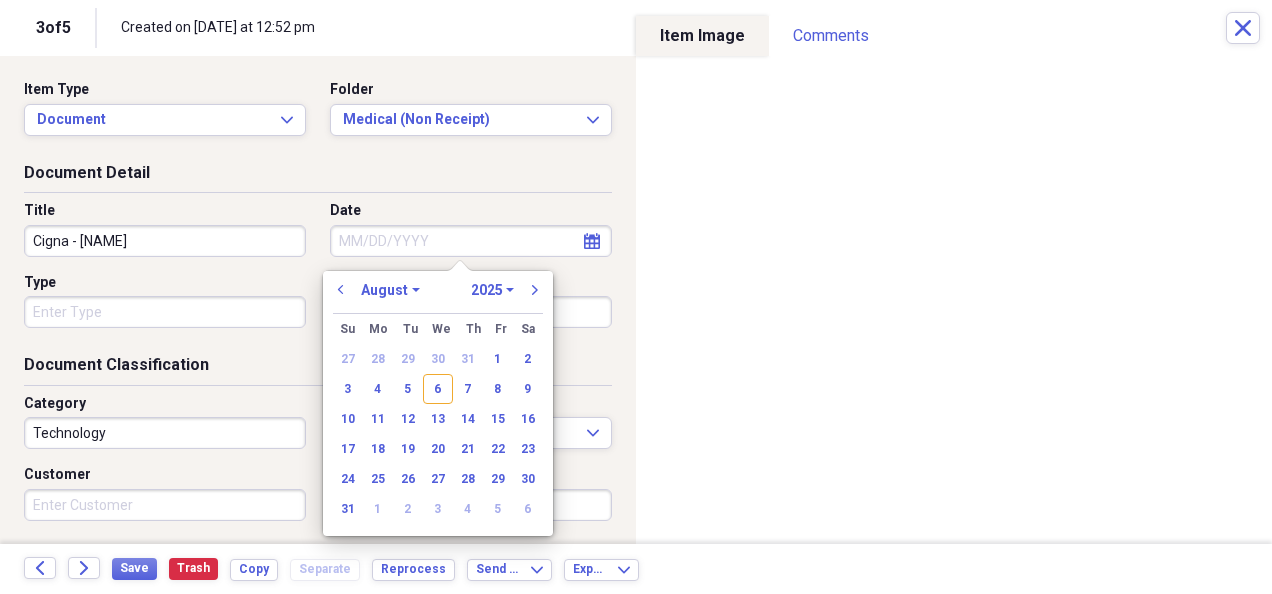 click on "Date" at bounding box center [471, 241] 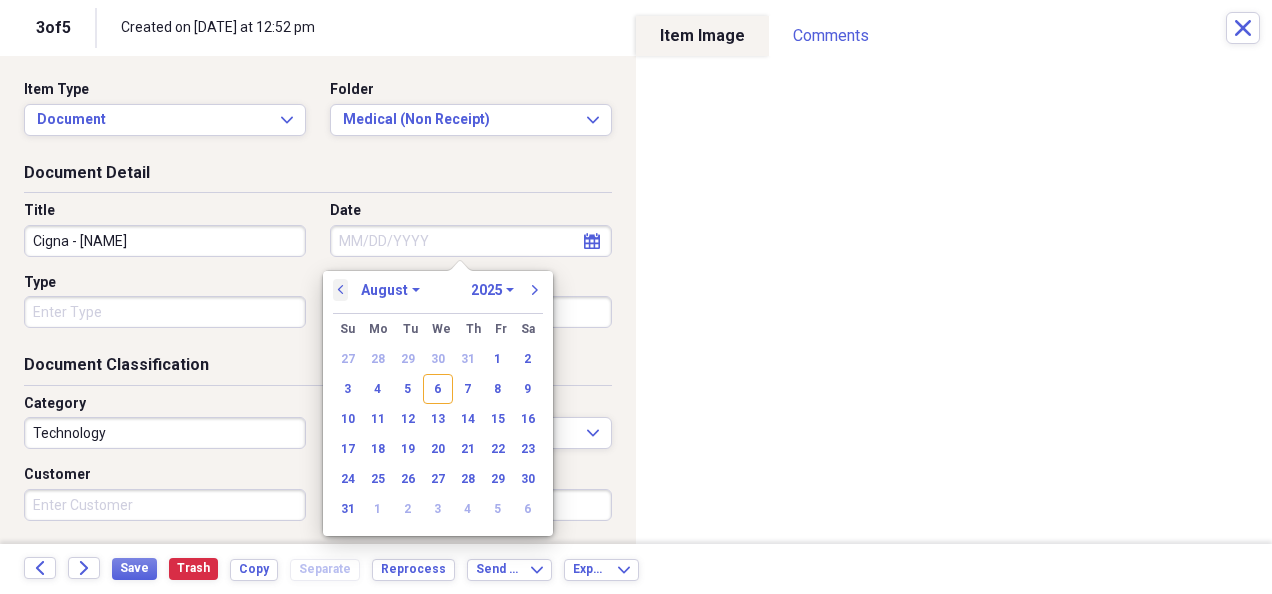 click on "previous" at bounding box center (341, 290) 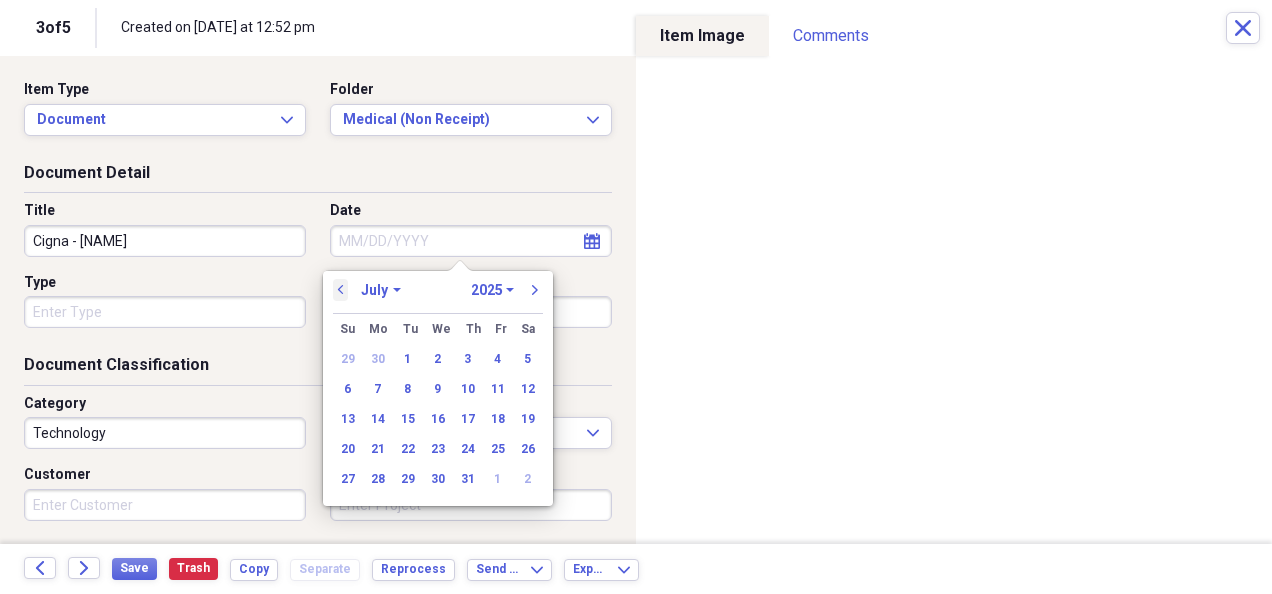 click on "previous" at bounding box center [341, 290] 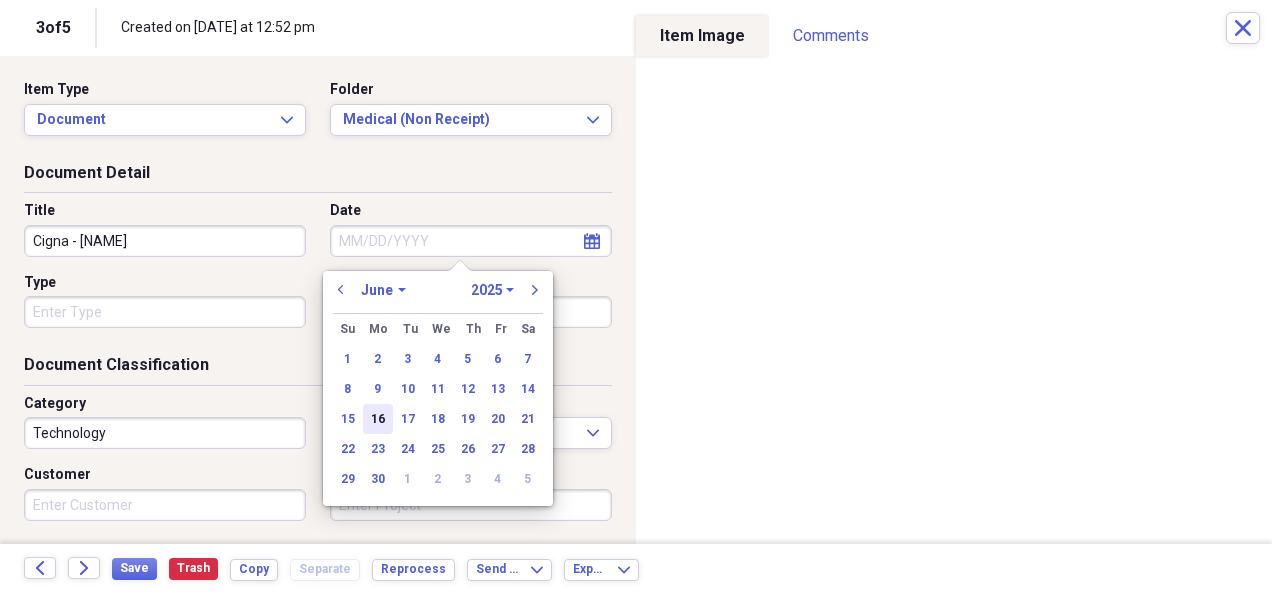 click on "16" at bounding box center [378, 419] 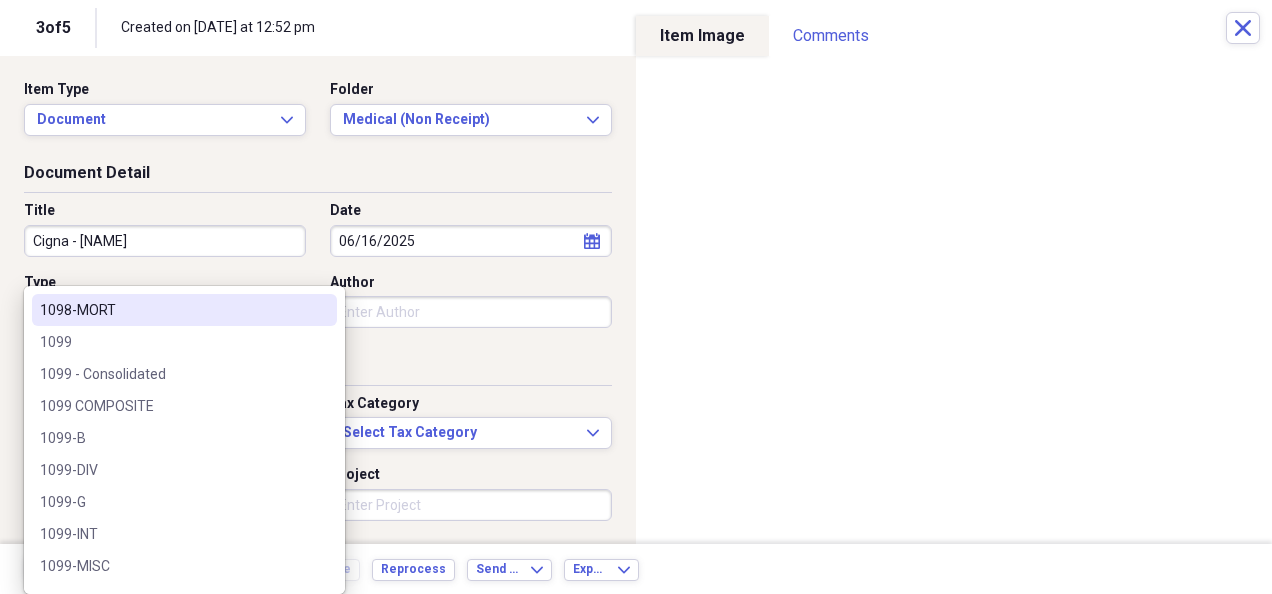 click on "Organize My Files 2 Collapse Unfiled Needs Review 2 Unfiled All Files Unfiled Unfiled Unfiled Saved Reports Collapse My Cabinet My Cabinet Add Folder Collapse Open Folder Bills Paid Add Folder Folder 2024 Add Folder Folder 2025 Add Folder Expand Folder Past Years Add Folder Expand Folder Charity Add Folder Folder exported items Add Folder Folder Home Add Folder Folder Insurance Add Folder Collapse Open Folder Investments Add Folder Folder Ally Invest (MB Trading, Pension Financial Services - #[ACCOUNT_NUMBER]) Add Folder Collapse Open Folder Ameriprise Add Folder Folder Gloria Add Folder Folder Wayne Add Folder Folder Charles Schwab Add Folder Folder Columbine FCU Add Folder Folder ConocoPhillips Add Folder Folder Conseco Annuity (Washington National) Add Folder Expand Folder Etrade Add Folder Collapse Open Folder Fidelity Add Folder Folder Gloria & Wayne Joint - 8460 Add Folder Folder Gloria Bene IRA - 0907 Add Folder Folder Wayne & Gloria Joint - 4497 Add Folder" at bounding box center (636, 297) 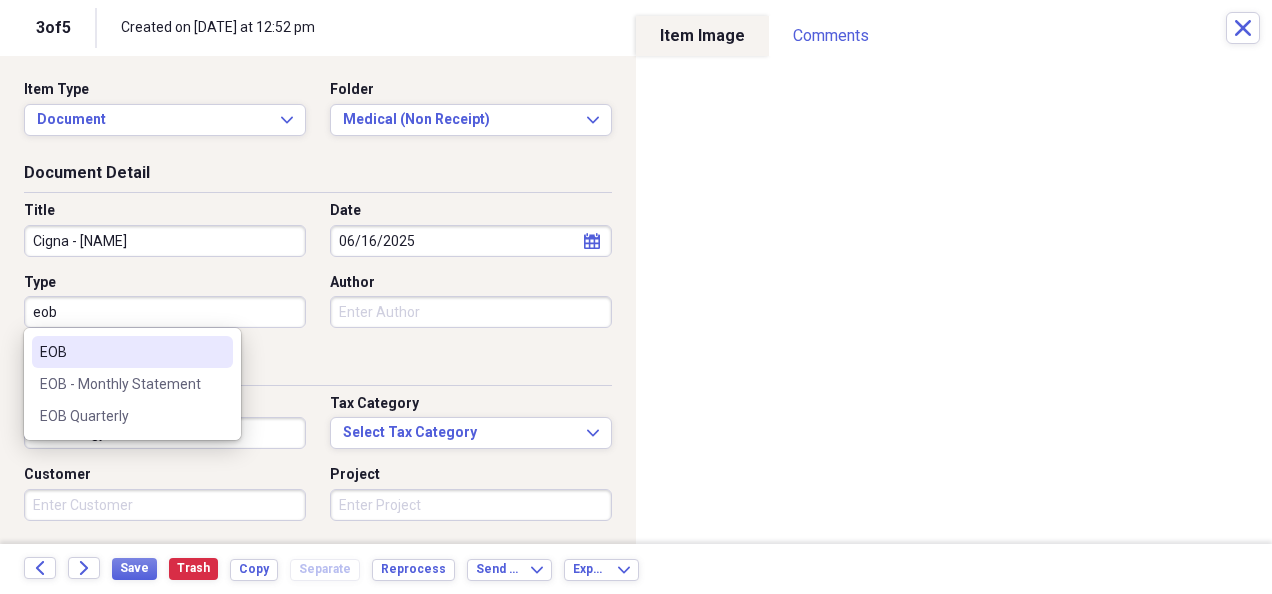 click on "EOB" at bounding box center [132, 352] 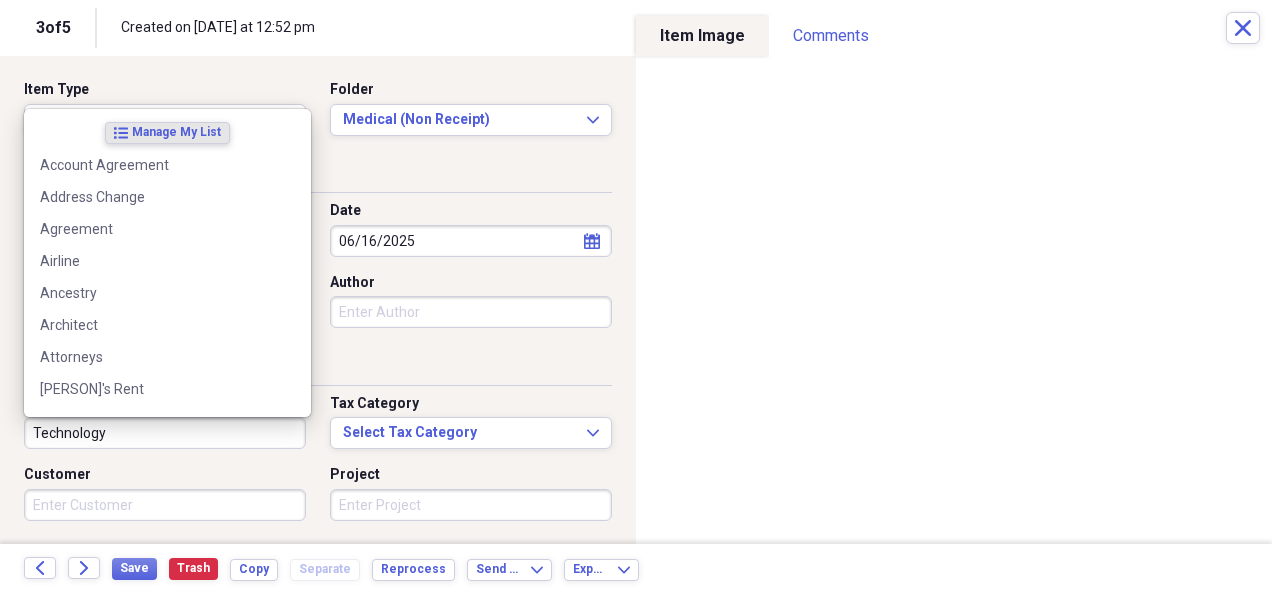 click on "Technology" at bounding box center [165, 433] 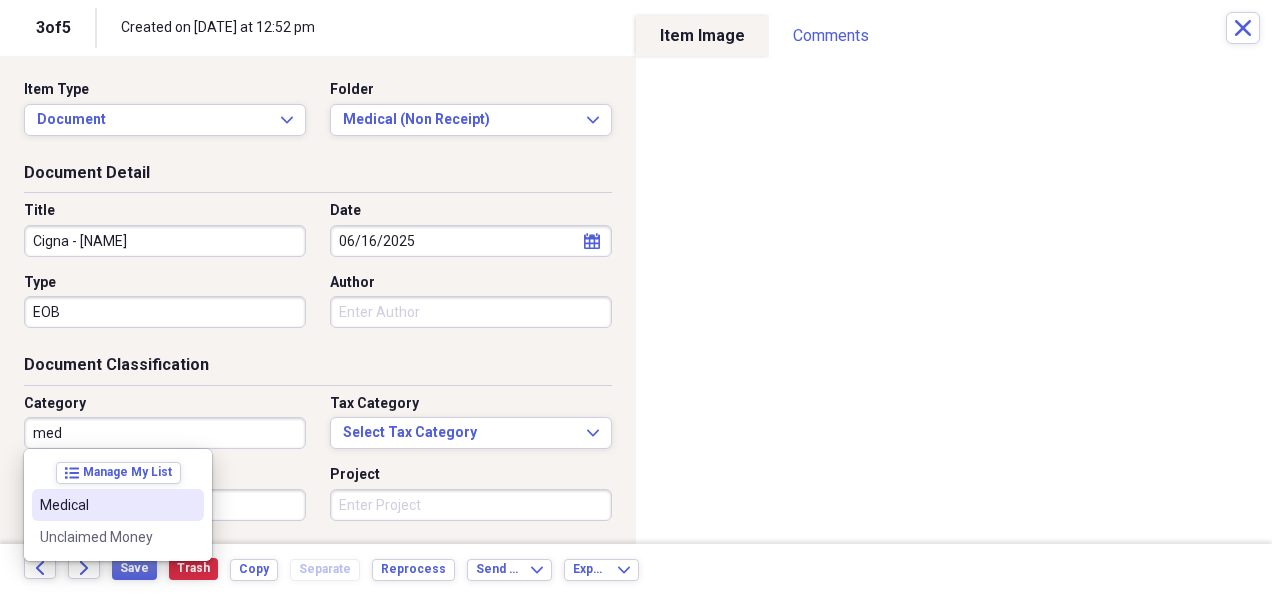 click on "Medical" at bounding box center [106, 505] 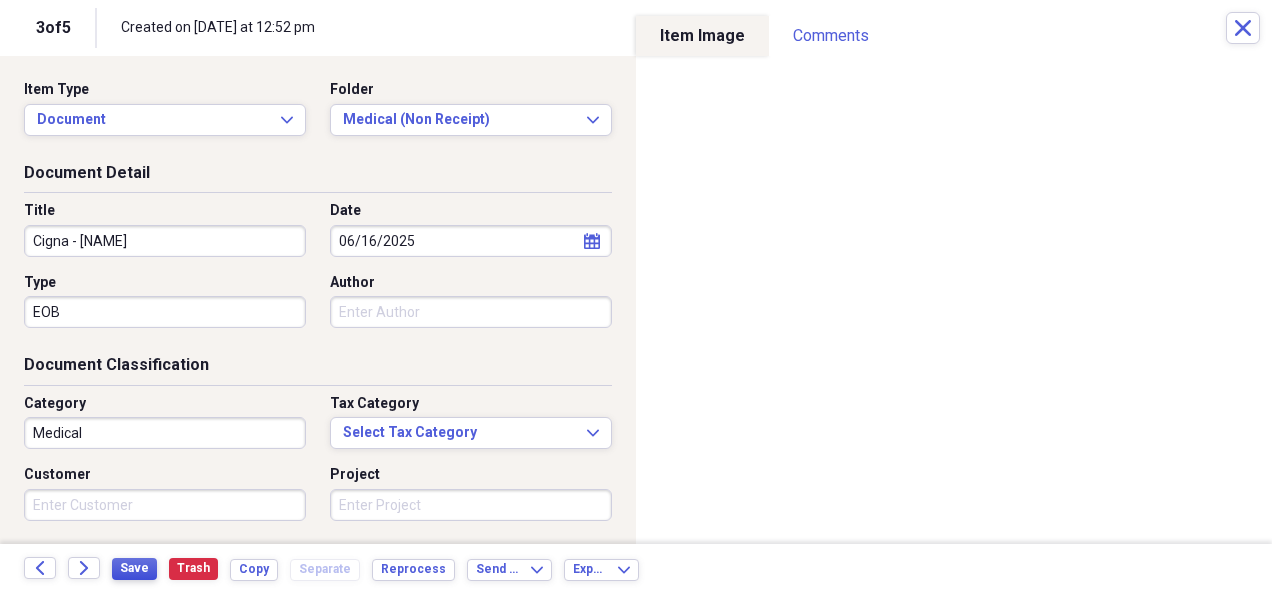 click on "Save" at bounding box center (134, 568) 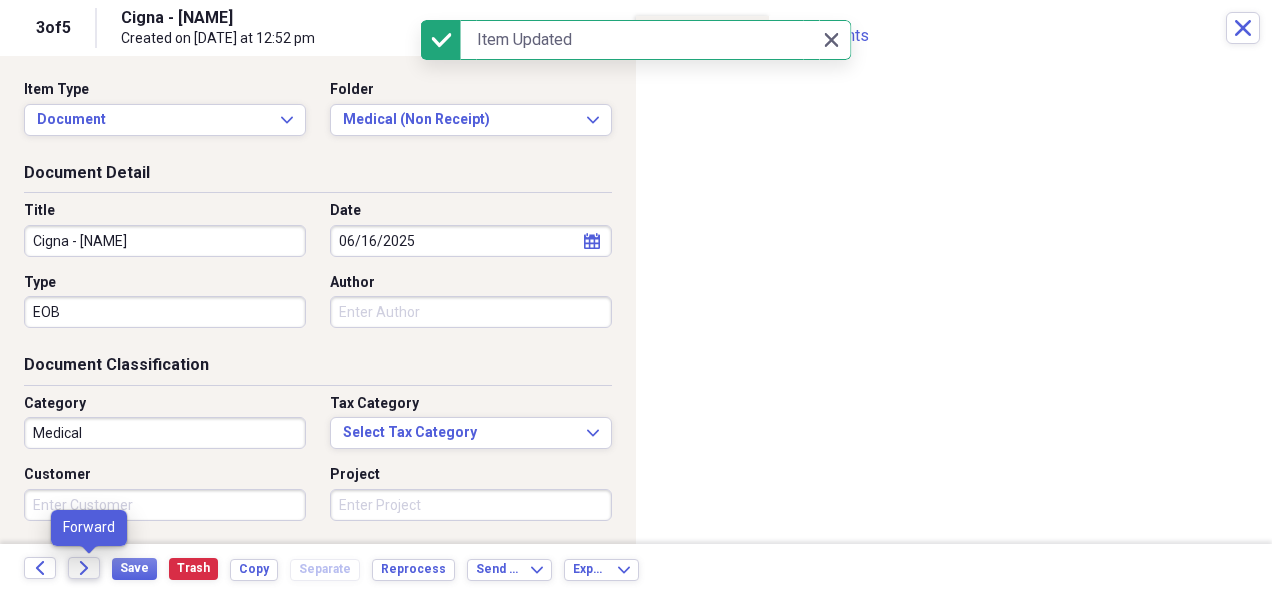click on "Forward" 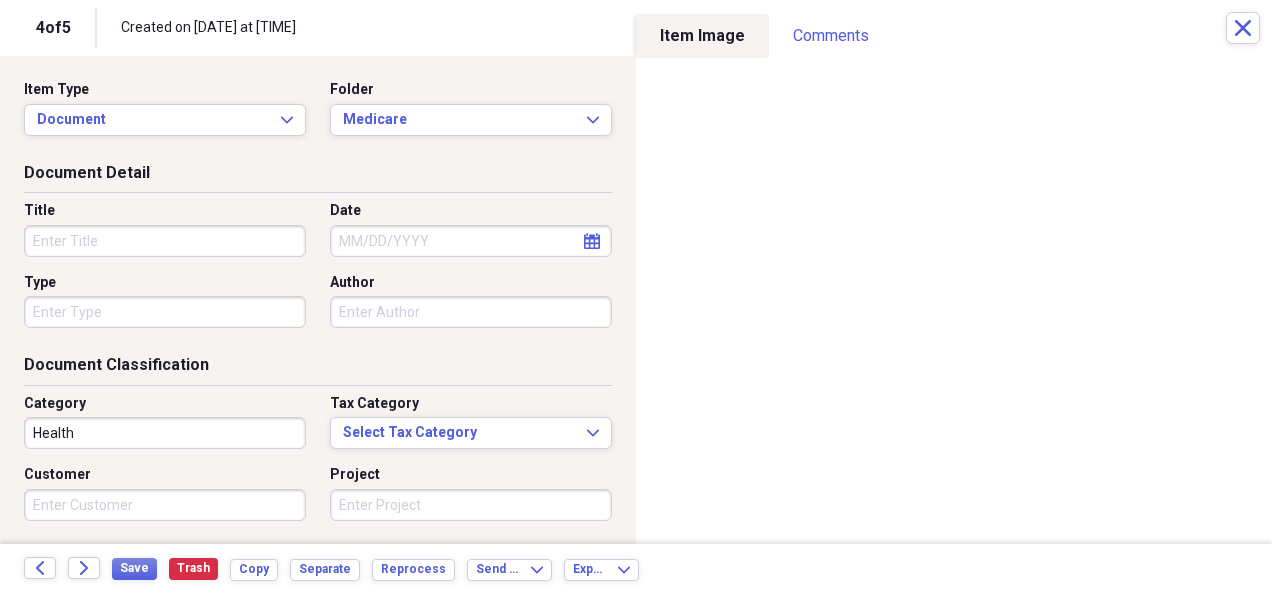 click on "Title" at bounding box center (165, 241) 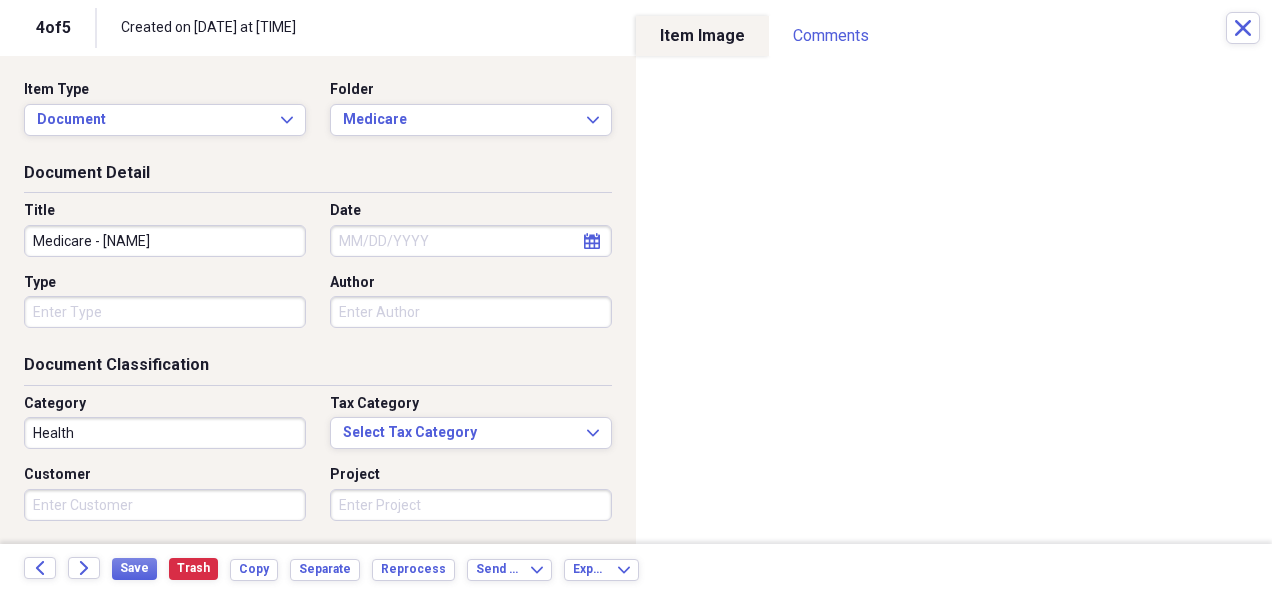 type on "Medicare - [NAME]" 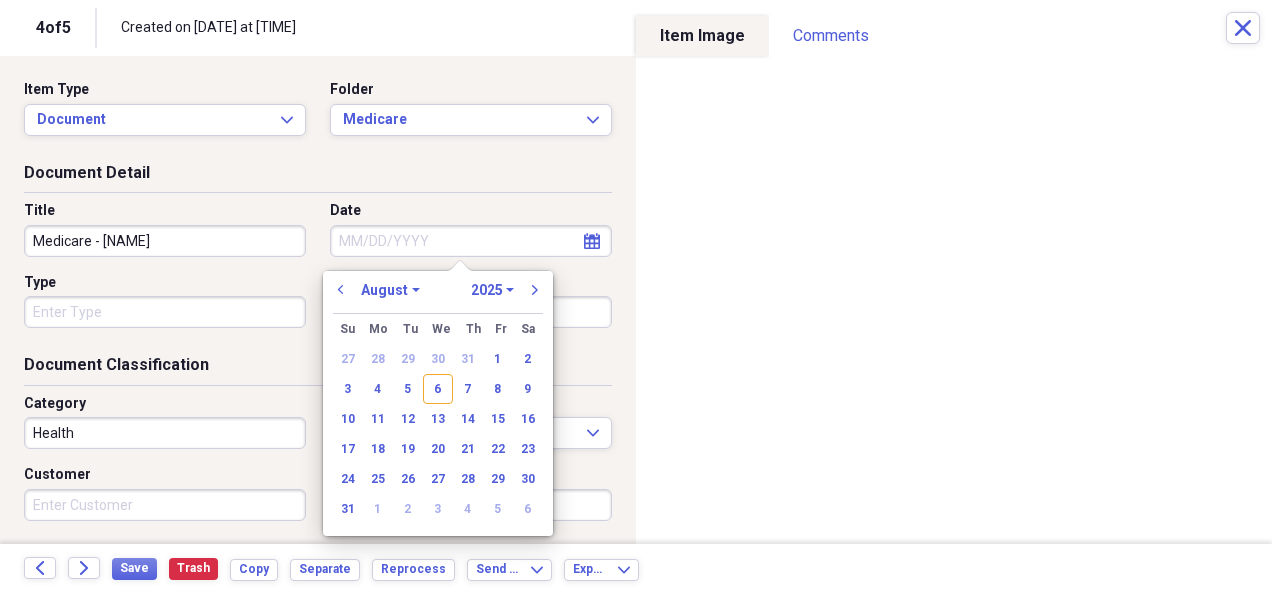click on "Date" at bounding box center (471, 241) 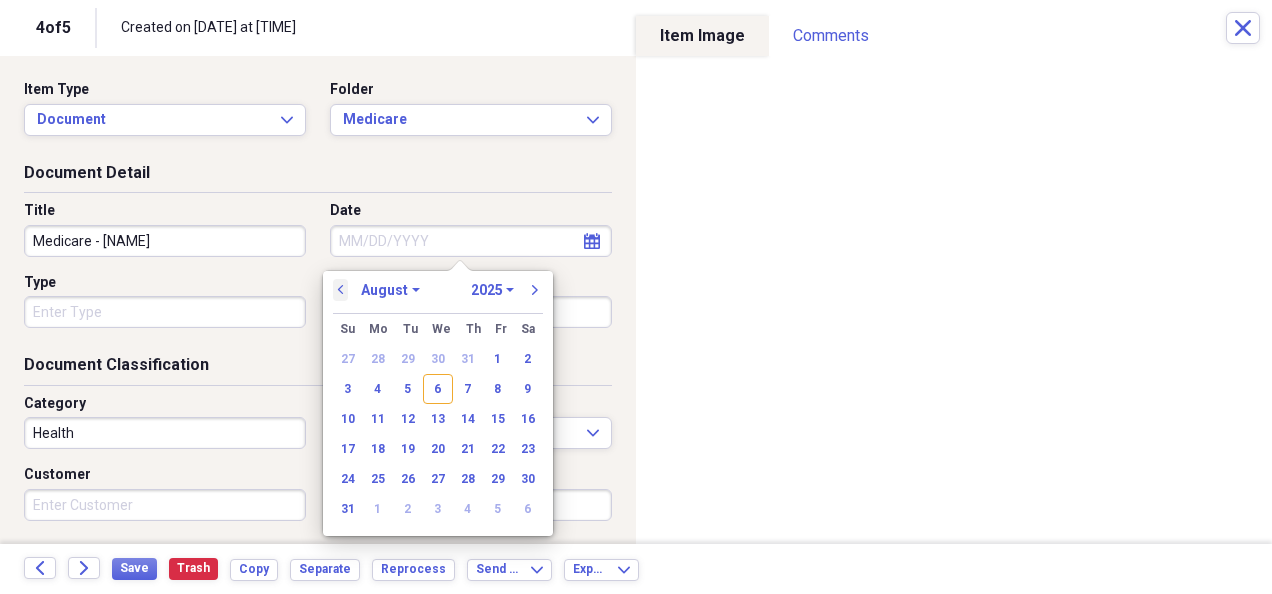 click on "previous" at bounding box center (341, 290) 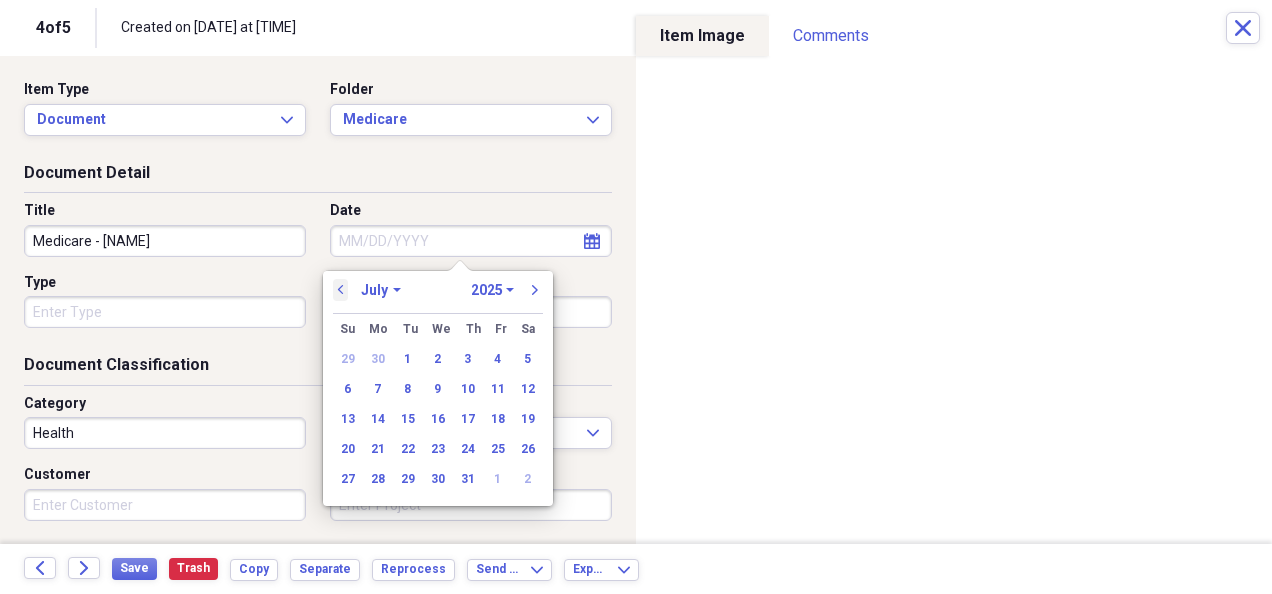 click on "previous" at bounding box center (341, 290) 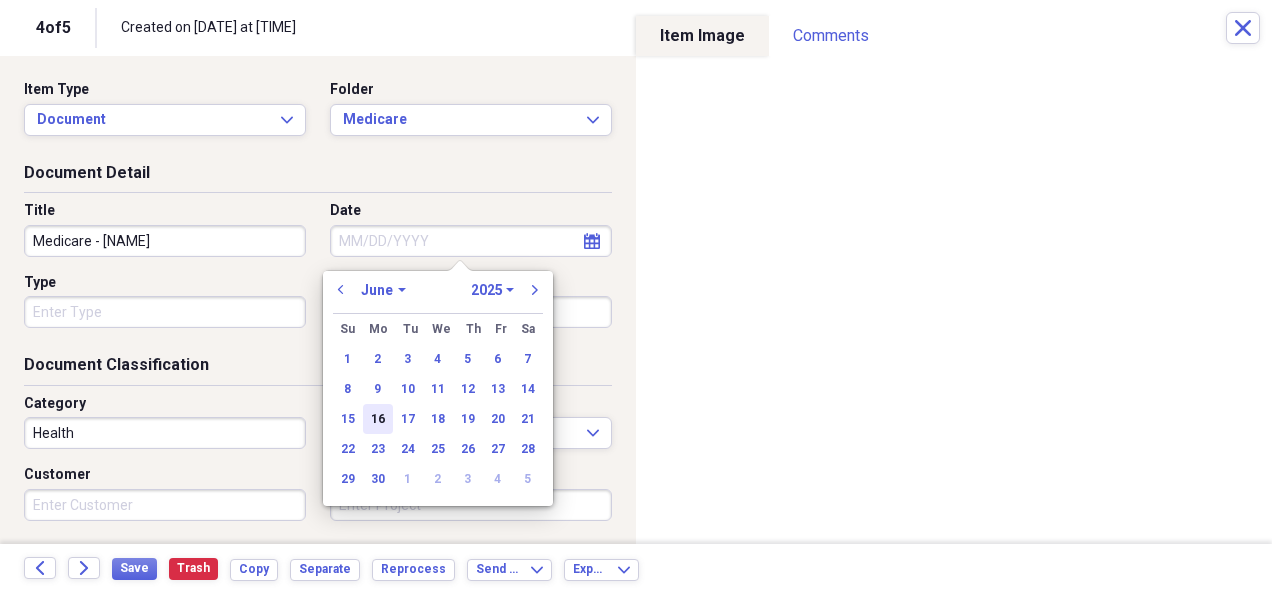 click on "16" at bounding box center (378, 419) 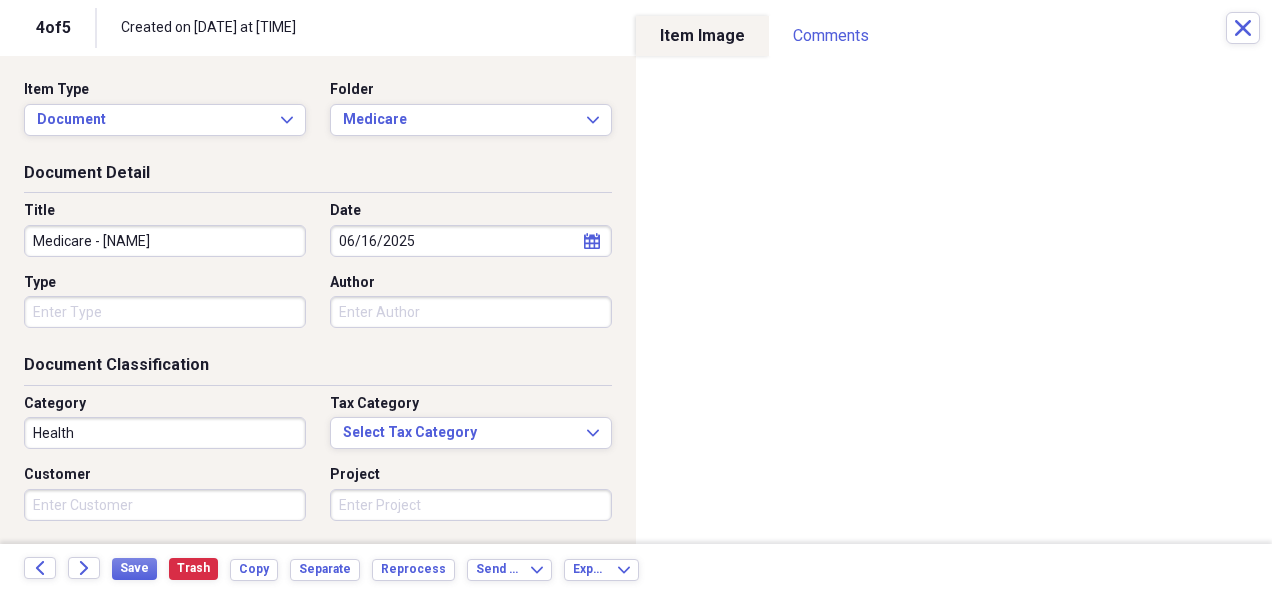 type on "06/16/2025" 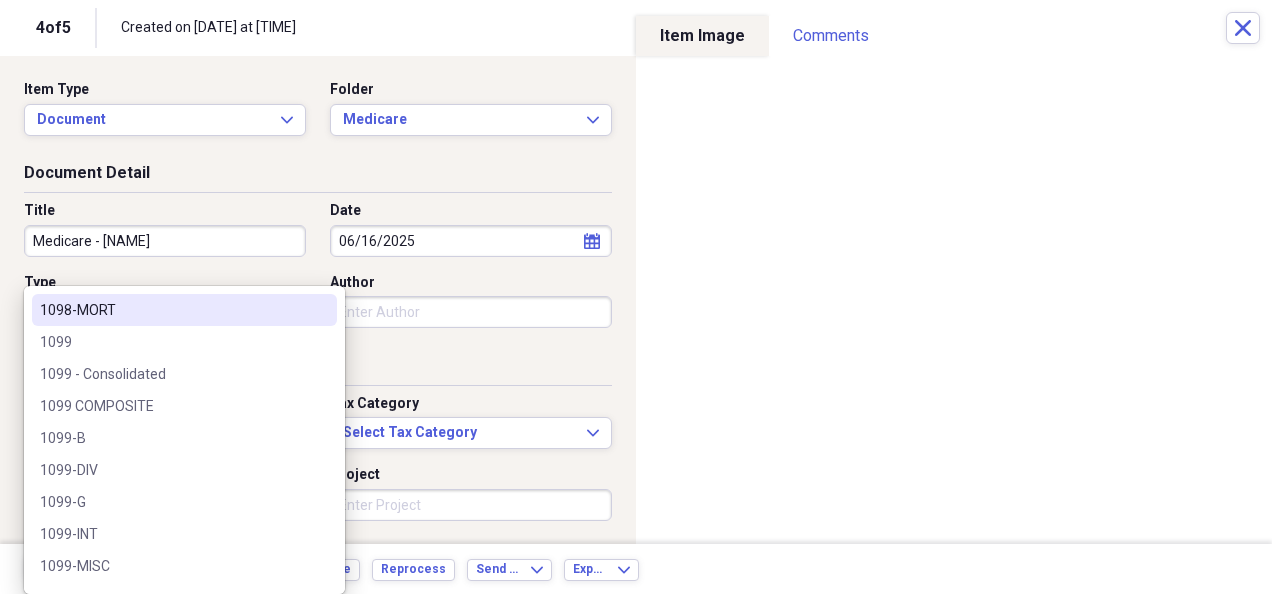 click on "Organize My Files 1 Collapse Unfiled Needs Review 1 Unfiled All Files Unfiled Unfiled Unfiled Saved Reports Collapse My Cabinet My Cabinet Add Folder Collapse Open Folder Bills Paid Add Folder Folder 2024 Add Folder Folder 2025 Add Folder Expand Folder Past Years Add Folder Expand Folder Charity Add Folder Folder exported items Add Folder Folder Home Add Folder Folder Insurance Add Folder Collapse Open Folder Investments Add Folder Folder Ally Invest (MB Trading, Pension Financial Services - #2FC-15781-15 RR B8U) Add Folder Collapse Open Folder Ameriprise Add Folder Folder [PERSON] Add Folder Folder [PERSON] Add Folder Folder Charles Schwab Add Folder Folder Columbine FCU Add Folder Folder ConocoPhillips Add Folder Folder Conseco Annuity (Washington National) Add Folder Folder Dominion Energy (SCANA) Add Folder Expand Folder Etrade Add Folder Collapse Open Folder Fidelity Add Folder Folder [PERSON] & [PERSON] Joint - 8460 Add Folder Folder [PERSON] Bene IRA - 0907 Add Folder Folder [PERSON] & [PERSON] Joint - 4497 Add Folder" at bounding box center (636, 297) 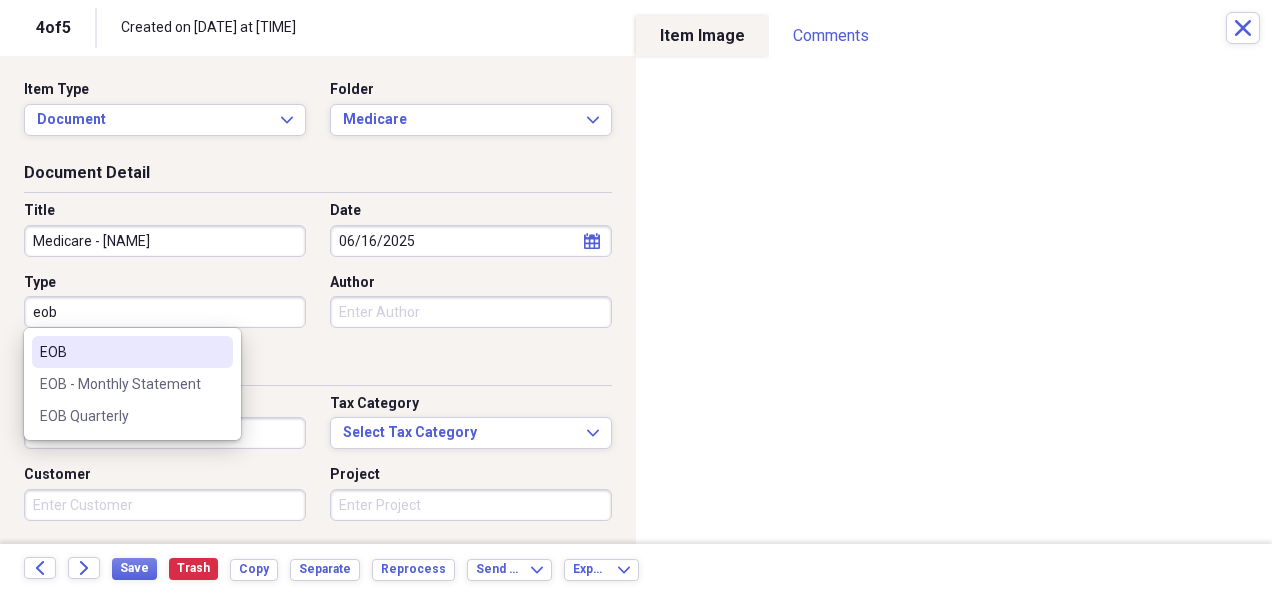 click on "EOB" at bounding box center [120, 352] 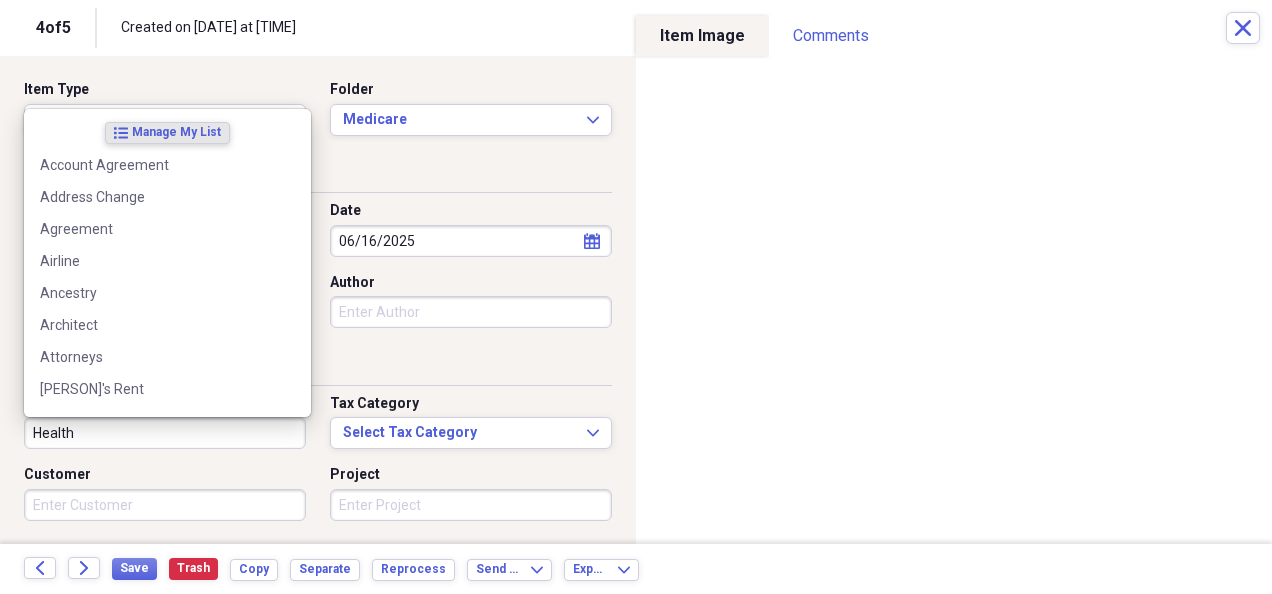 click on "Health" at bounding box center [165, 433] 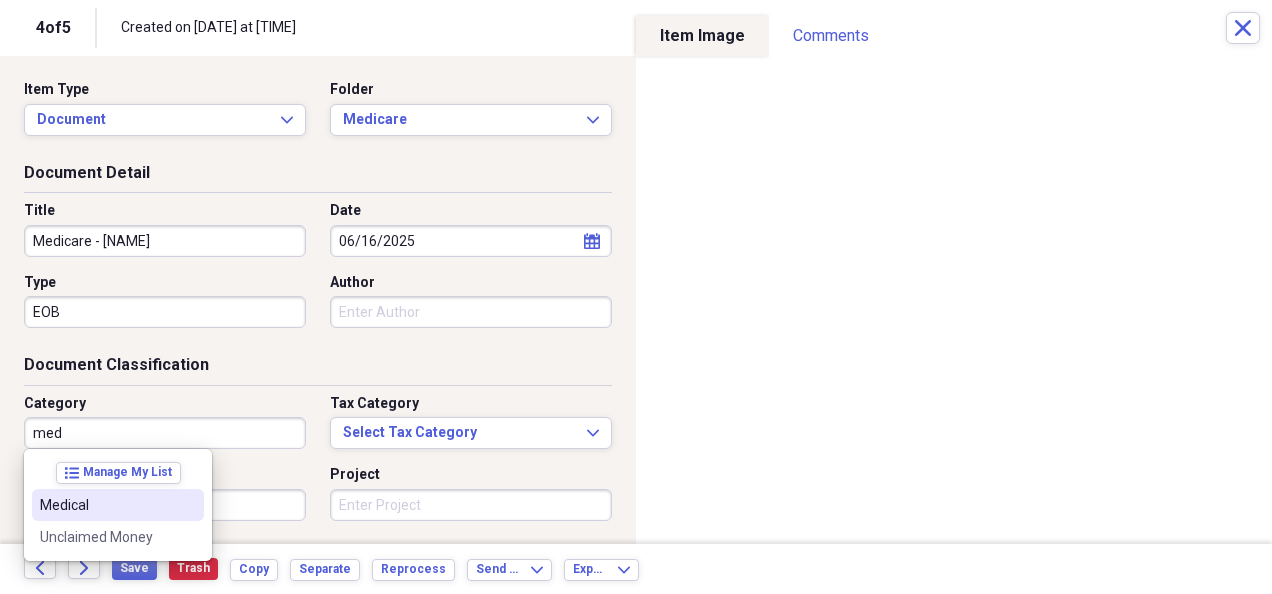click on "Medical" at bounding box center [106, 505] 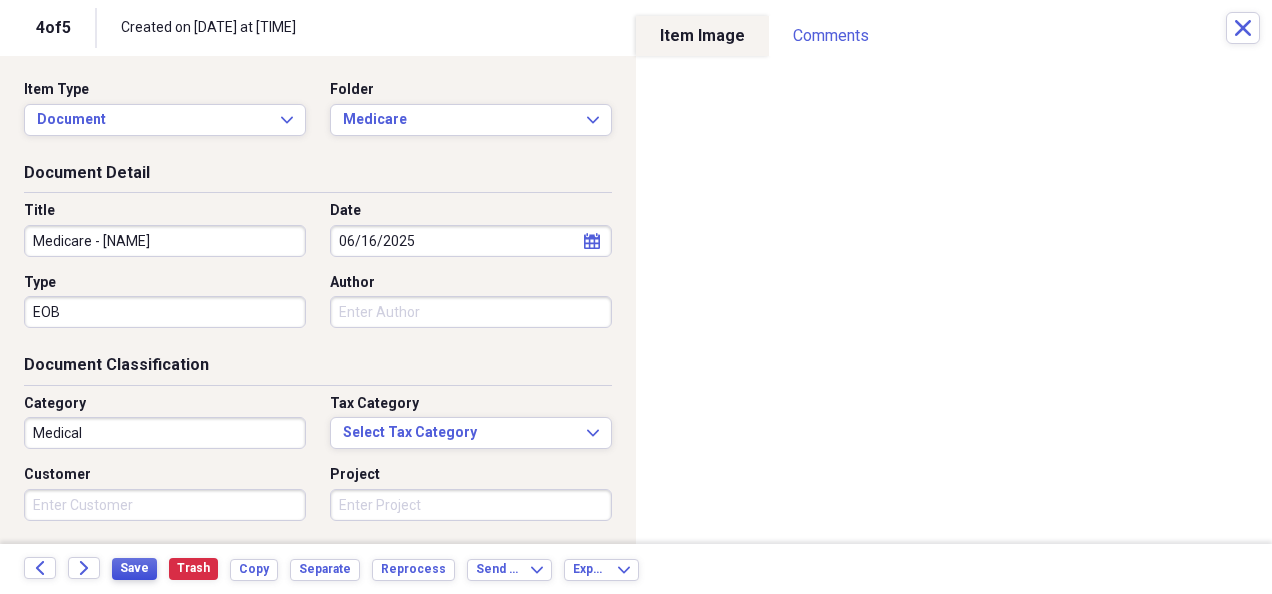 click on "Save" at bounding box center [134, 568] 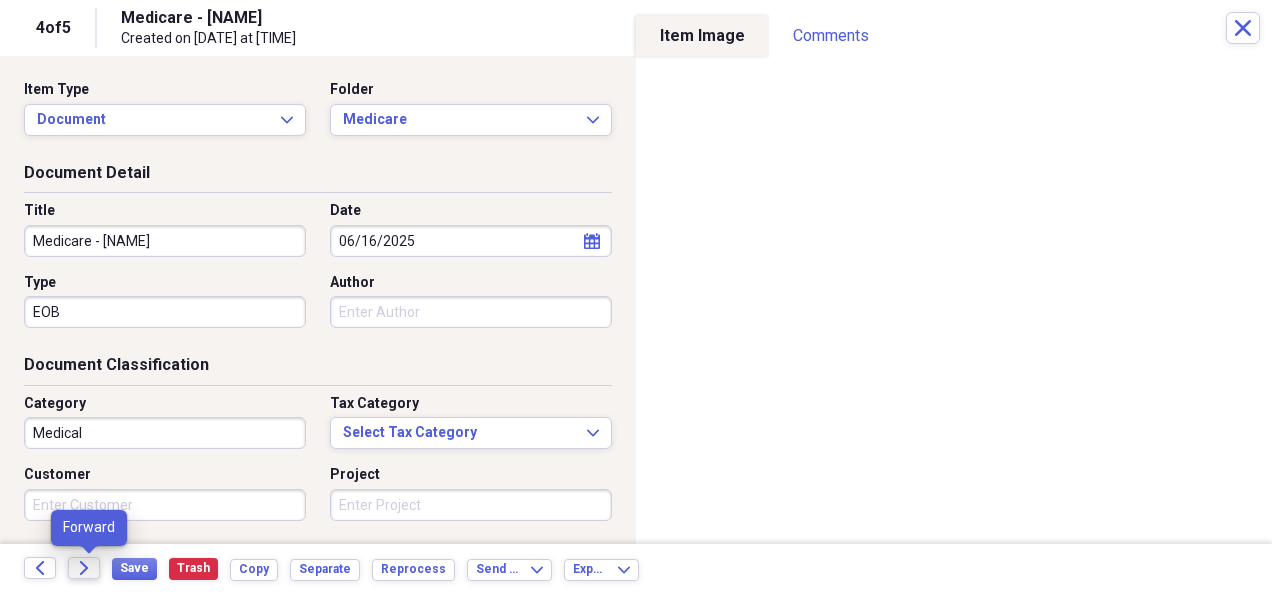 click on "Forward" 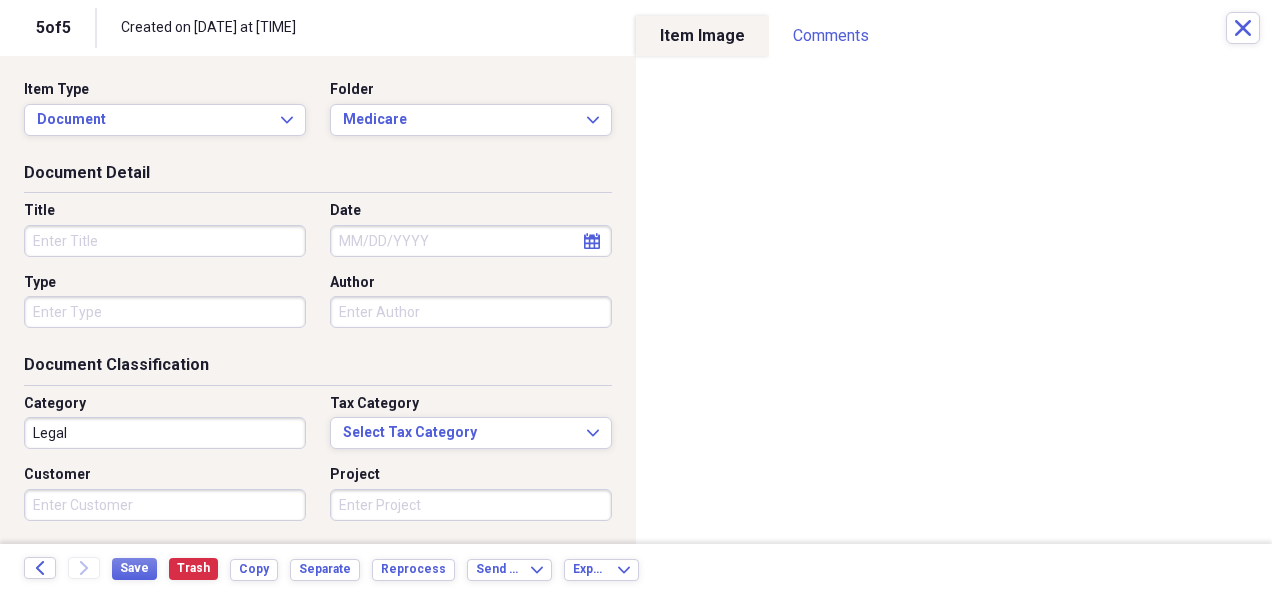 click on "Title" at bounding box center [165, 241] 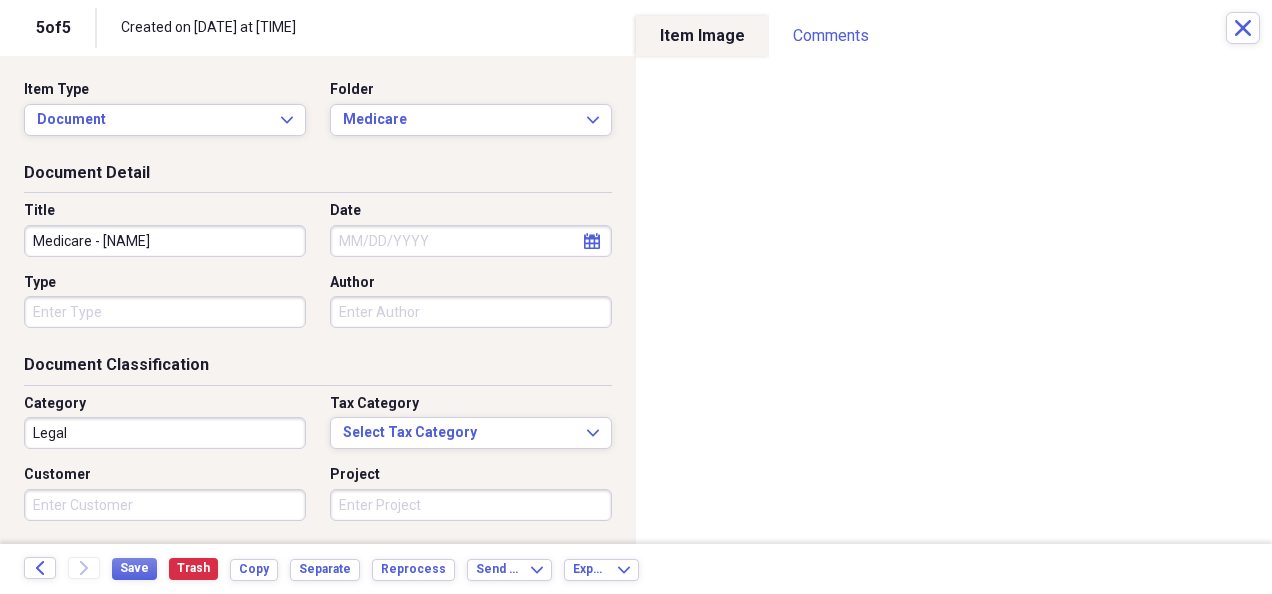 type on "Medicare - [NAME]" 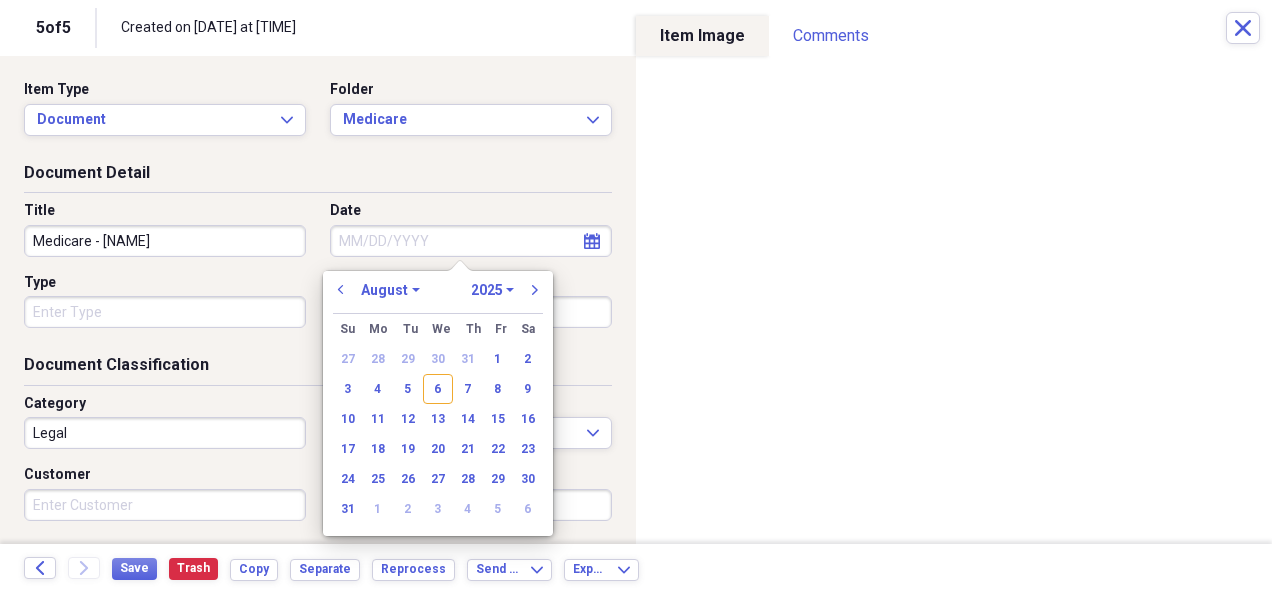 click on "Date" at bounding box center [471, 241] 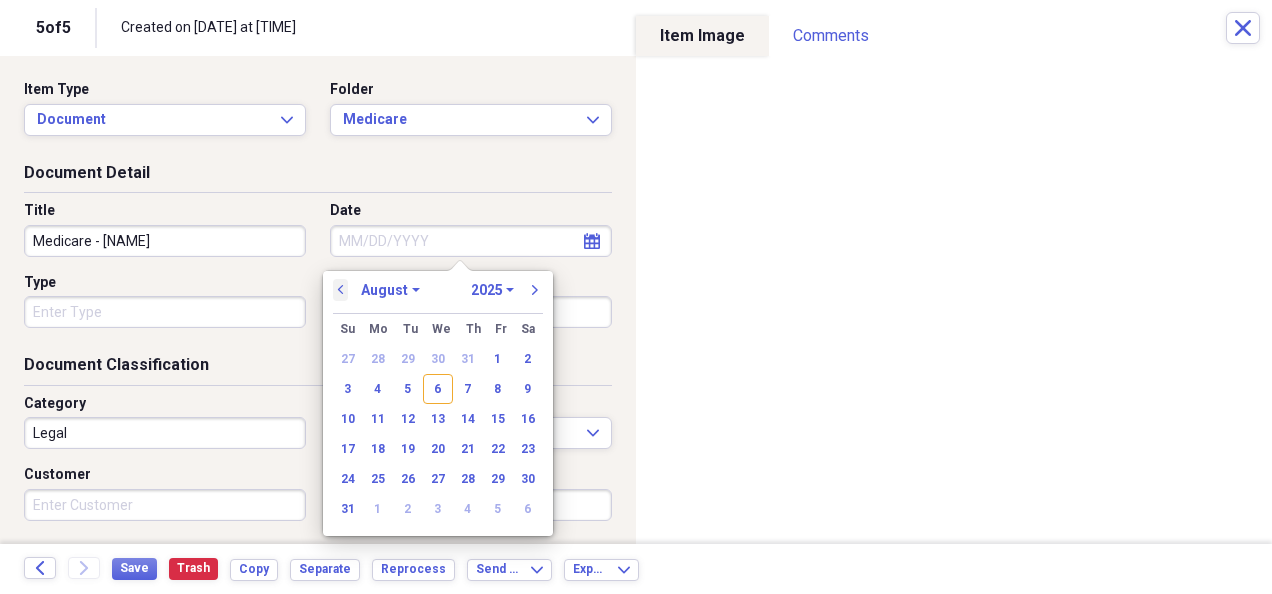 click on "previous" at bounding box center [341, 290] 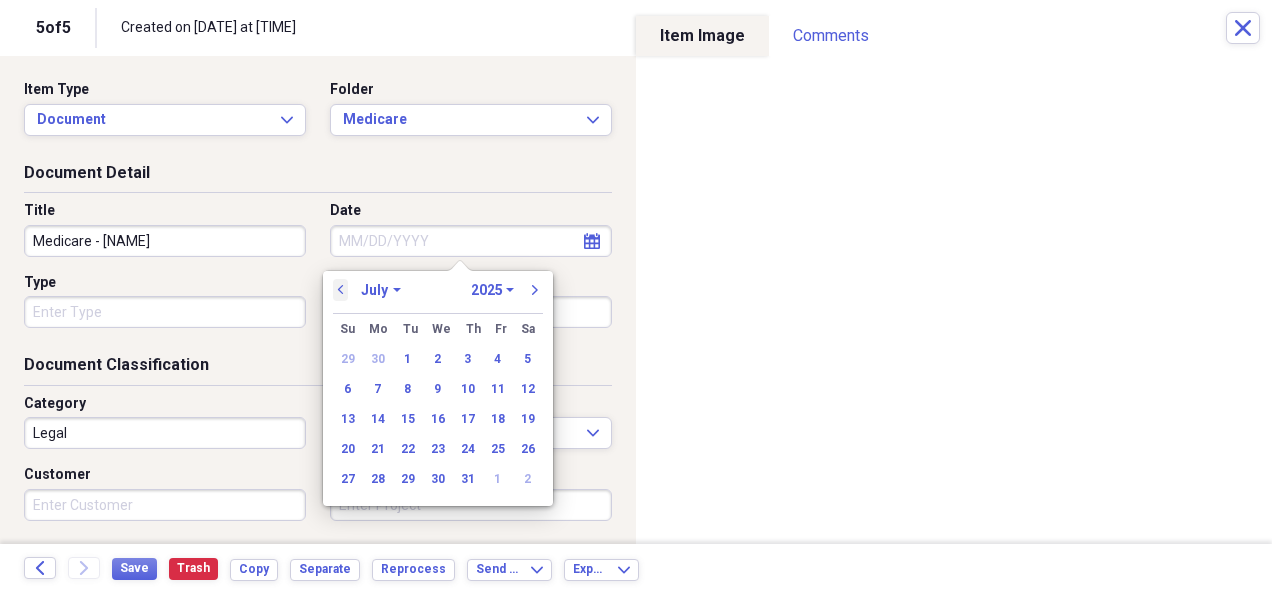 click on "previous" at bounding box center [341, 290] 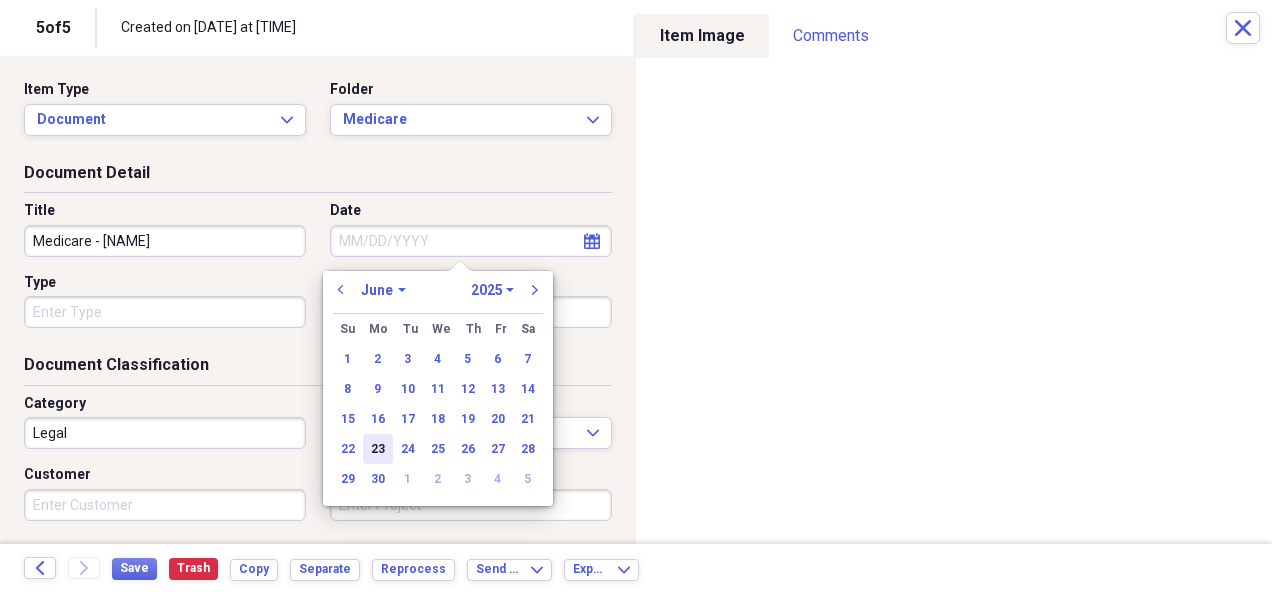 click on "23" at bounding box center (378, 449) 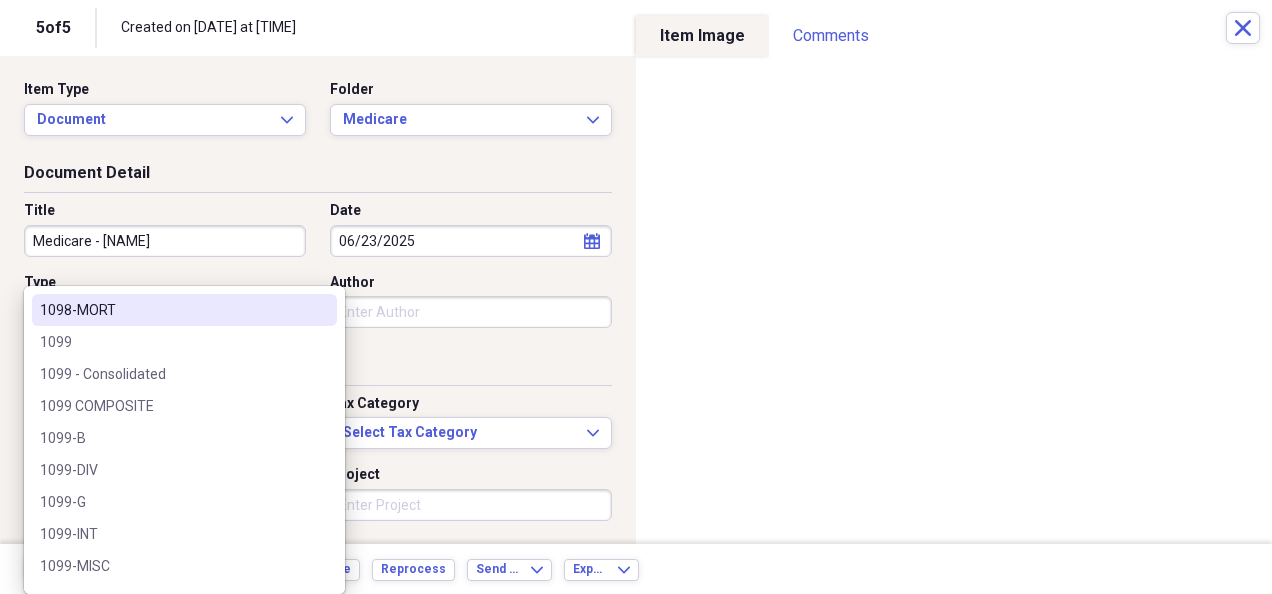 click on "Organize My Files Collapse Unfiled Needs Review Unfiled All Files Unfiled Unfiled Unfiled Saved Reports Collapse My Cabinet My Cabinet Add Folder Collapse Open Folder Bills Paid Add Folder Folder 2024 Add Folder Folder 2025 Add Folder Expand Folder Past Years Add Folder Expand Folder Charity Add Folder Folder exported items Add Folder Folder Home Add Folder Folder Insurance Add Folder Collapse Open Folder Investments Add Folder Folder Ally Invest (MB Trading, Pension Financial Services - #2FC-15781-15 RR B8U) Add Folder Collapse Open Folder Ameriprise Add Folder Folder [PERSON] Add Folder Folder [PERSON] Add Folder Folder Charles Schwab Add Folder Folder Columbine FCU Add Folder Folder ConocoPhillips Add Folder Folder Conseco Annuity (Washington National) Add Folder Folder Dominion Energy (SCANA) Add Folder Expand Folder Etrade Add Folder Collapse Open Folder Fidelity Add Folder Folder [PERSON] & [PERSON] Joint - 8460 Add Folder Folder [PERSON] Bene IRA - 0907 Add Folder Folder [PERSON] & [PERSON] Joint - 4497 Add Folder HSA" at bounding box center [636, 297] 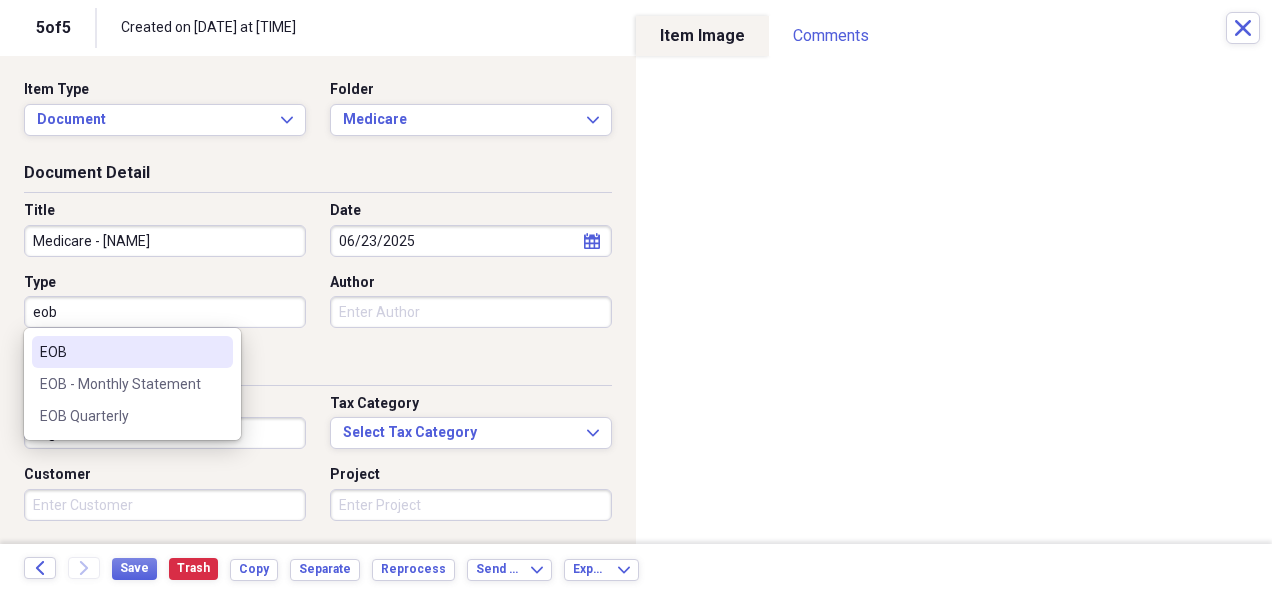 click on "EOB" at bounding box center (120, 352) 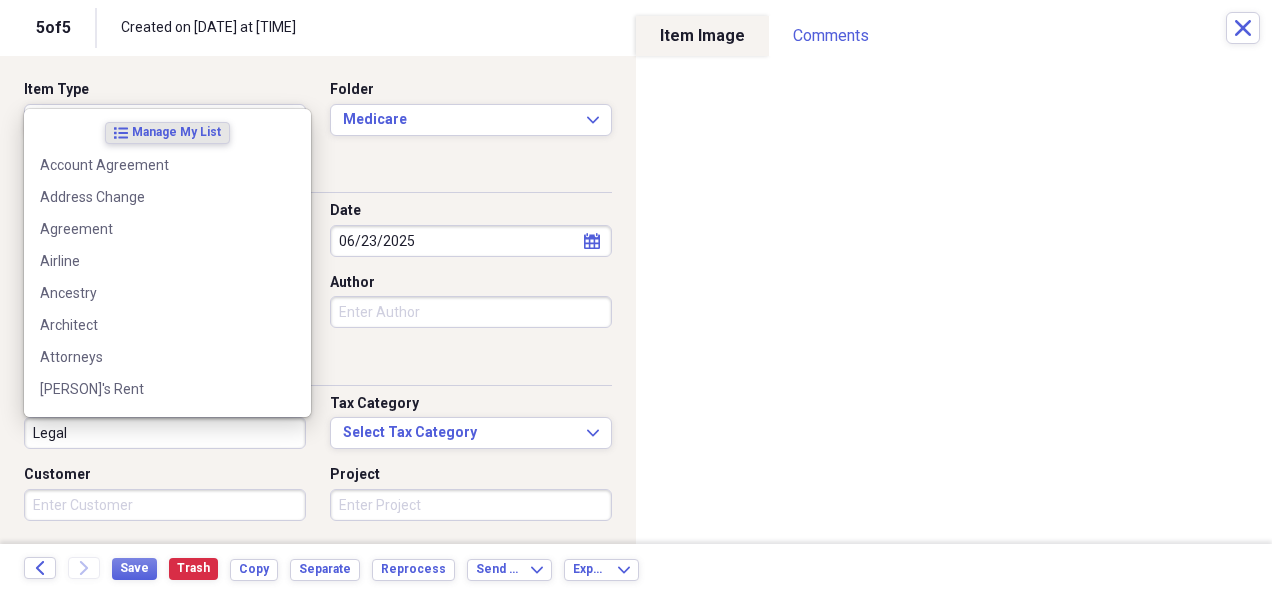 click on "Legal" at bounding box center [165, 433] 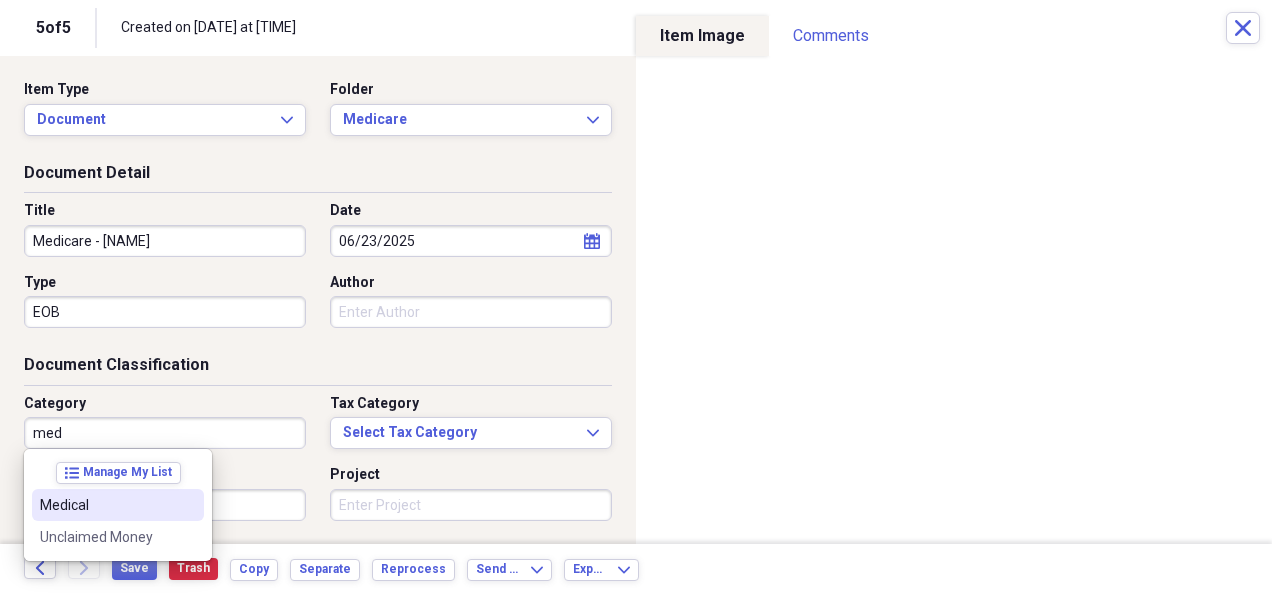 click on "Medical" at bounding box center (106, 505) 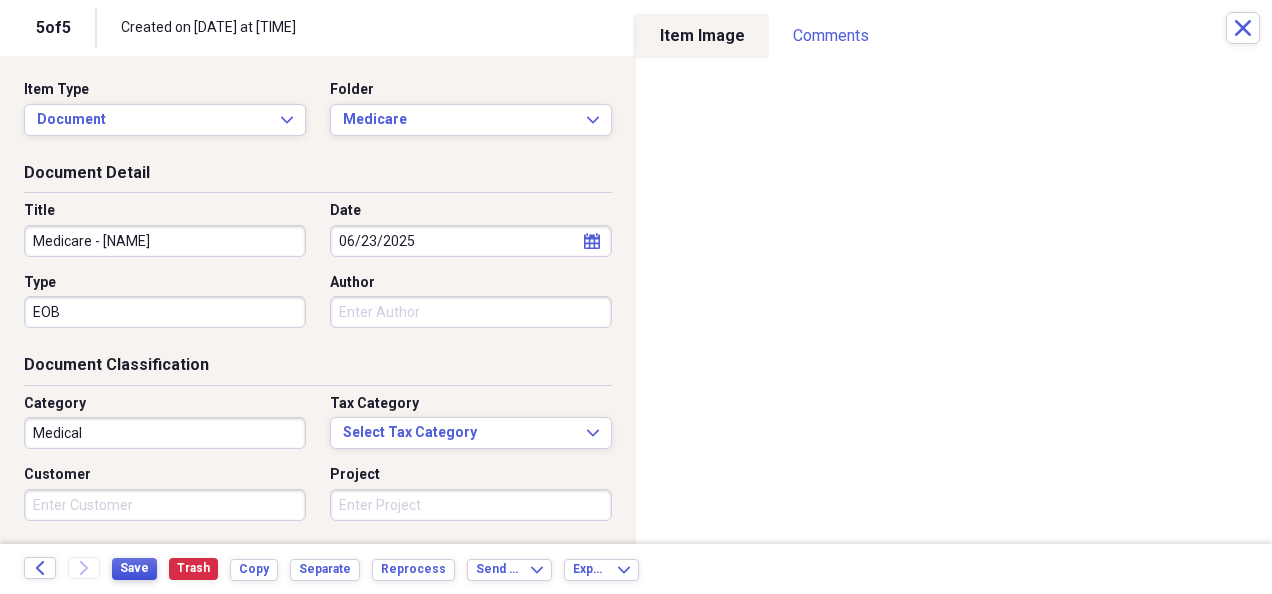 click on "Save" at bounding box center (134, 568) 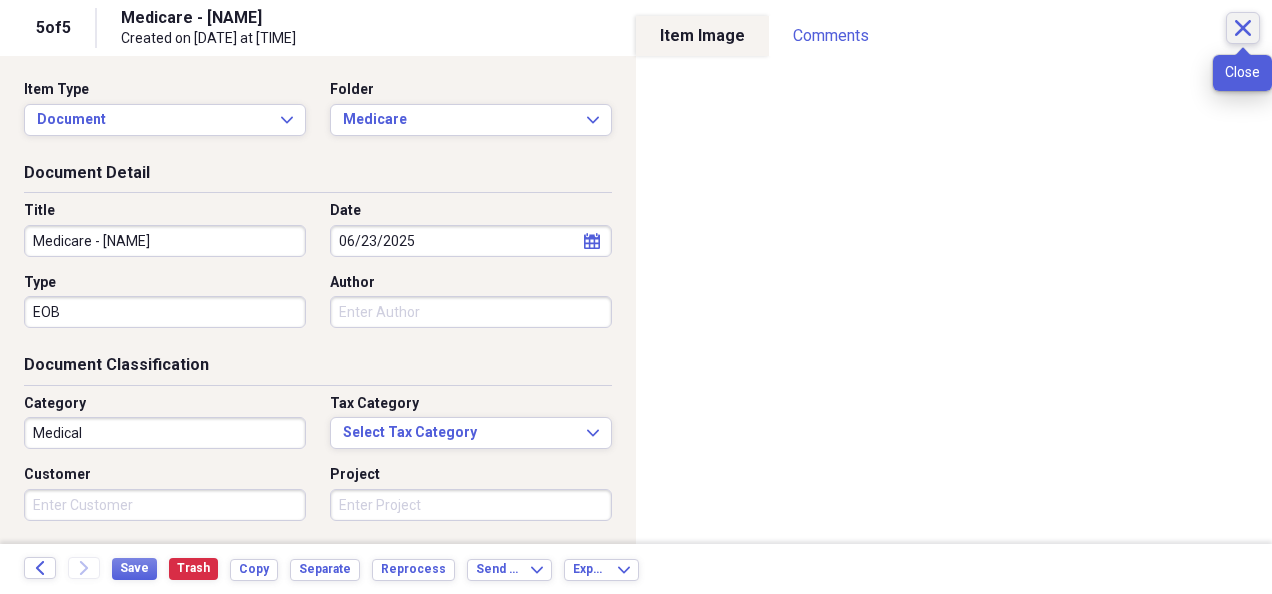 click 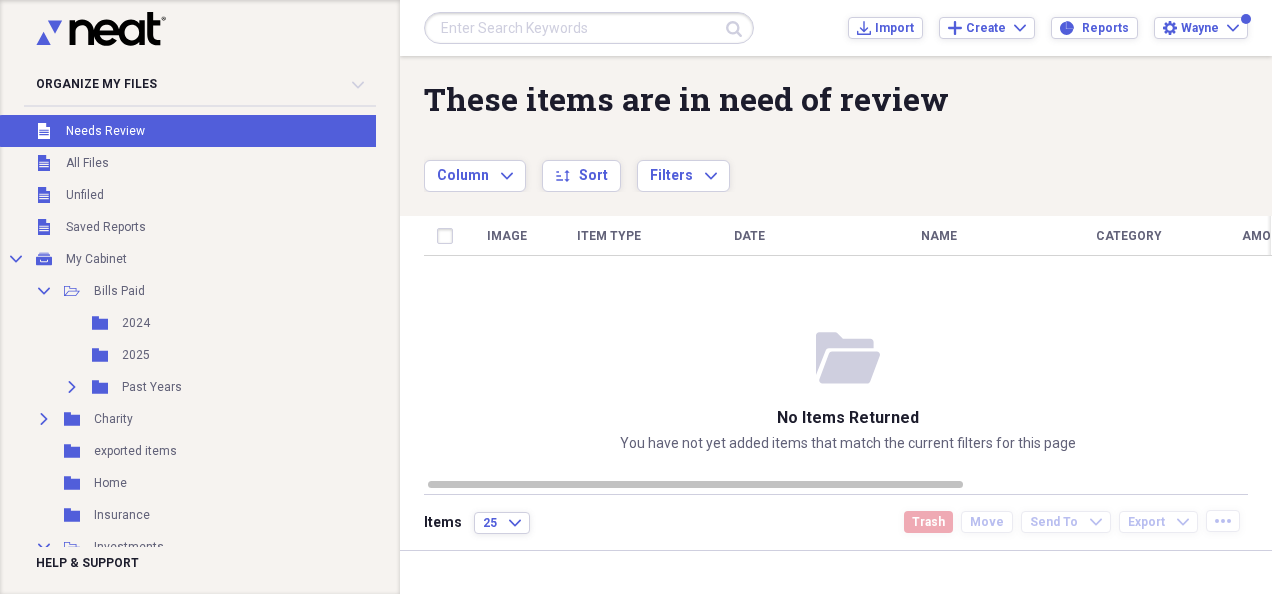 scroll, scrollTop: 365, scrollLeft: 0, axis: vertical 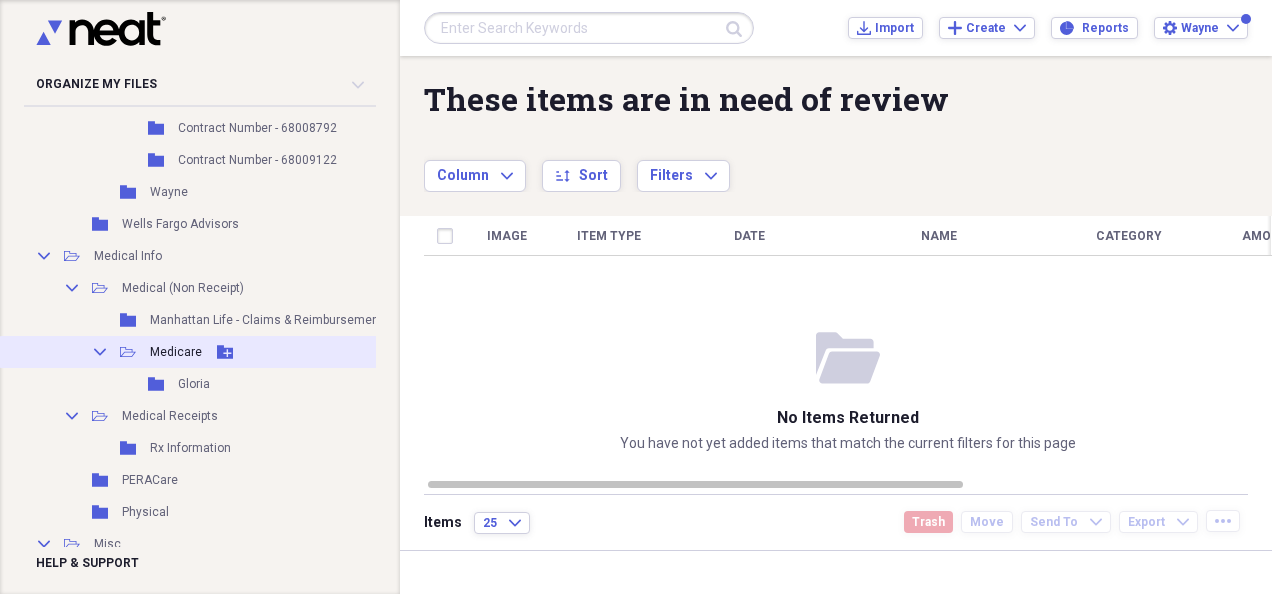click on "Medicare" at bounding box center (176, 352) 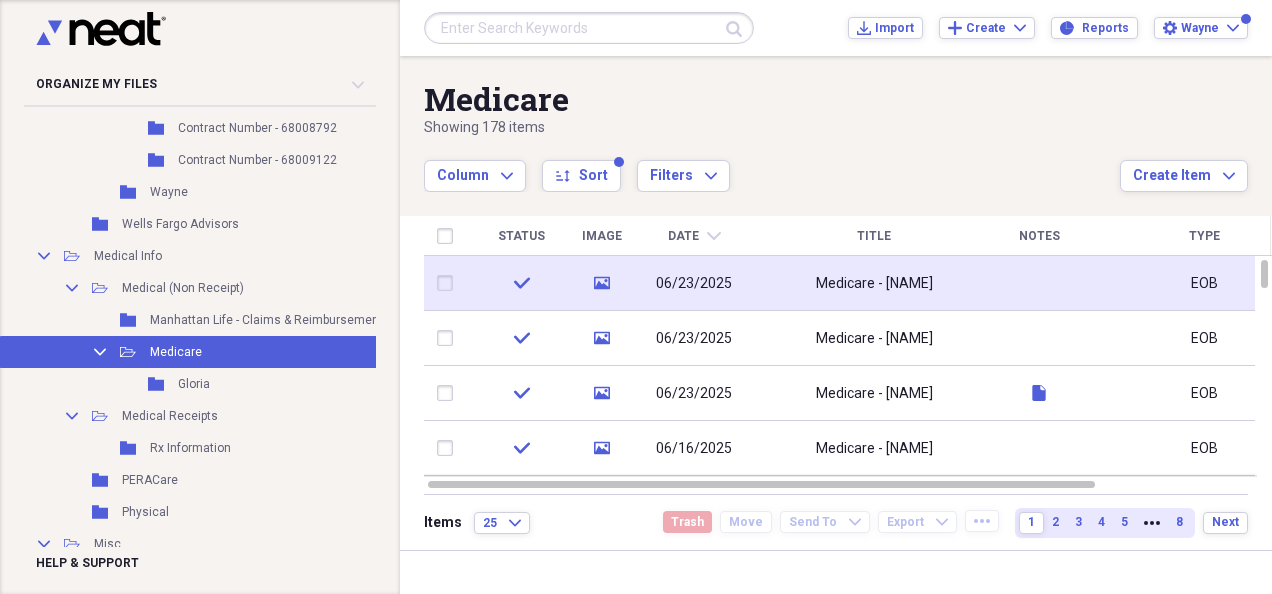 click on "Medicare - [NAME]" at bounding box center (874, 284) 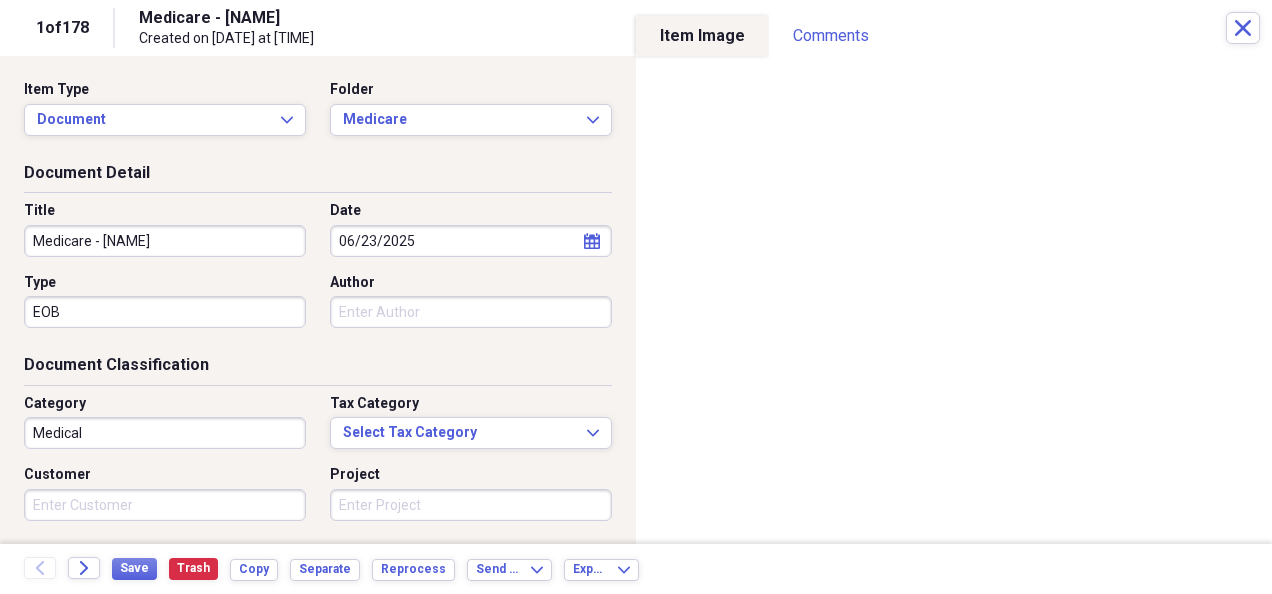 scroll, scrollTop: 245, scrollLeft: 0, axis: vertical 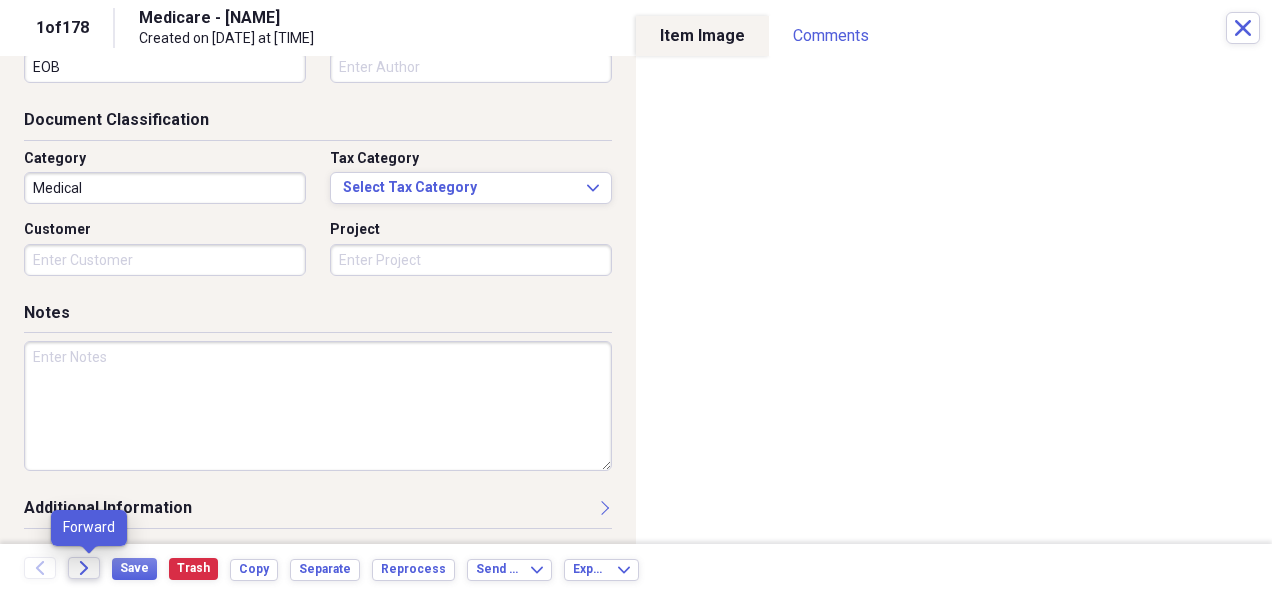 click on "Forward" 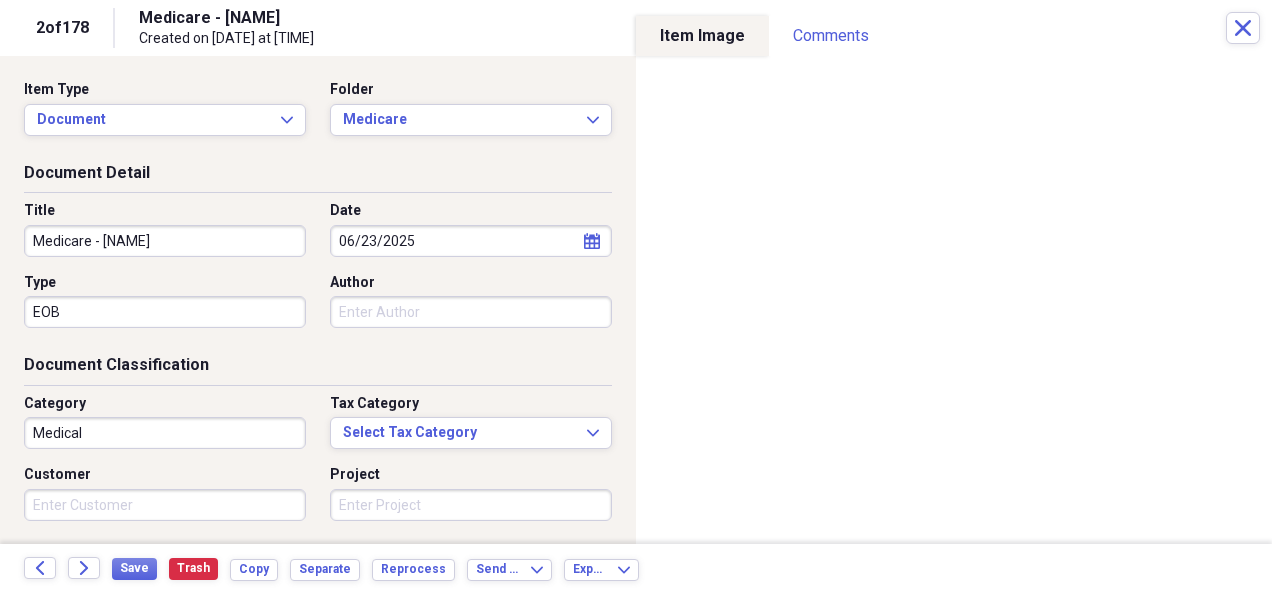 scroll, scrollTop: 245, scrollLeft: 0, axis: vertical 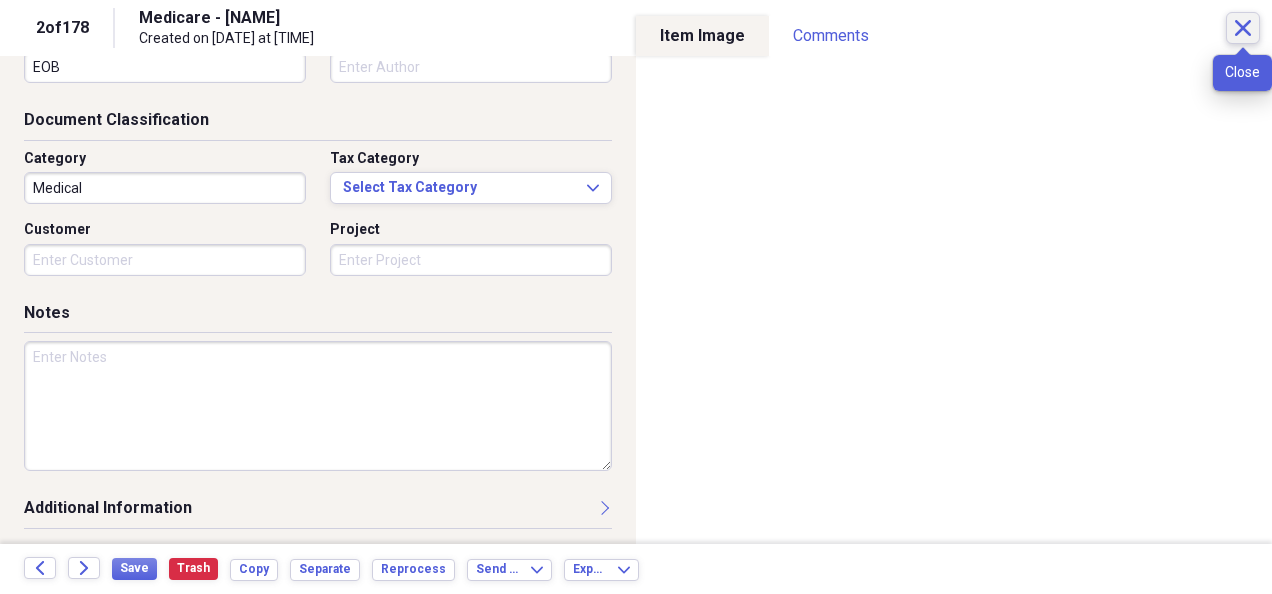 click on "Close" 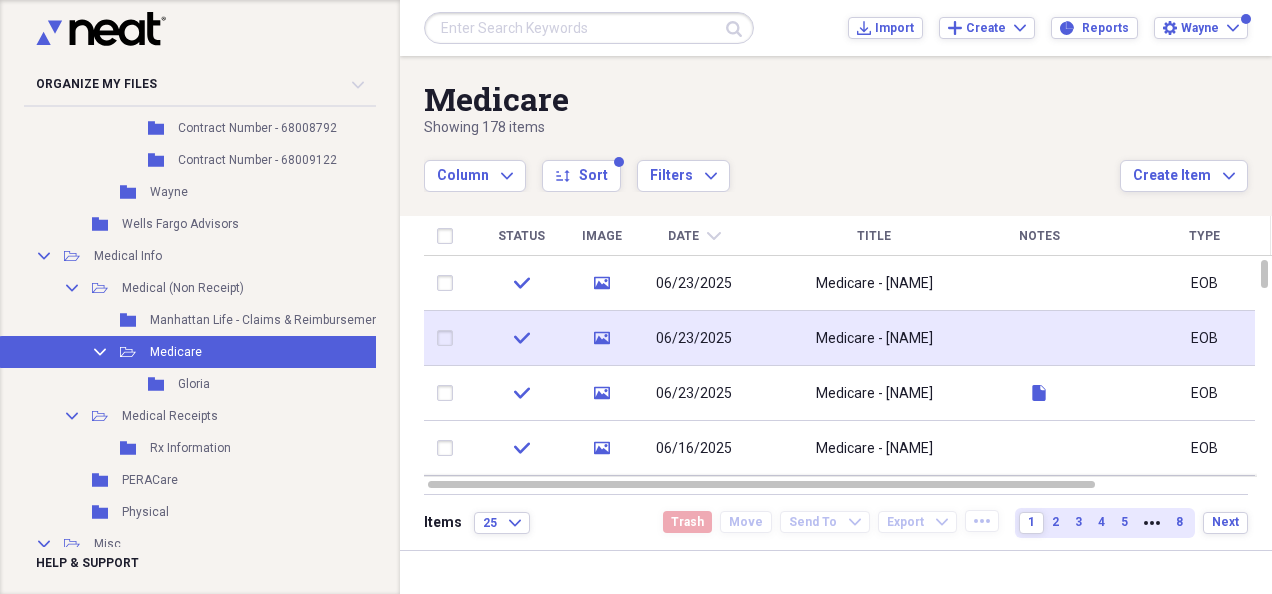 click at bounding box center (1039, 338) 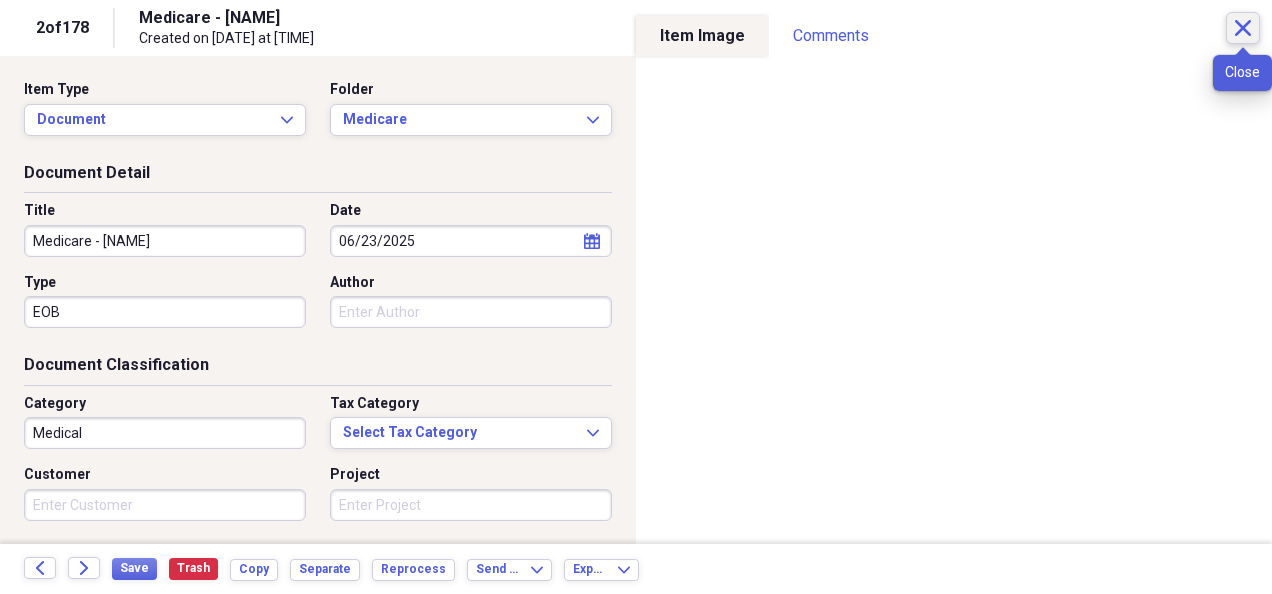 click on "Close" 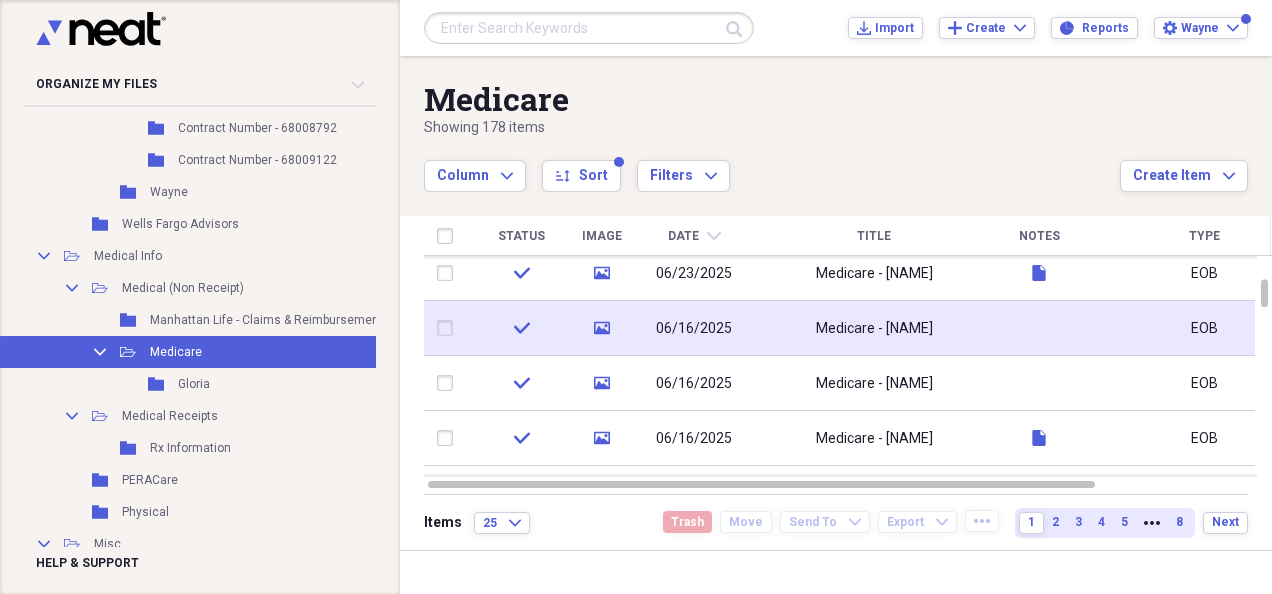 click at bounding box center [1039, 328] 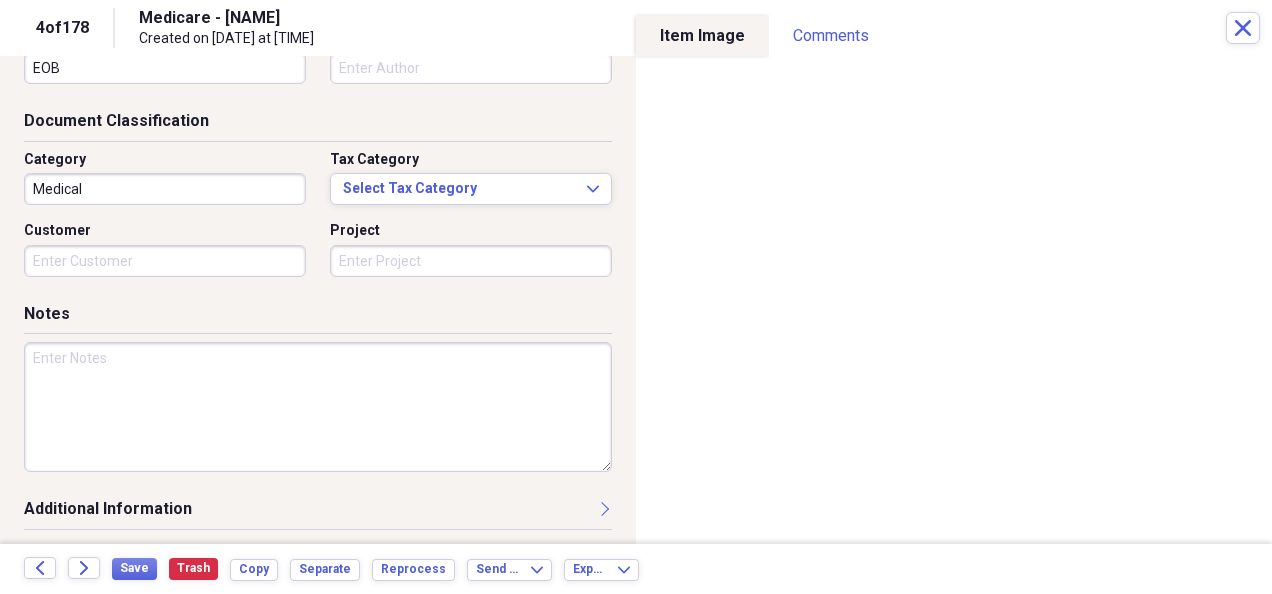 scroll, scrollTop: 245, scrollLeft: 0, axis: vertical 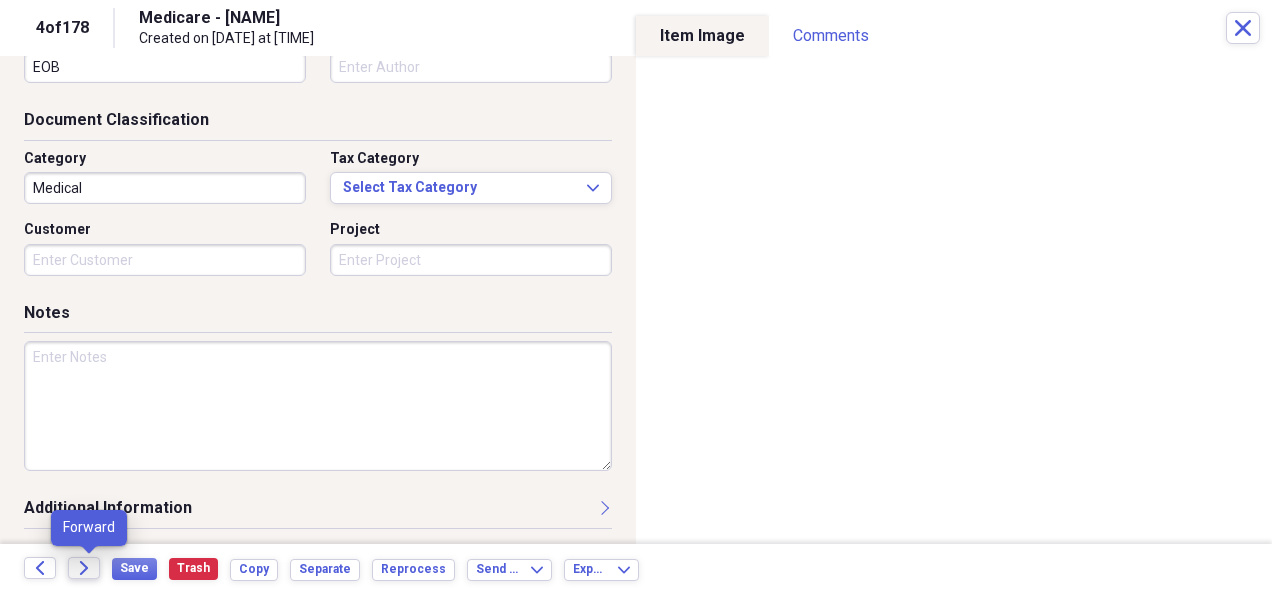 click on "Forward" at bounding box center [84, 568] 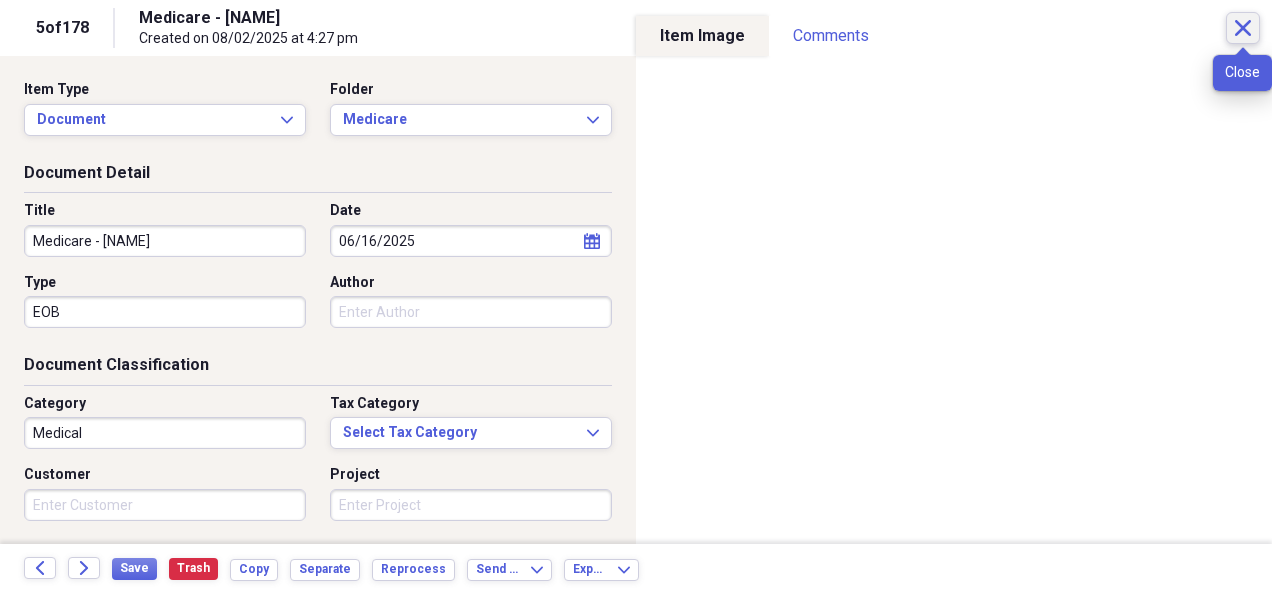 click on "Close" 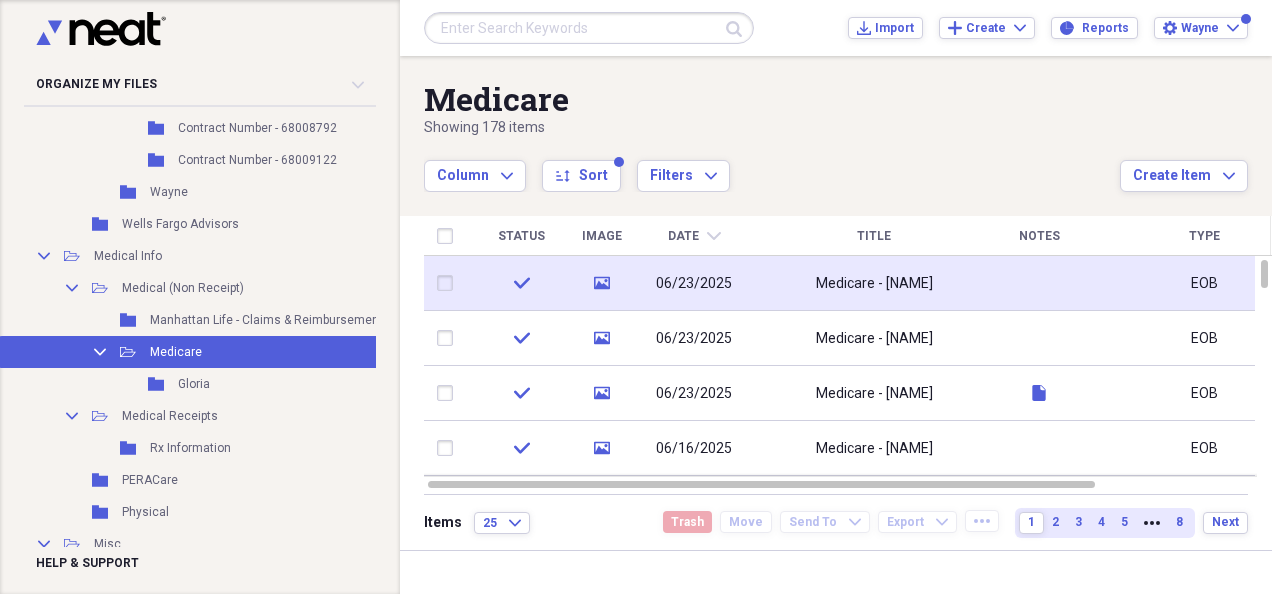 click at bounding box center [1039, 283] 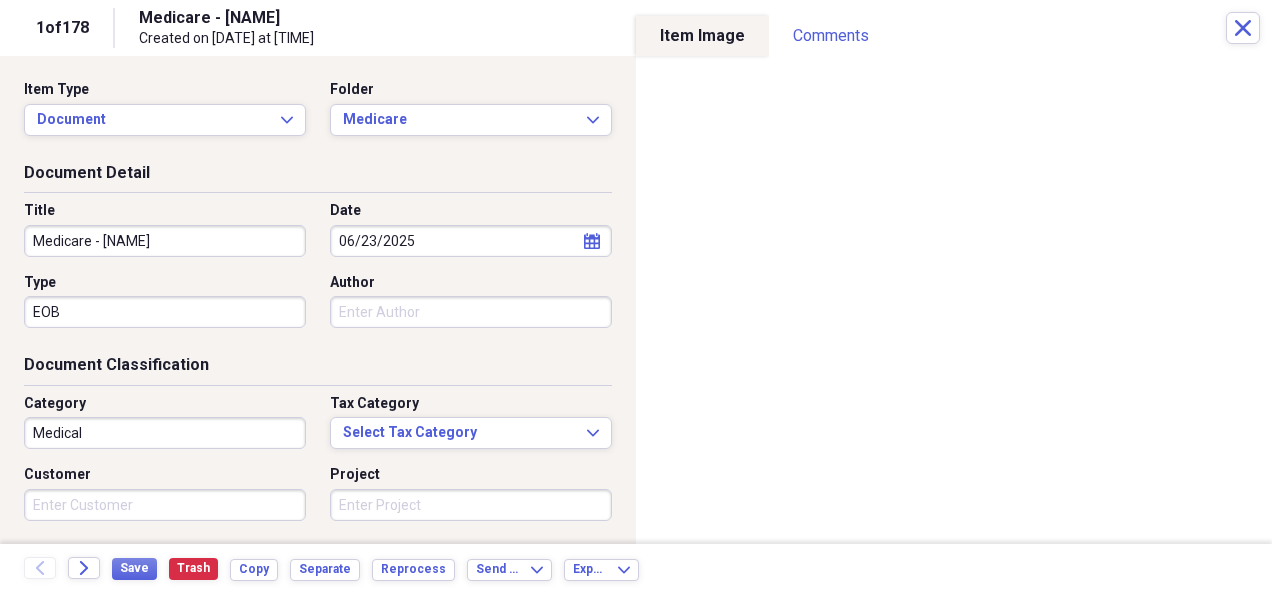 scroll, scrollTop: 245, scrollLeft: 0, axis: vertical 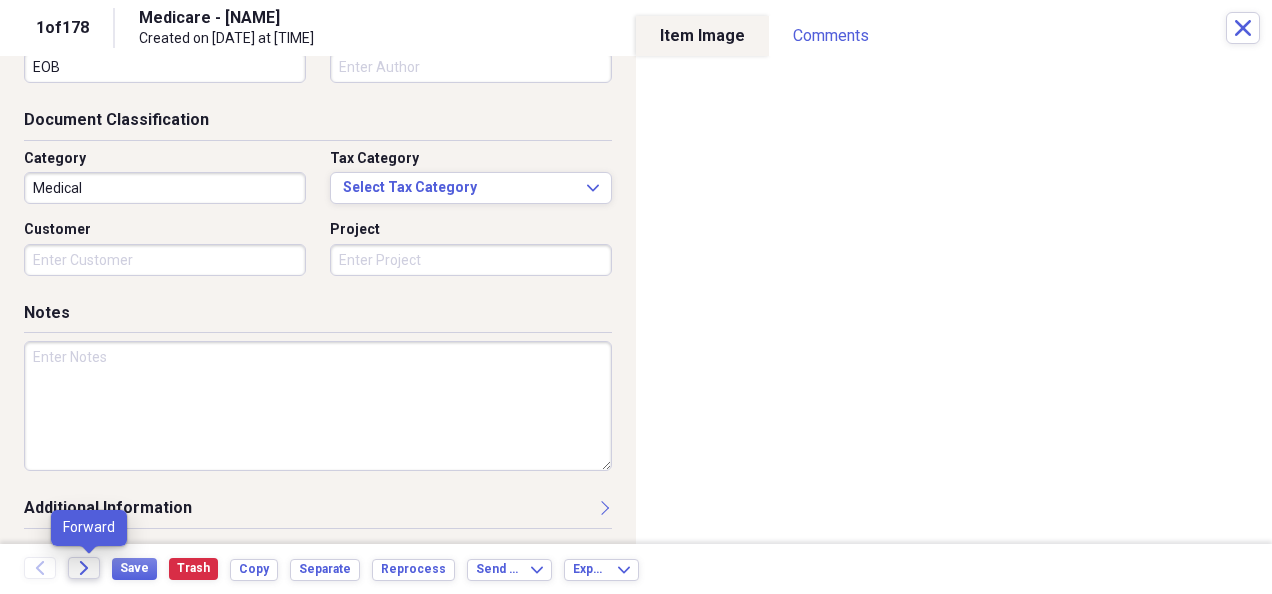 click on "Forward" at bounding box center (84, 568) 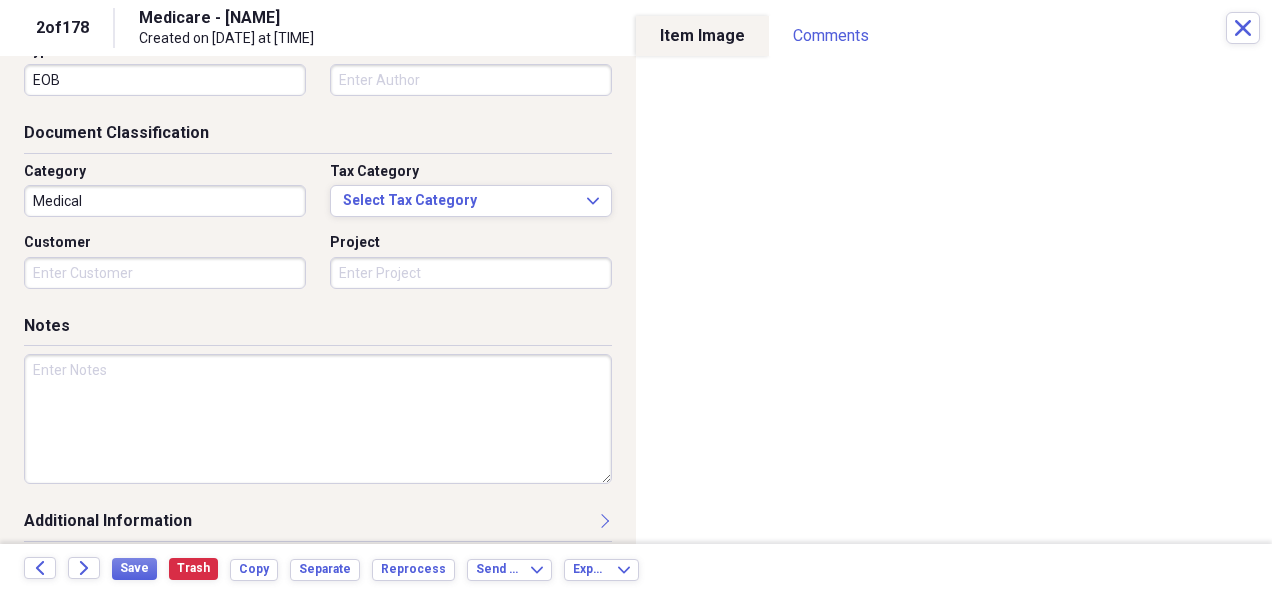 scroll, scrollTop: 245, scrollLeft: 0, axis: vertical 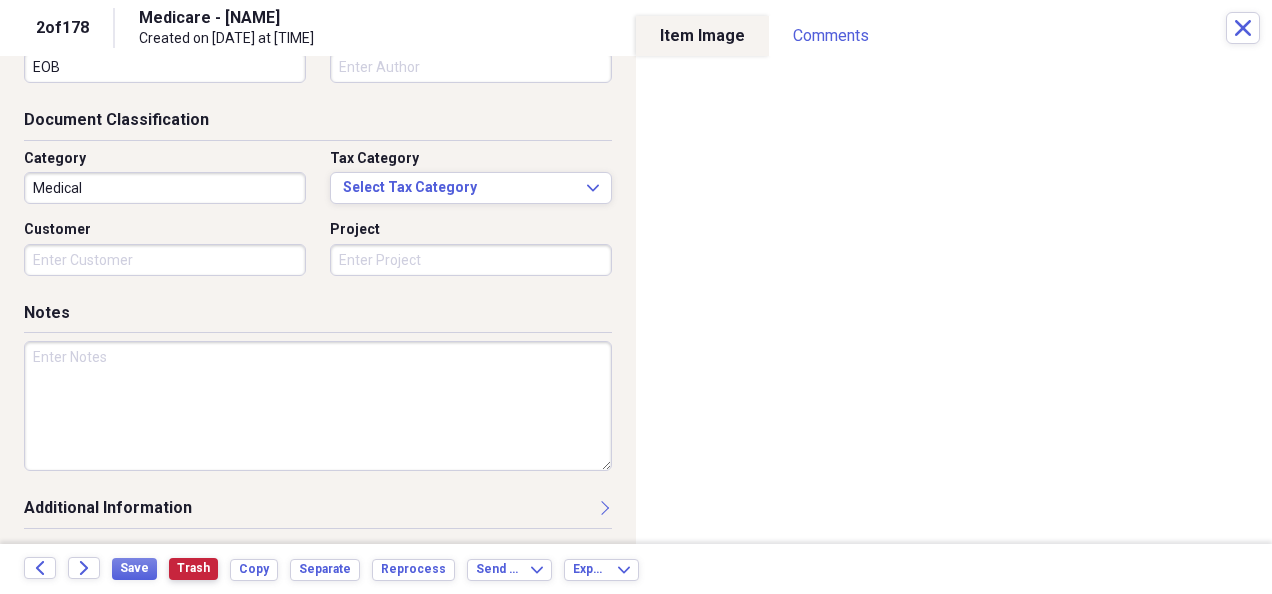 click on "Trash" at bounding box center (193, 568) 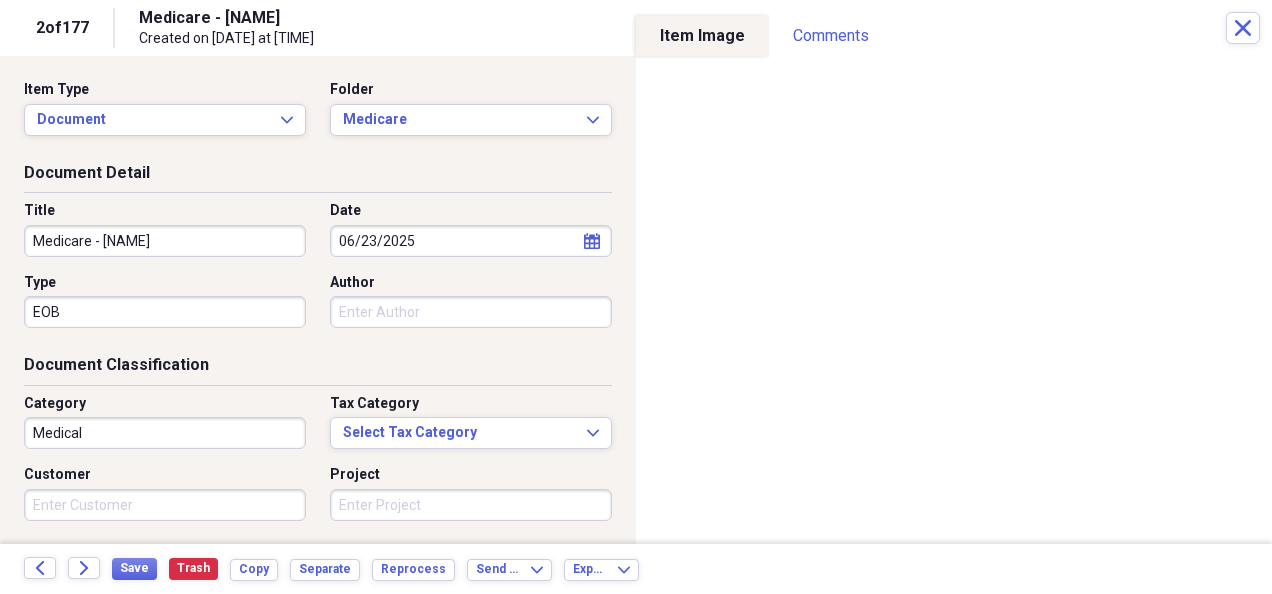 scroll, scrollTop: 245, scrollLeft: 0, axis: vertical 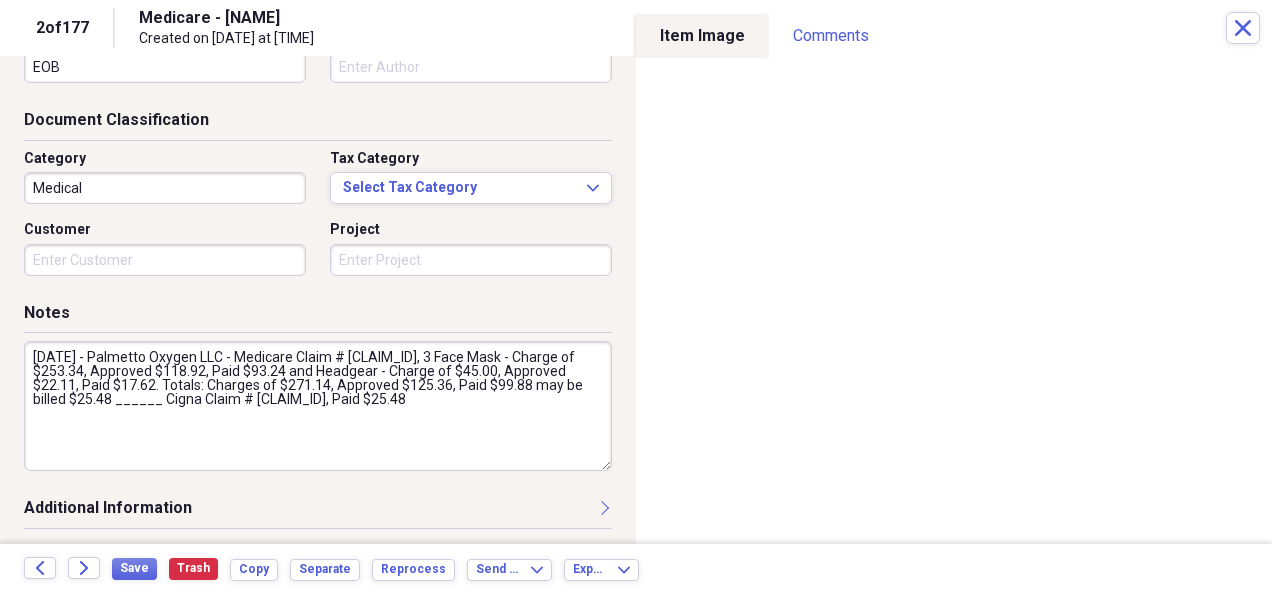 drag, startPoint x: 28, startPoint y: 358, endPoint x: 504, endPoint y: 398, distance: 477.6777 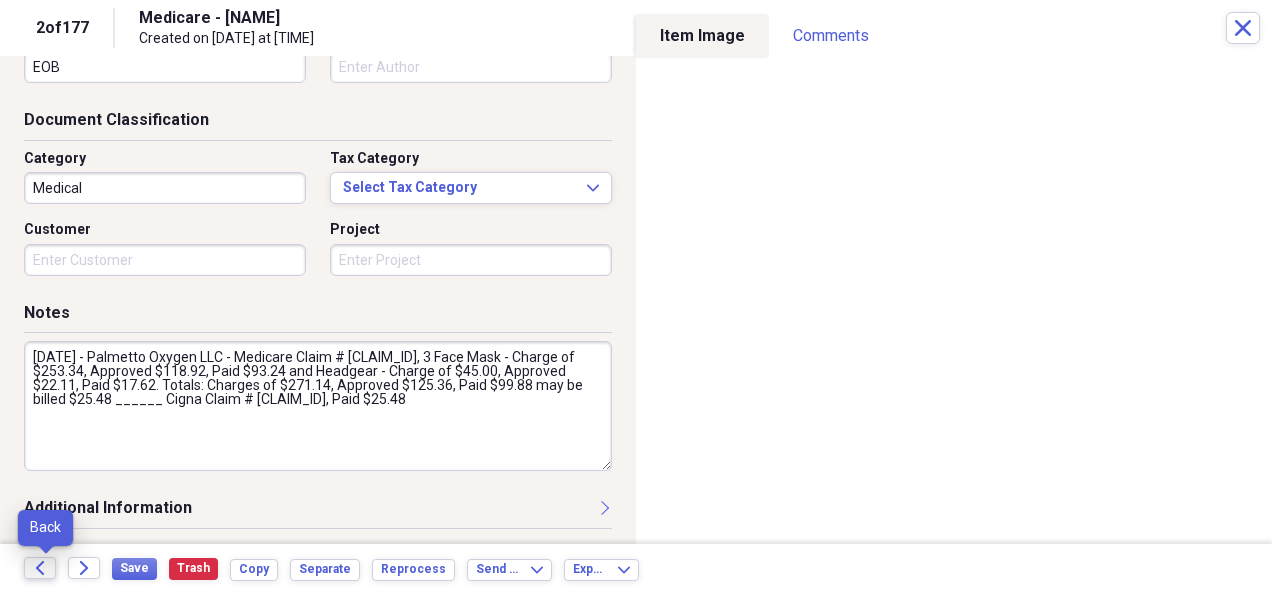 click on "Back" 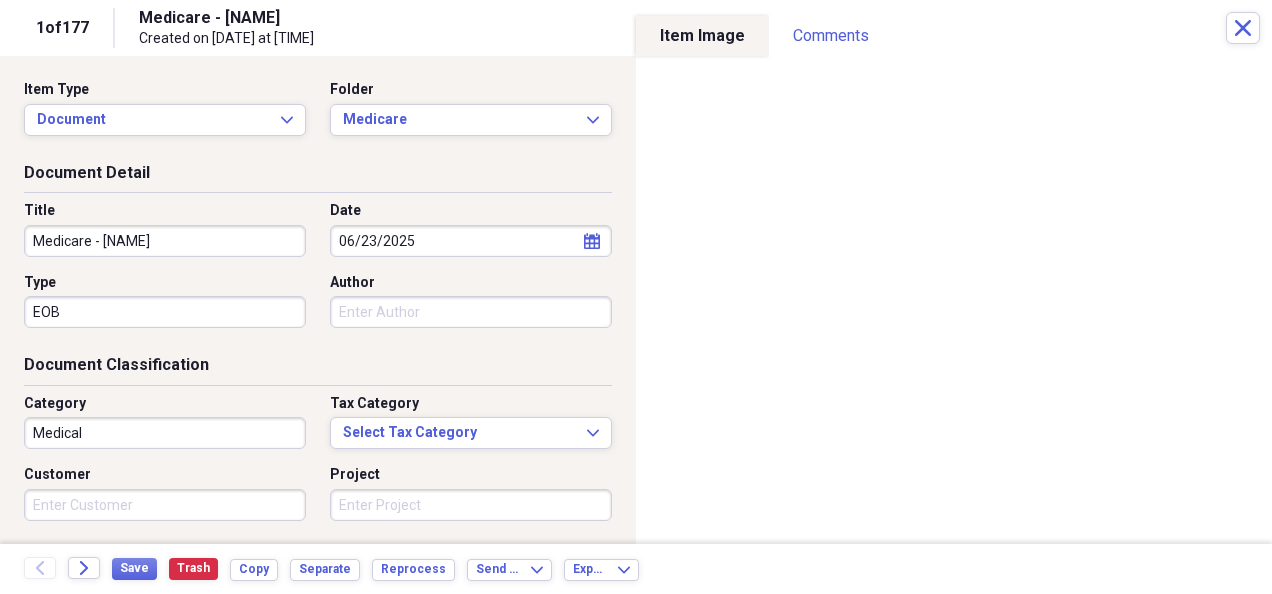scroll, scrollTop: 245, scrollLeft: 0, axis: vertical 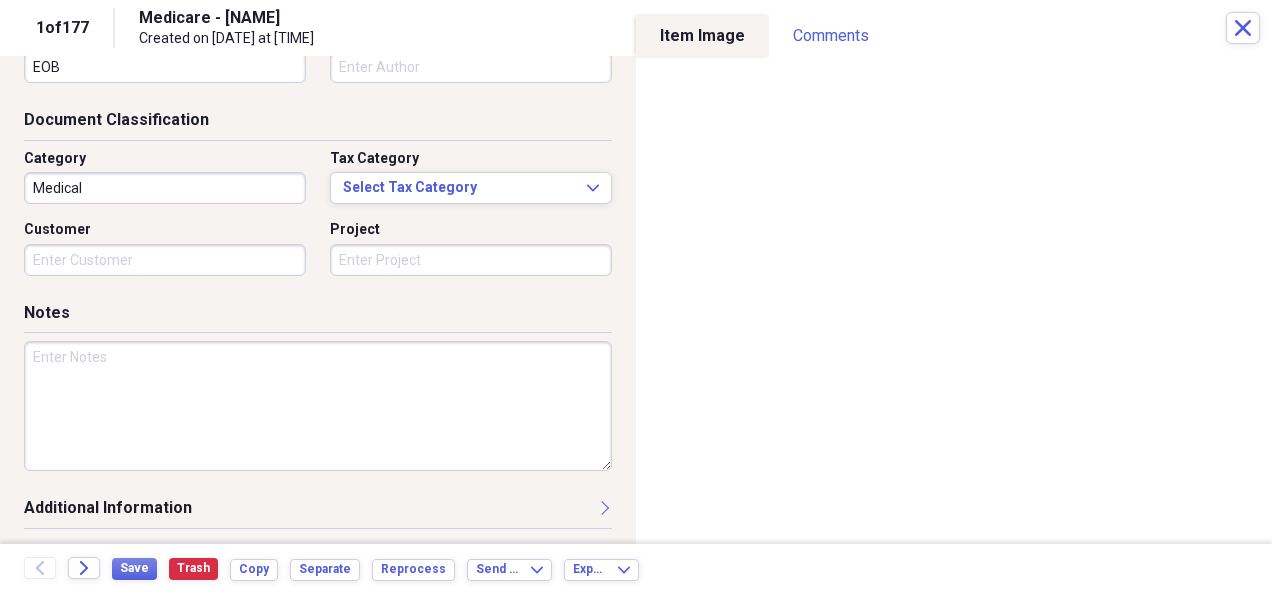 click at bounding box center (318, 406) 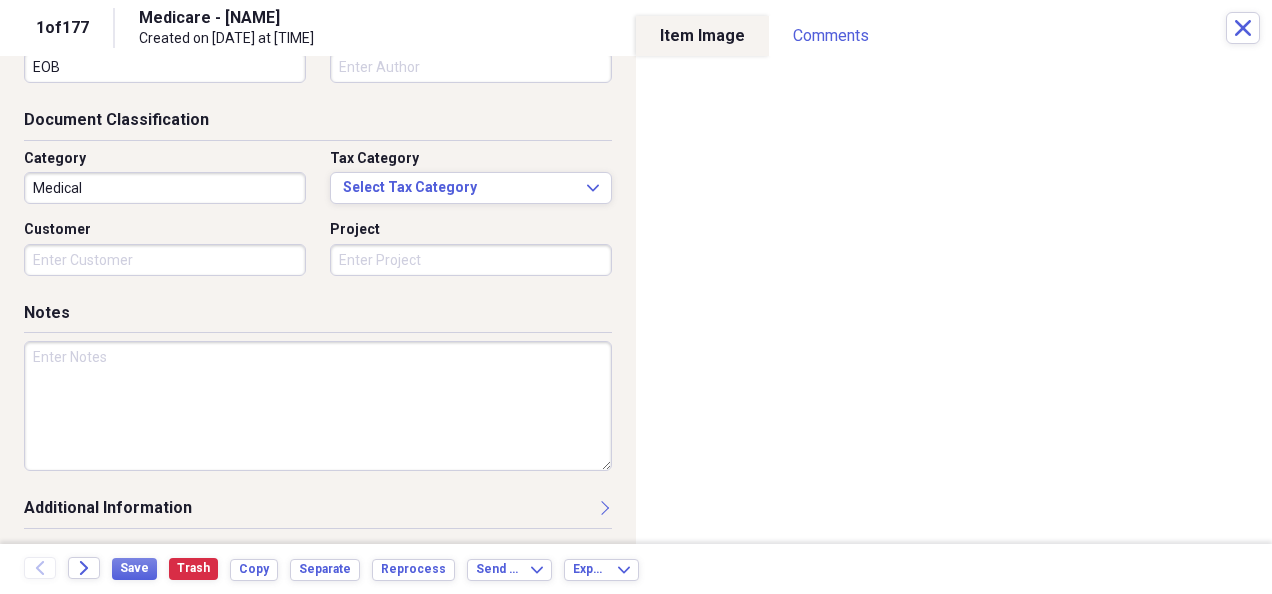 paste on "[DATE] - Palmetto Oxygen LLC - Medicare Claim # [CLAIM_ID], 3 Face Mask - Charge of $253.34, Approved $118.92, Paid $93.24 and Headgear - Charge of $45.00, Approved $22.11, Paid $17.62. Totals: Charges of $271.14, Approved $125.36, Paid $99.88 may be billed $25.48 ______ Cigna Claim # [CLAIM_ID], Paid $25.48" 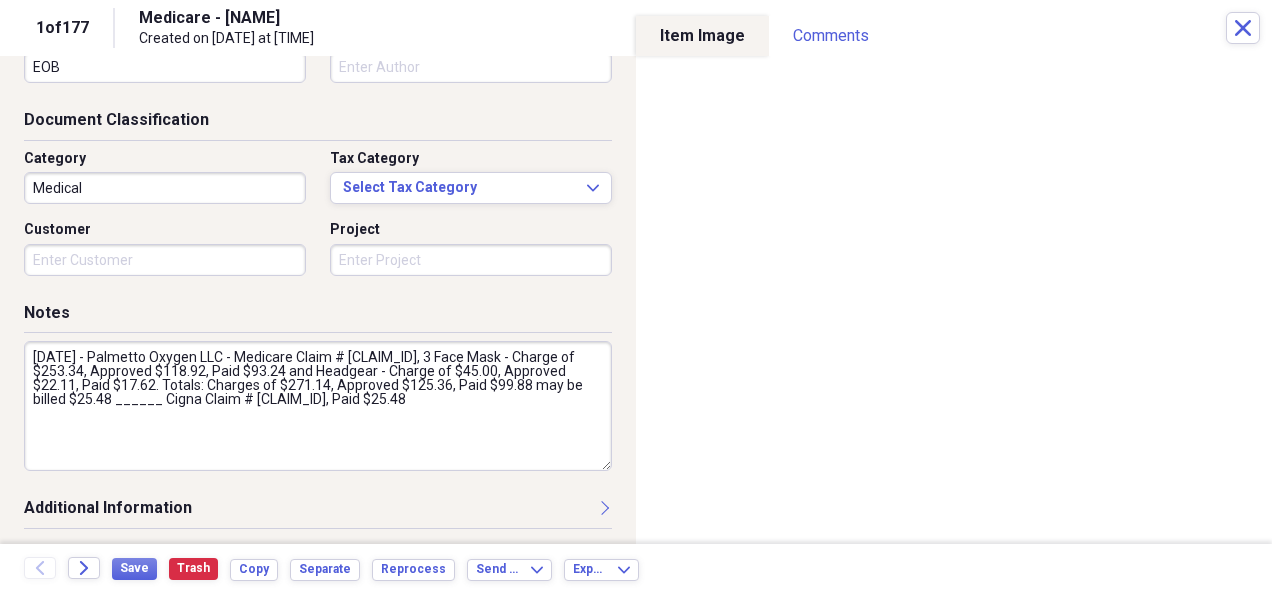 click on "[DATE] - Palmetto Oxygen LLC - Medicare Claim # [CLAIM_ID], 3 Face Mask - Charge of $253.34, Approved $118.92, Paid $93.24 and Headgear - Charge of $45.00, Approved $22.11, Paid $17.62. Totals: Charges of $271.14, Approved $125.36, Paid $99.88 may be billed $25.48 ______ Cigna Claim # [CLAIM_ID], Paid $25.48" at bounding box center (318, 406) 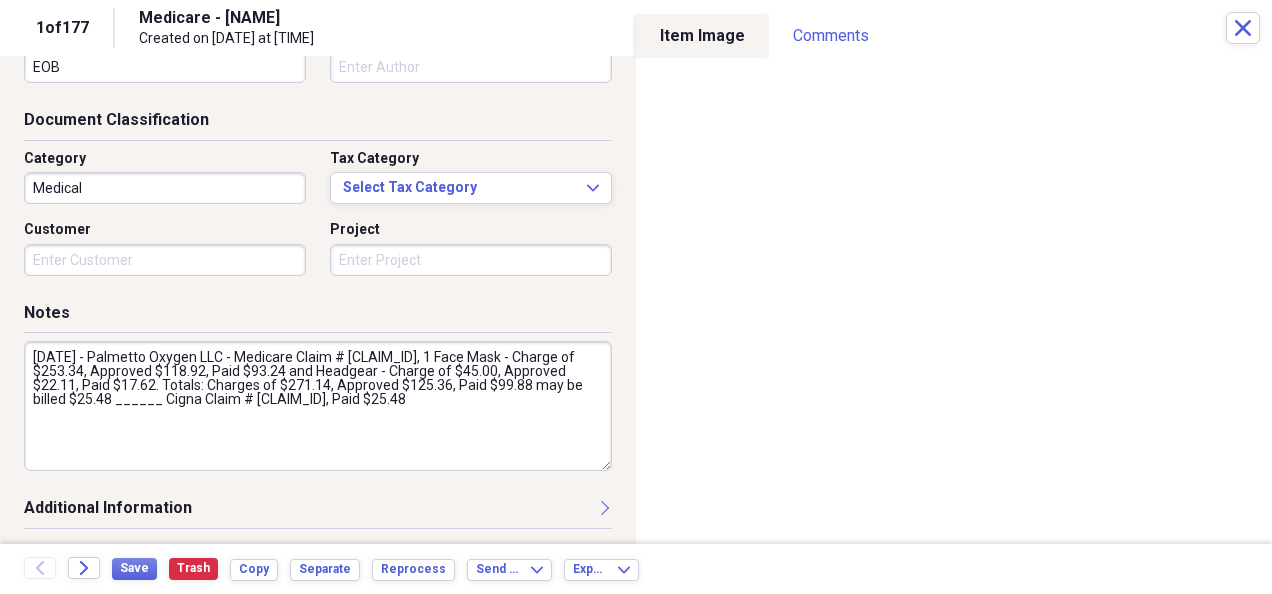 click on "[DATE] - Palmetto Oxygen LLC - Medicare Claim # [CLAIM_ID], 1 Face Mask - Charge of $253.34, Approved $118.92, Paid $93.24 and Headgear - Charge of $45.00, Approved $22.11, Paid $17.62. Totals: Charges of $271.14, Approved $125.36, Paid $99.88 may be billed $25.48 ______ Cigna Claim # [CLAIM_ID], Paid $25.48" at bounding box center (318, 406) 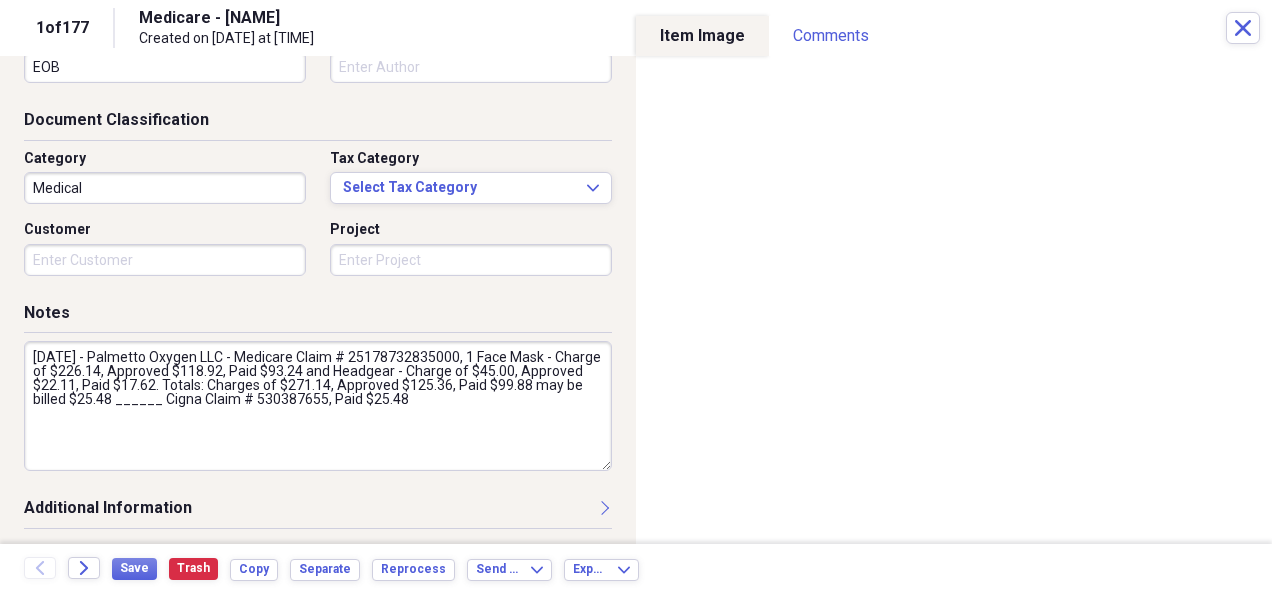 click on "[DATE] - Palmetto Oxygen LLC - Medicare Claim # 25178732835000, 1 Face Mask - Charge of $226.14, Approved $118.92, Paid $93.24 and Headgear - Charge of $45.00, Approved $22.11, Paid $17.62. Totals: Charges of $271.14, Approved $125.36, Paid $99.88 may be billed $25.48 ______ Cigna Claim # 530387655, Paid $25.48" at bounding box center (318, 406) 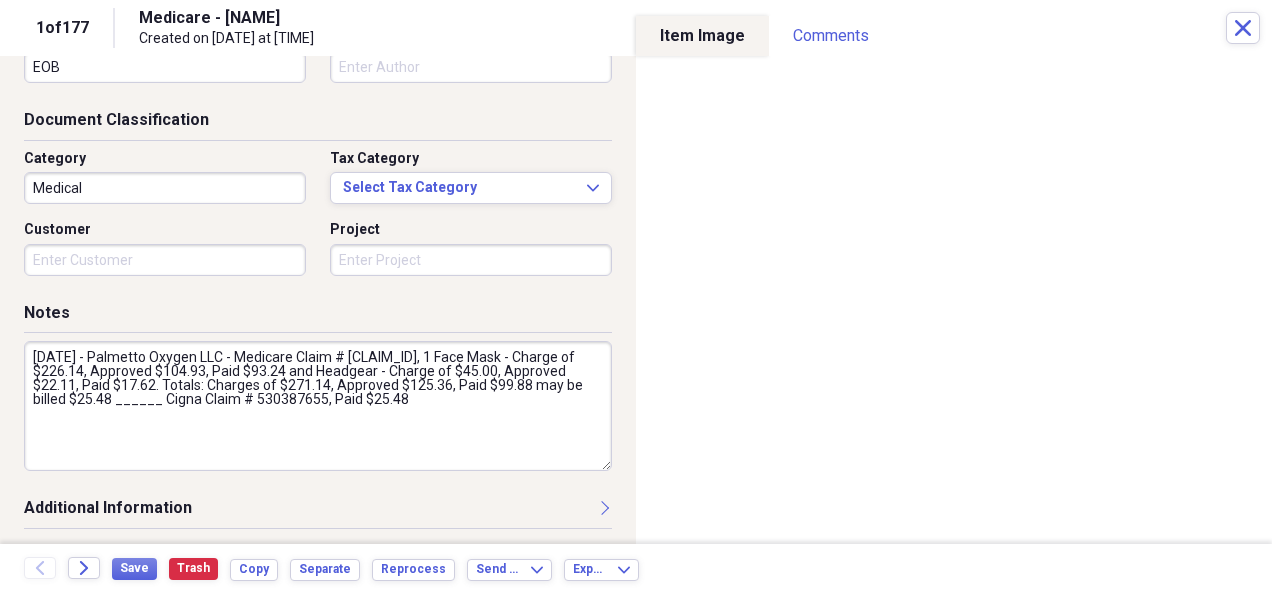 click on "[DATE] - Palmetto Oxygen LLC - Medicare Claim # [CLAIM_ID], 1 Face Mask - Charge of $226.14, Approved $104.93, Paid $93.24 and Headgear - Charge of $45.00, Approved $22.11, Paid $17.62. Totals: Charges of $271.14, Approved $125.36, Paid $99.88 may be billed $25.48 ______ Cigna Claim # 530387655, Paid $25.48" at bounding box center [318, 406] 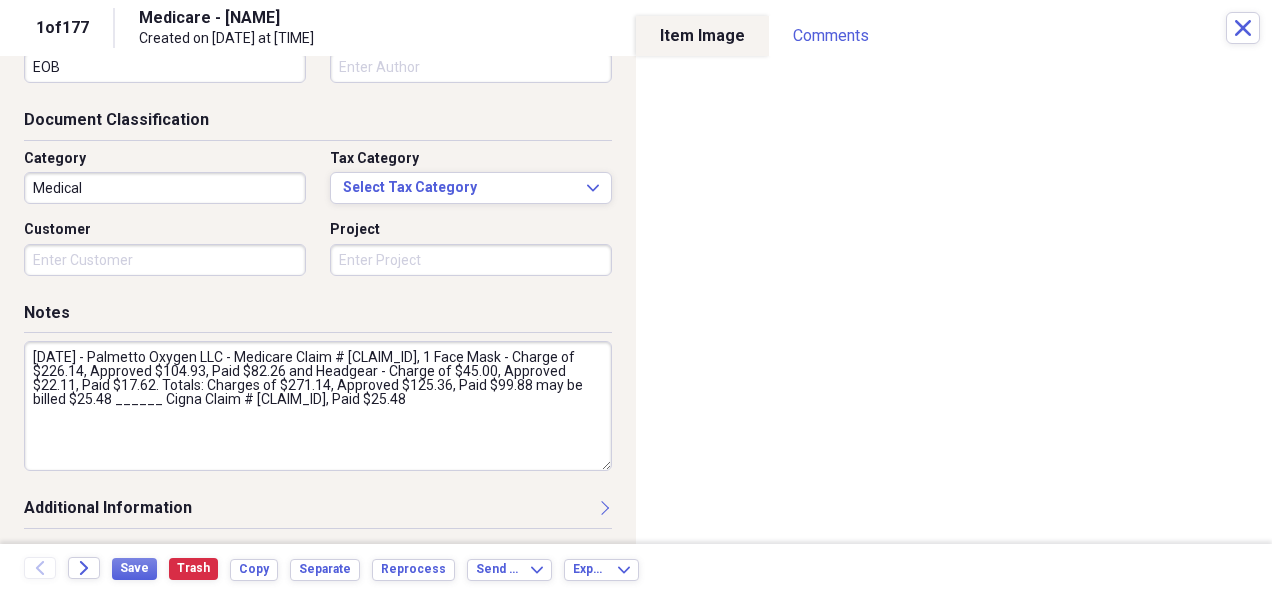 click on "[DATE] - Palmetto Oxygen LLC - Medicare Claim # [CLAIM_ID], 1 Face Mask - Charge of $226.14, Approved $104.93, Paid $82.26 and Headgear - Charge of $45.00, Approved $22.11, Paid $17.62. Totals: Charges of $271.14, Approved $125.36, Paid $99.88 may be billed $25.48 ______ Cigna Claim # [CLAIM_ID], Paid $25.48" at bounding box center (318, 406) 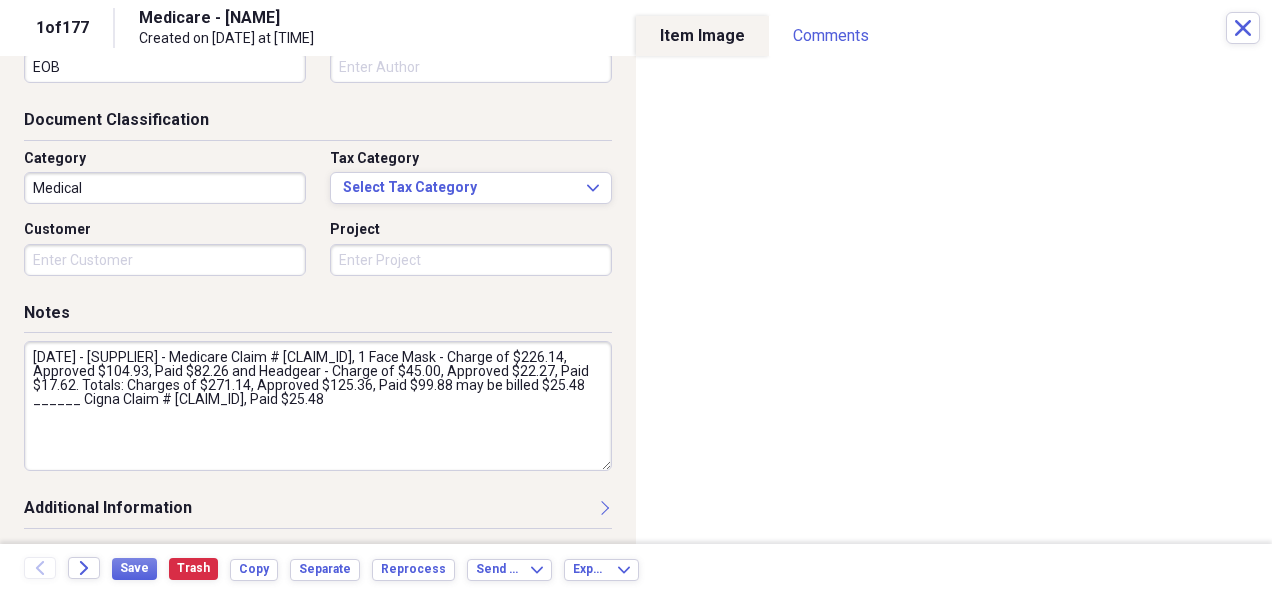 click on "[DATE] - [SUPPLIER] - Medicare Claim # [CLAIM_ID], 1 Face Mask - Charge of $226.14, Approved $104.93, Paid $82.26 and Headgear - Charge of $45.00, Approved $22.27, Paid $17.62. Totals: Charges of $271.14, Approved $125.36, Paid $99.88 may be billed $25.48 ______ Cigna Claim # [CLAIM_ID], Paid $25.48" at bounding box center (318, 406) 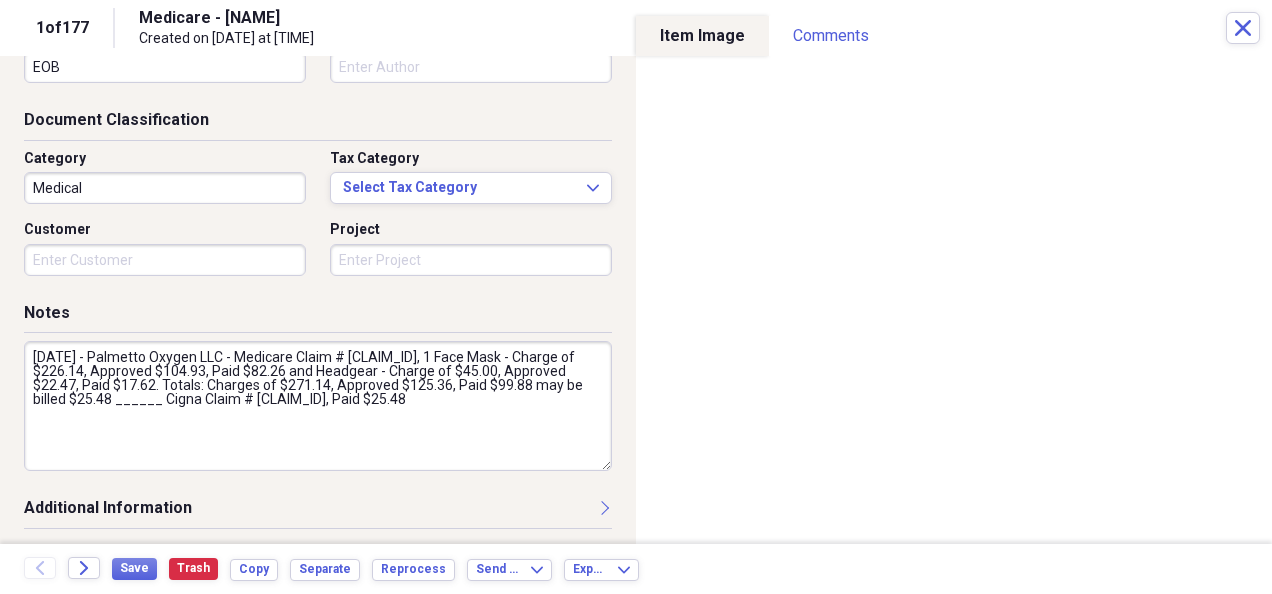 click on "[DATE] - Palmetto Oxygen LLC - Medicare Claim # [CLAIM_ID], 1 Face Mask - Charge of $226.14, Approved $104.93, Paid $82.26 and Headgear - Charge of $45.00, Approved $22.47, Paid $17.62. Totals: Charges of $271.14, Approved $125.36, Paid $99.88 may be billed $25.48 ______ Cigna Claim # [CLAIM_ID], Paid $25.48" at bounding box center (318, 406) 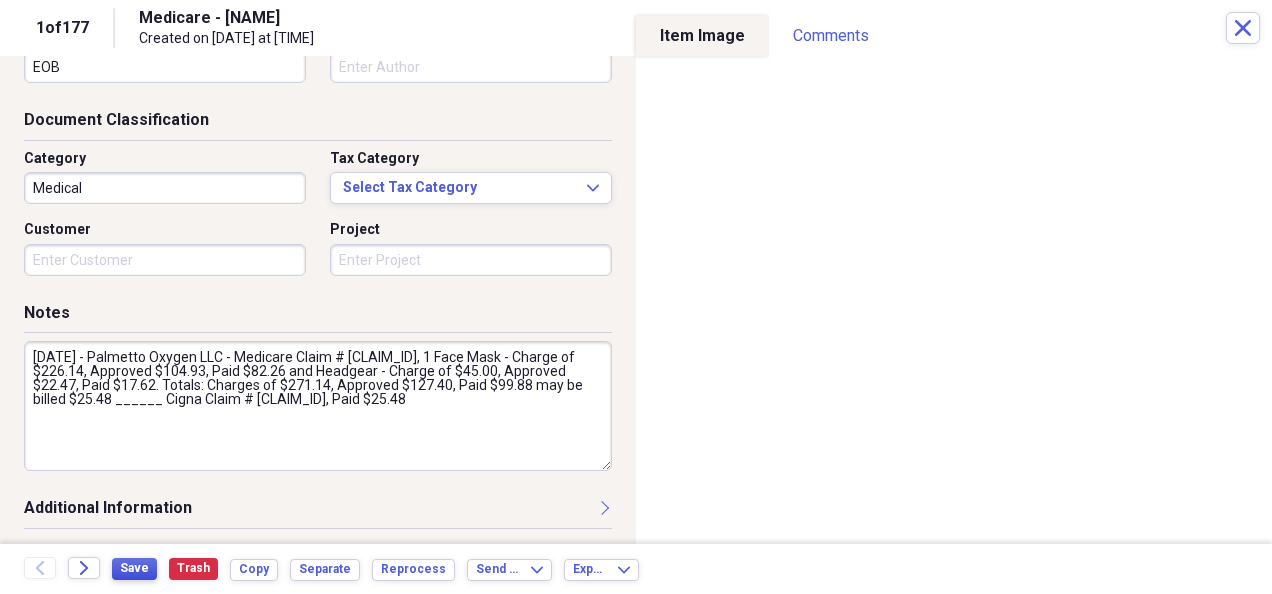 type on "[DATE] - Palmetto Oxygen LLC - Medicare Claim # [CLAIM_ID], 1 Face Mask - Charge of $226.14, Approved $104.93, Paid $82.26 and Headgear - Charge of $45.00, Approved $22.47, Paid $17.62. Totals: Charges of $271.14, Approved $127.40, Paid $99.88 may be billed $25.48 ______ Cigna Claim # [CLAIM_ID], Paid $25.48" 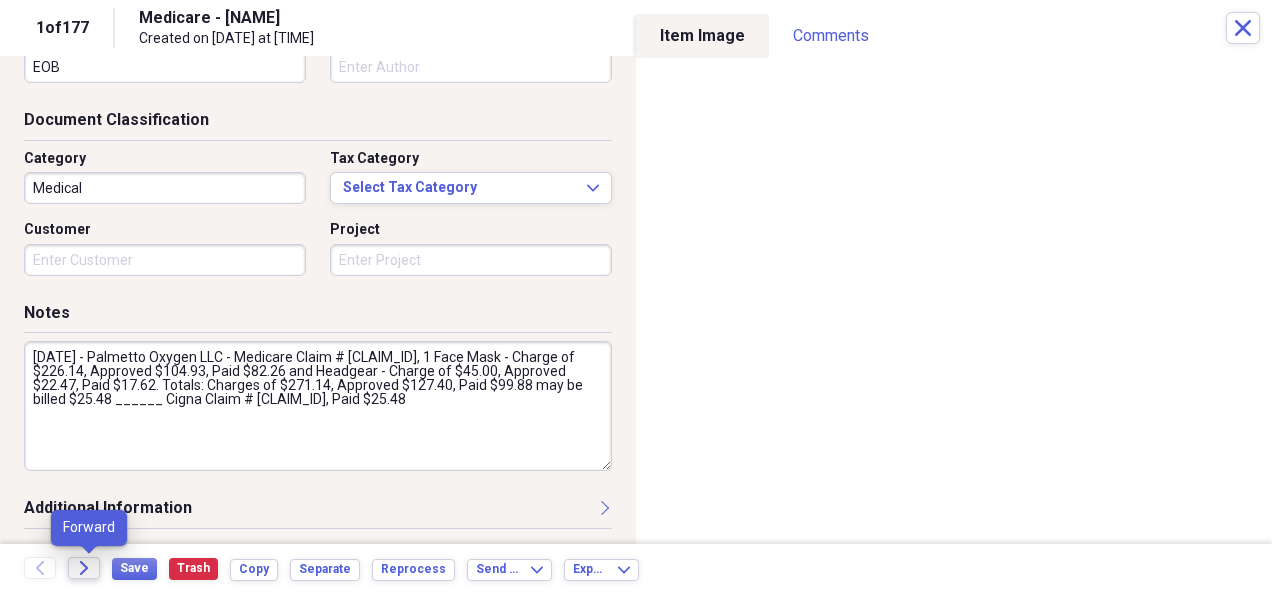 click on "Forward" 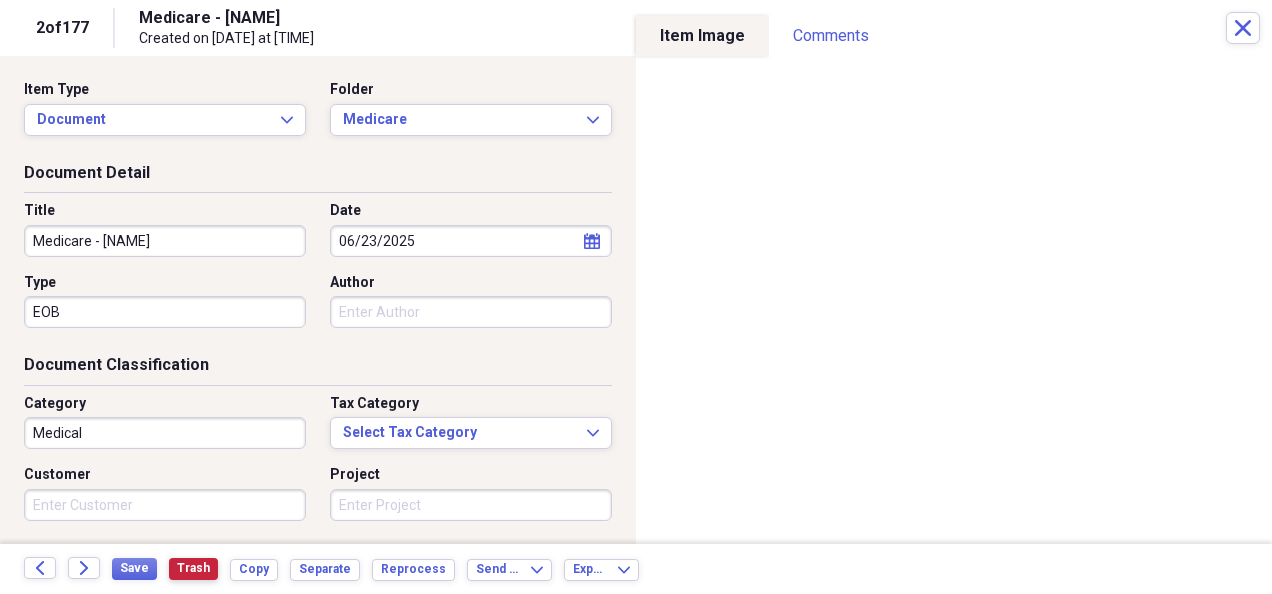 click on "Trash" at bounding box center [193, 568] 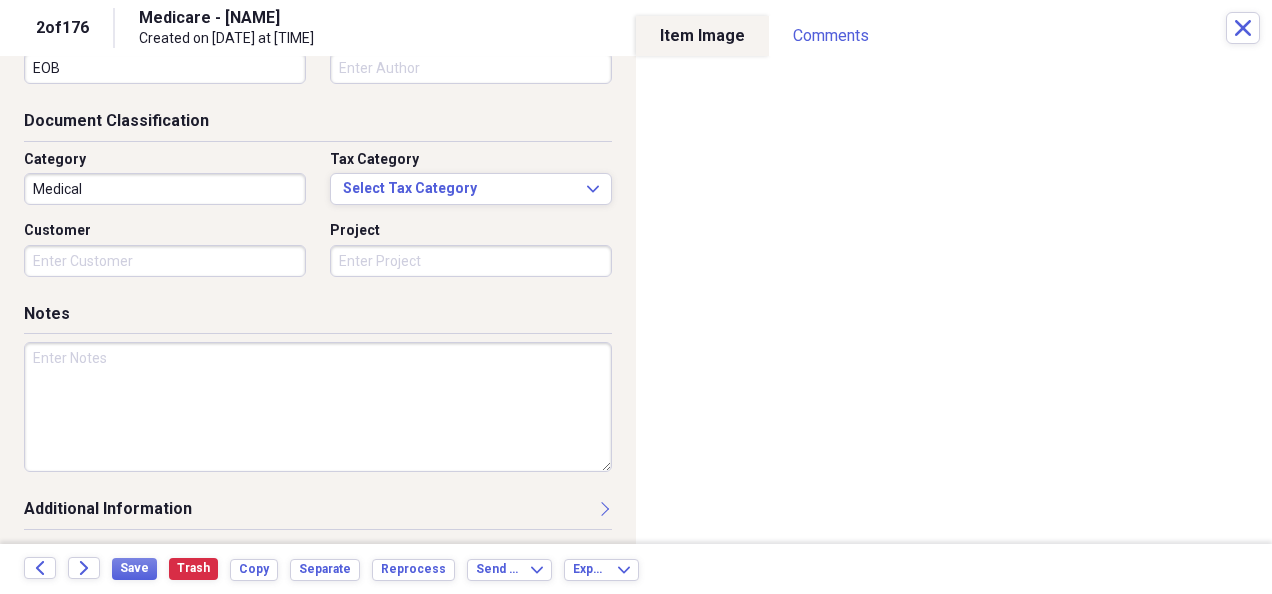 scroll, scrollTop: 245, scrollLeft: 0, axis: vertical 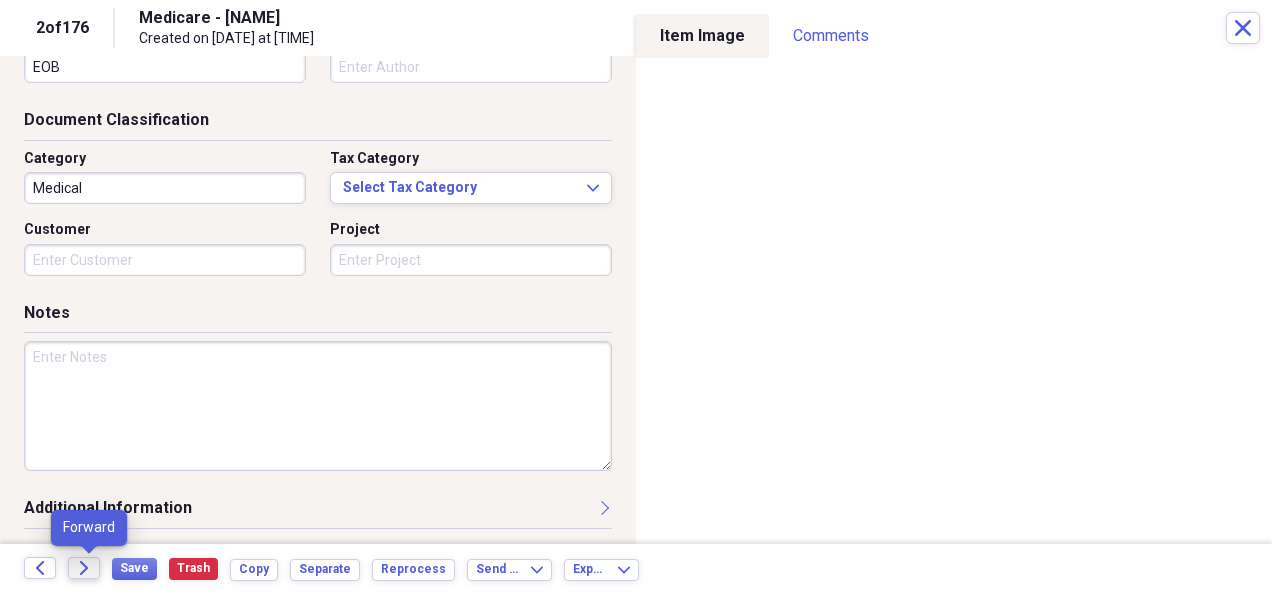 click 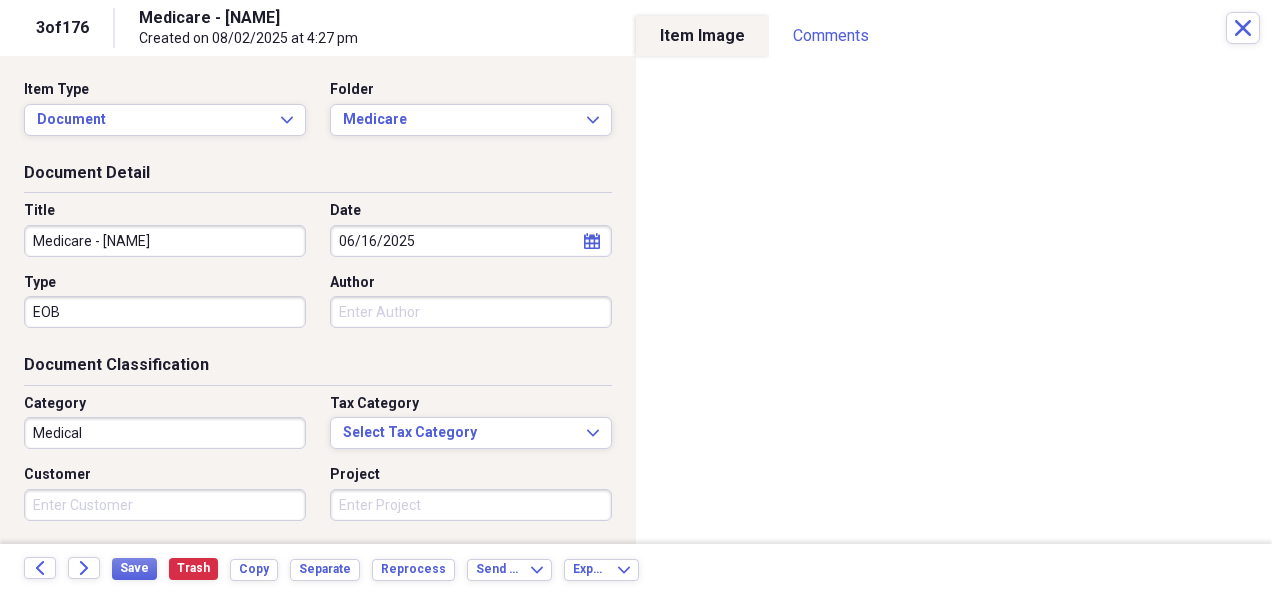 scroll, scrollTop: 245, scrollLeft: 0, axis: vertical 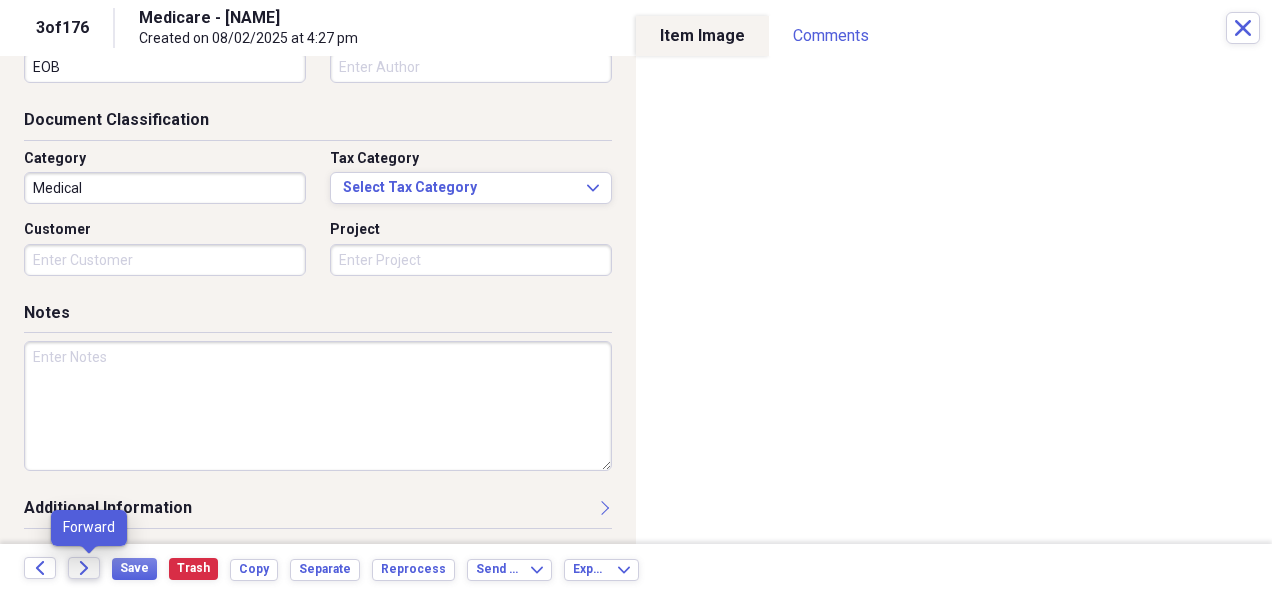 click on "Forward" 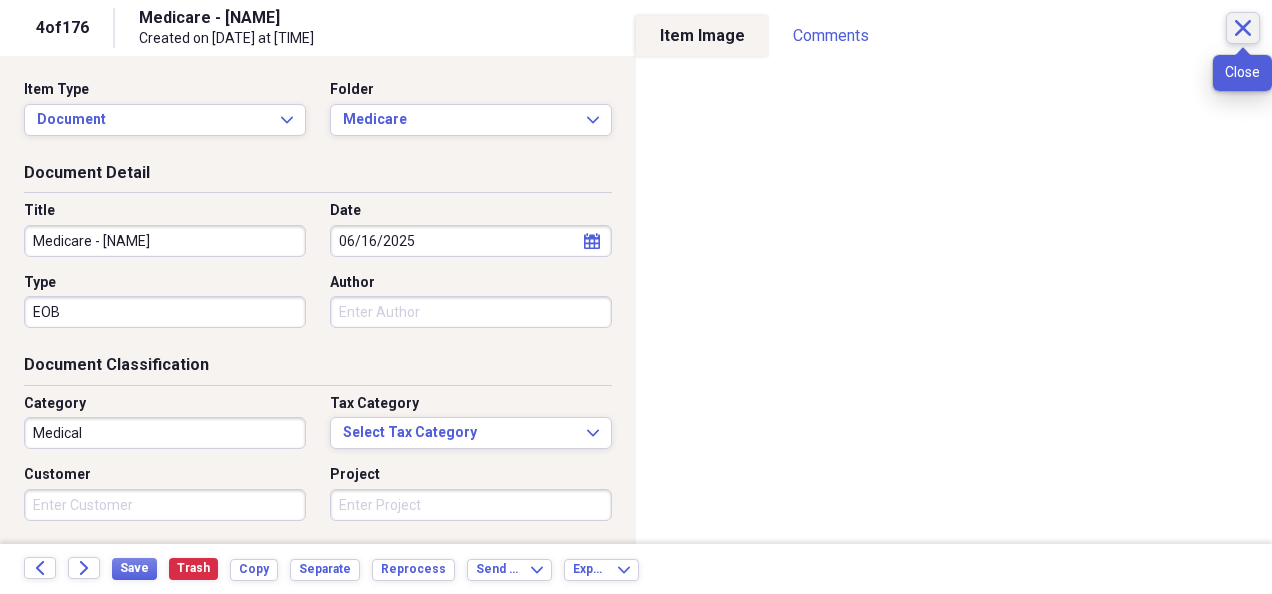 click on "Close" 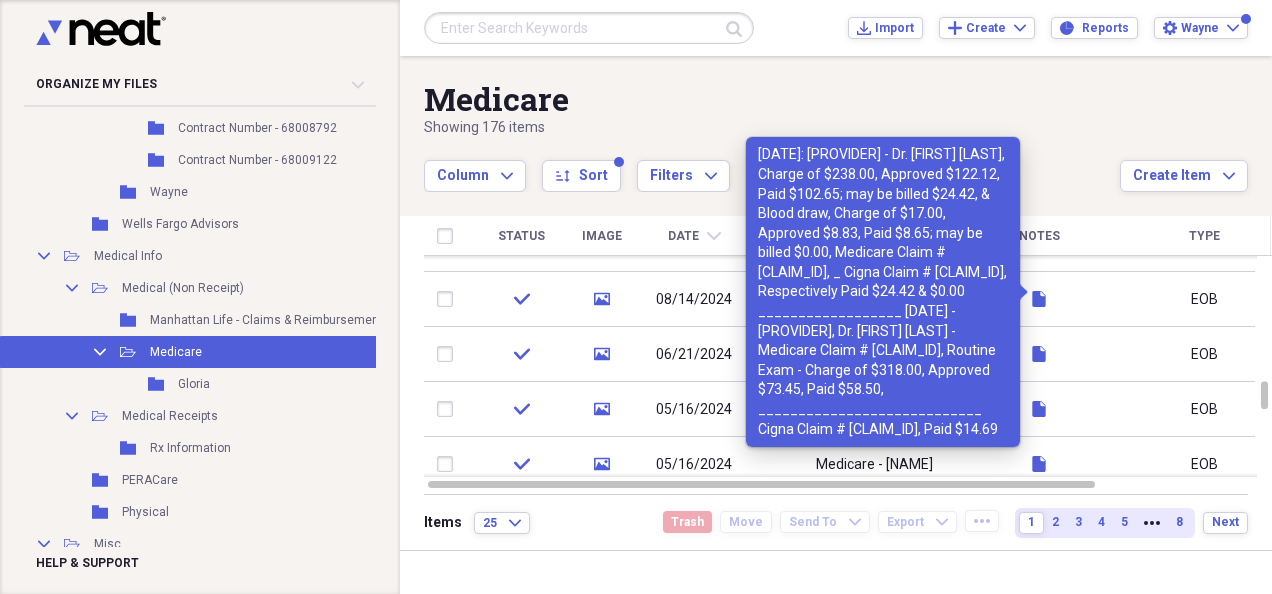 click on "Column Expand sort Sort Filters  Expand" at bounding box center (772, 165) 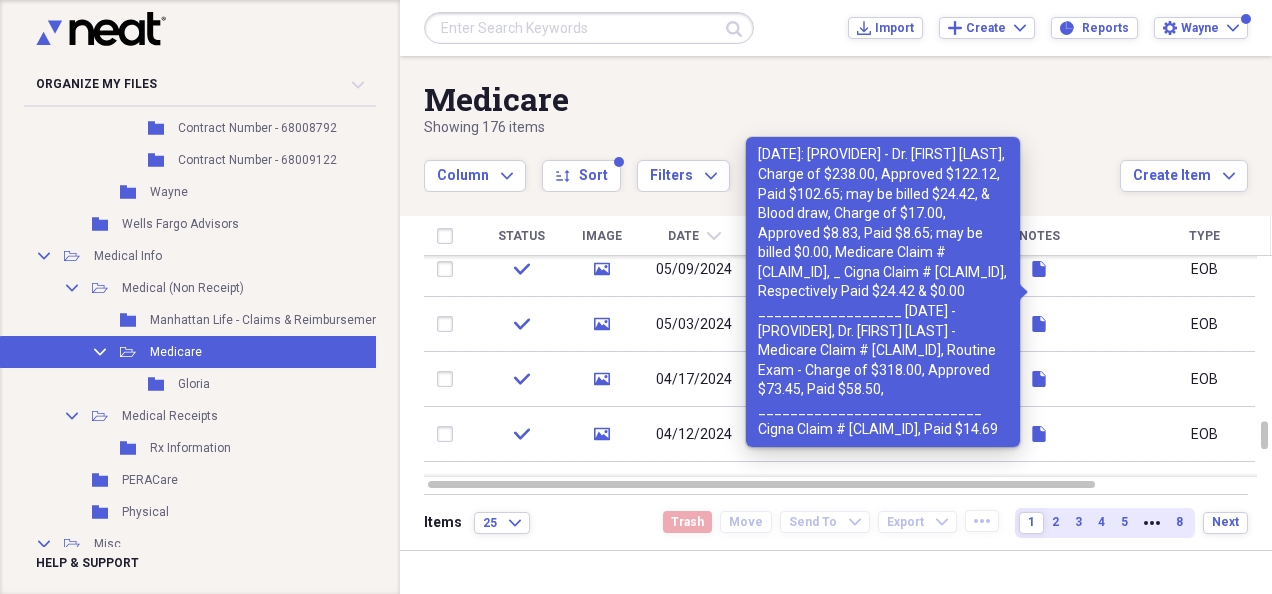 click on "Showing 176 items" at bounding box center (772, 128) 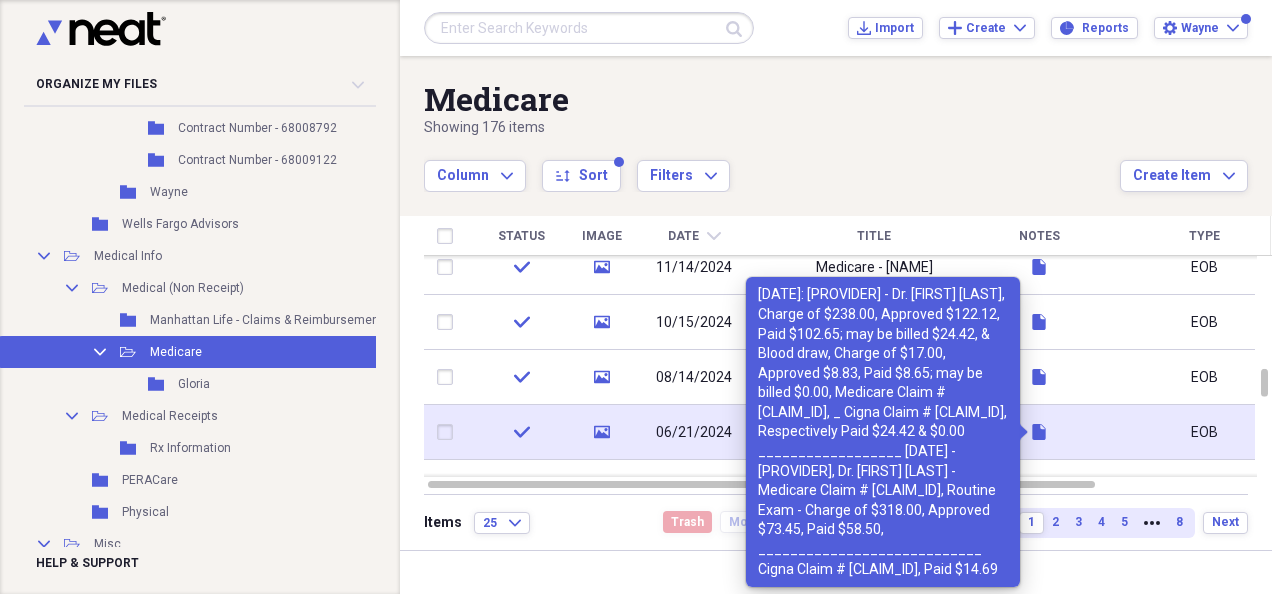 click on "document" 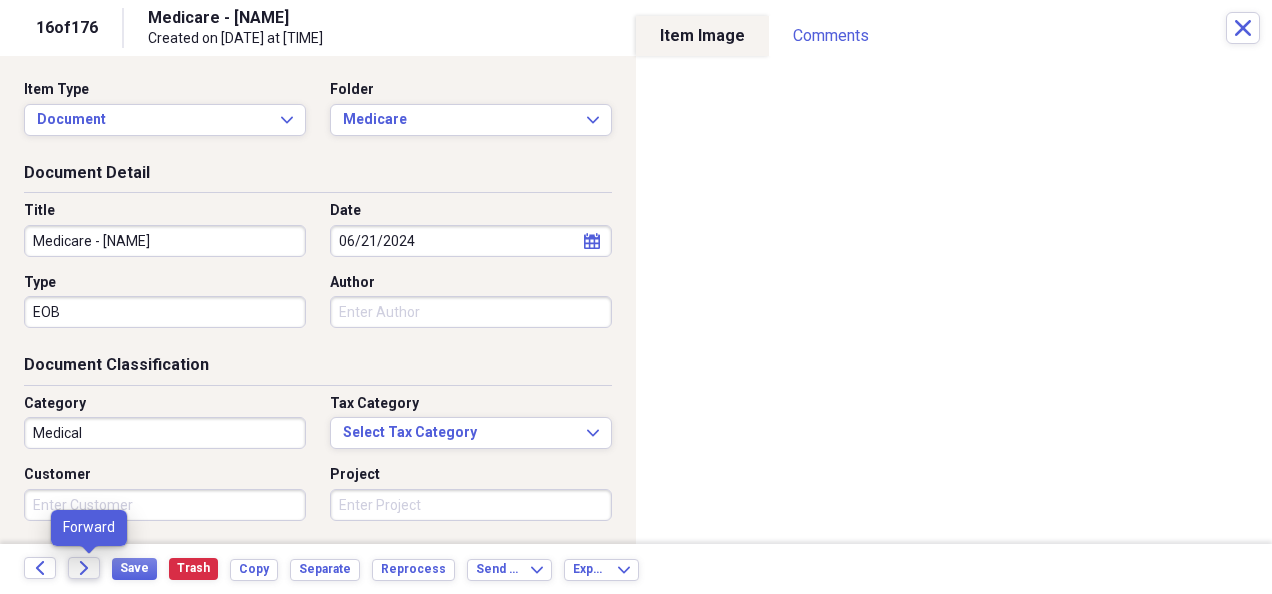 click on "Forward" 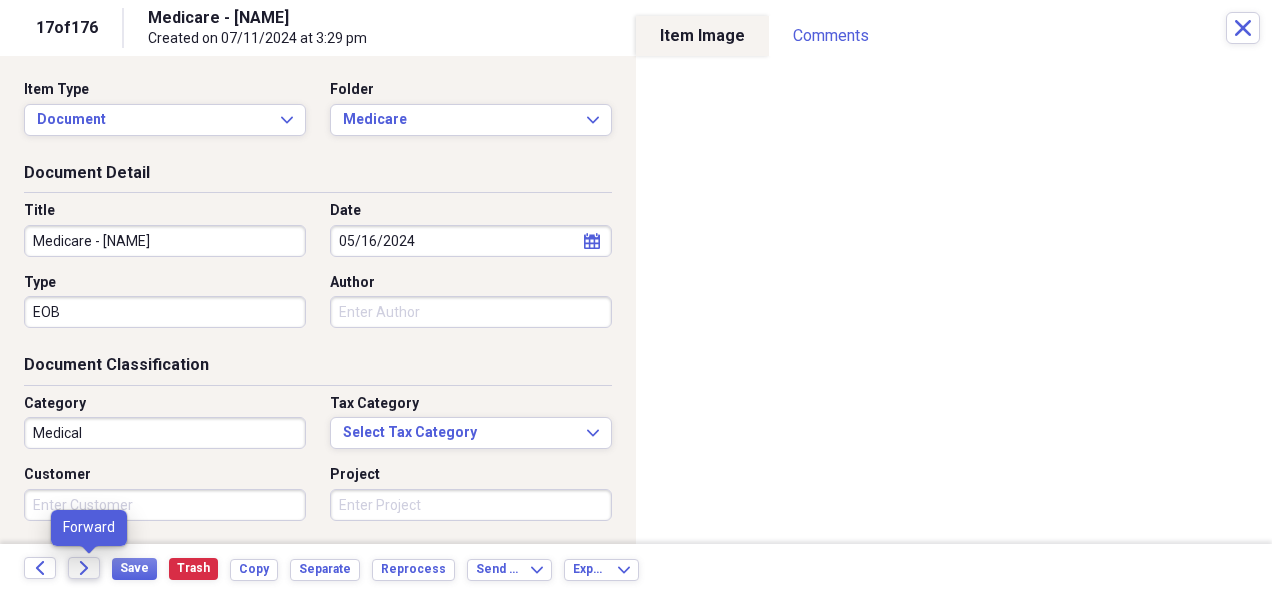 click on "Forward" 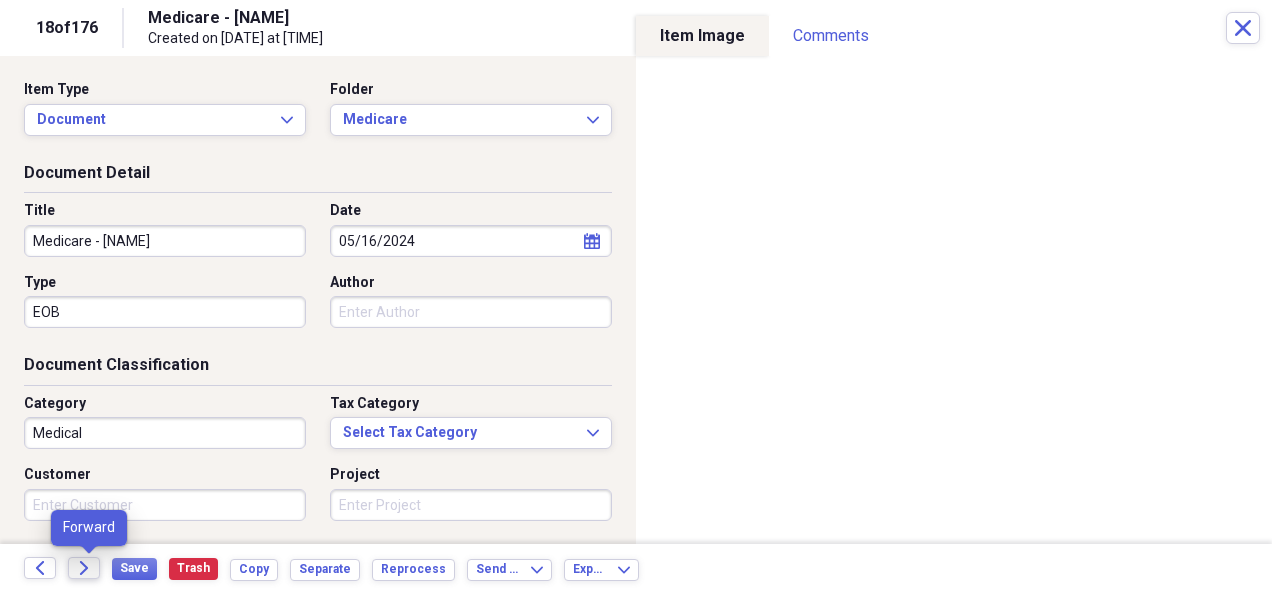 click on "Forward" 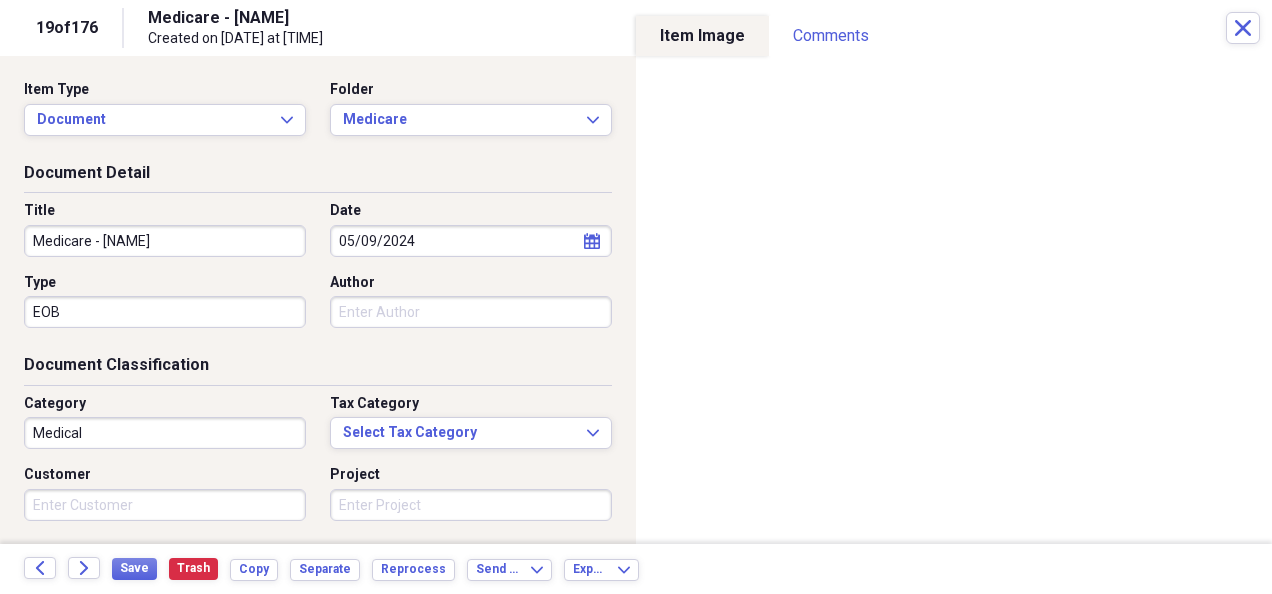 scroll, scrollTop: 245, scrollLeft: 0, axis: vertical 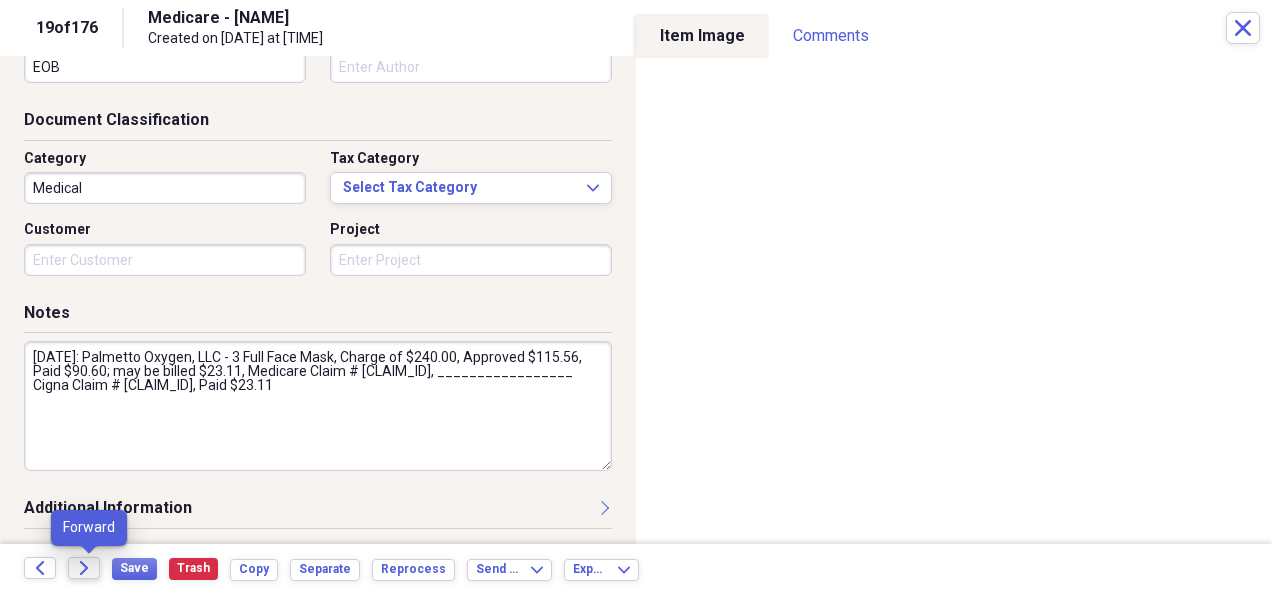 click on "Forward" 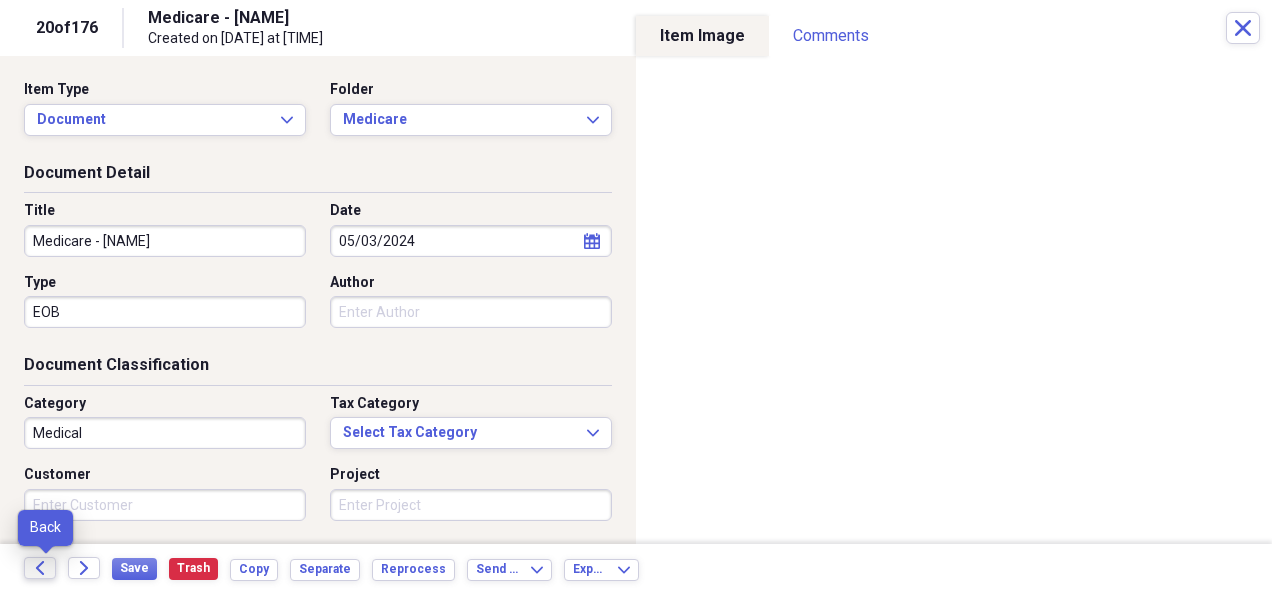 click on "Back" 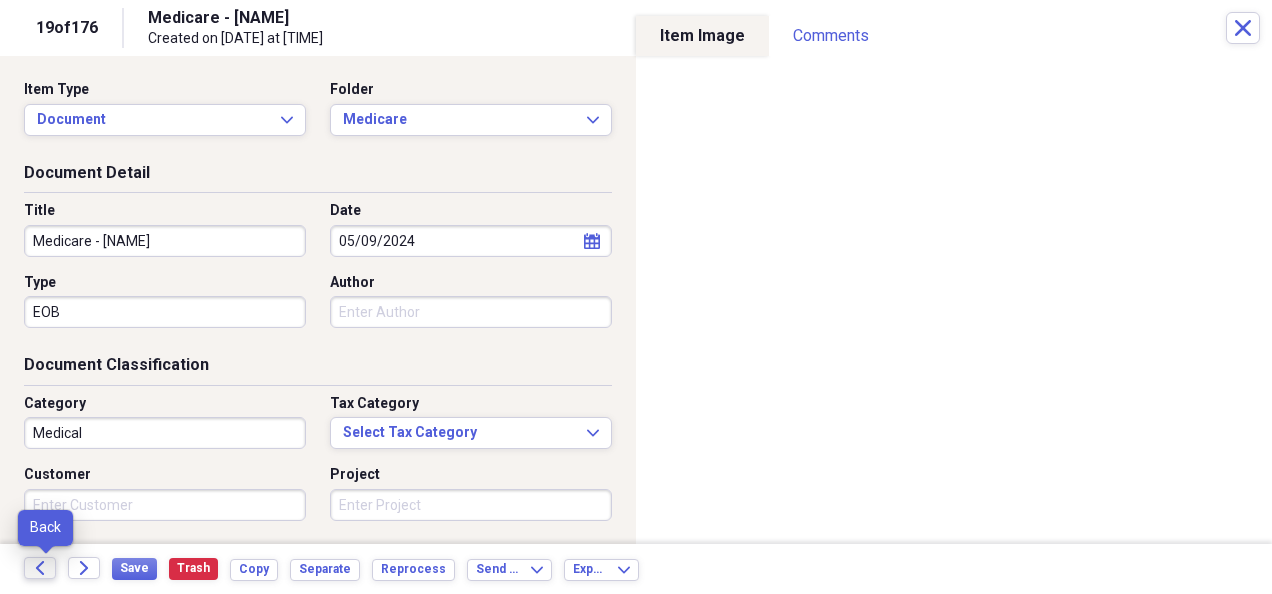 click on "Back" 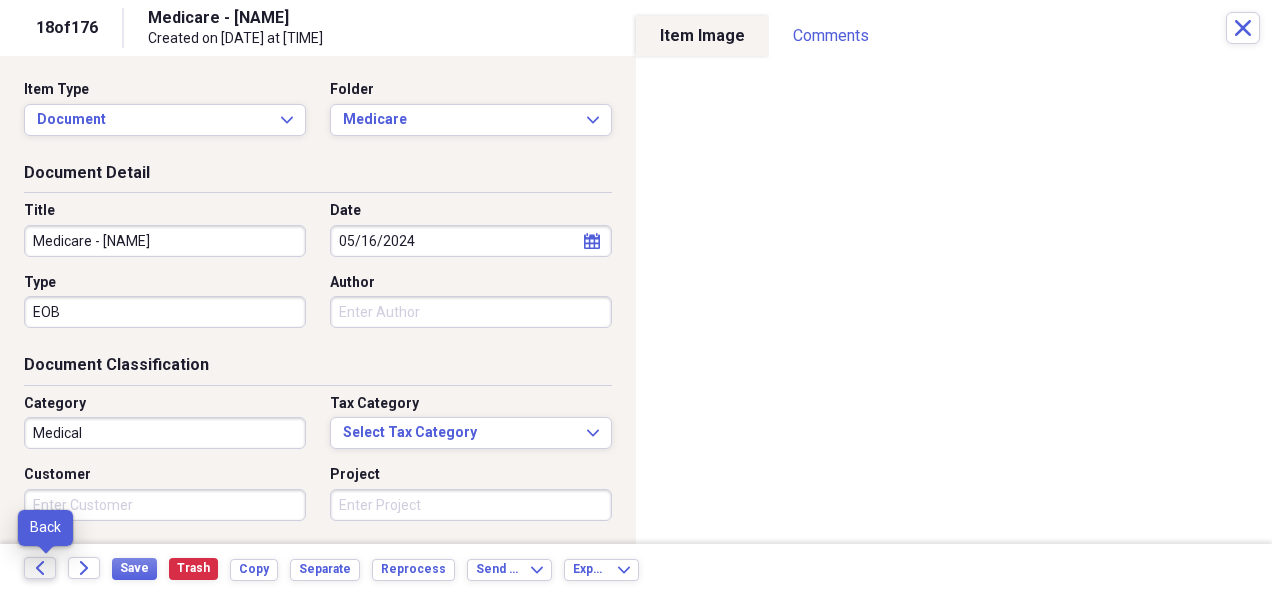 click on "Back" 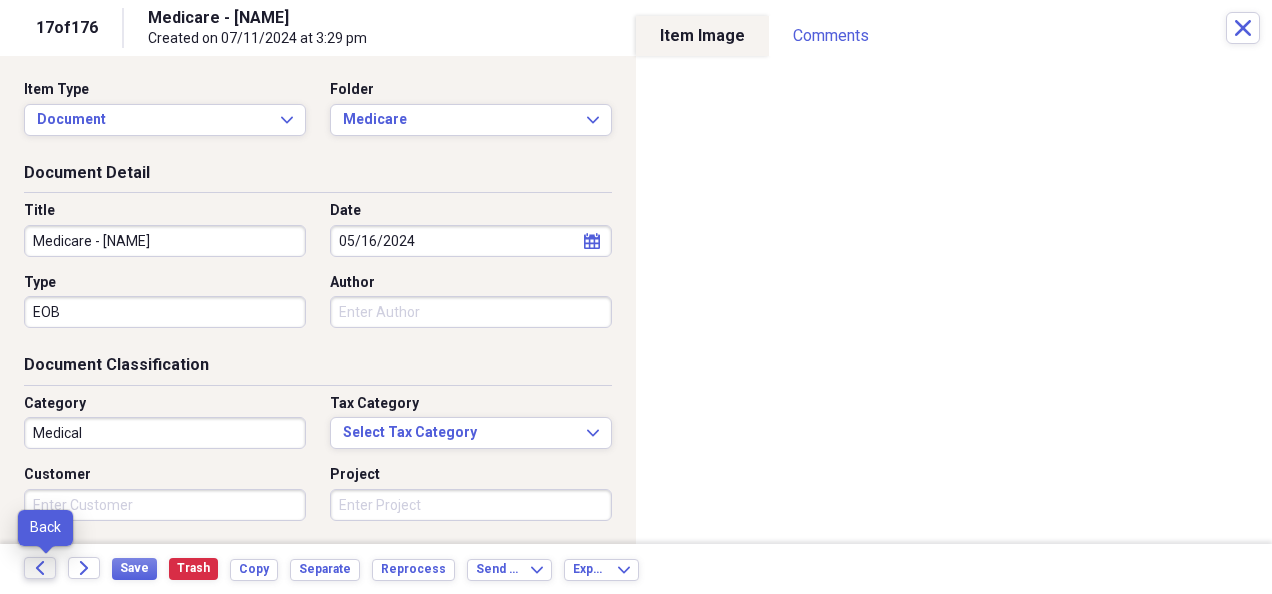 click on "Back" 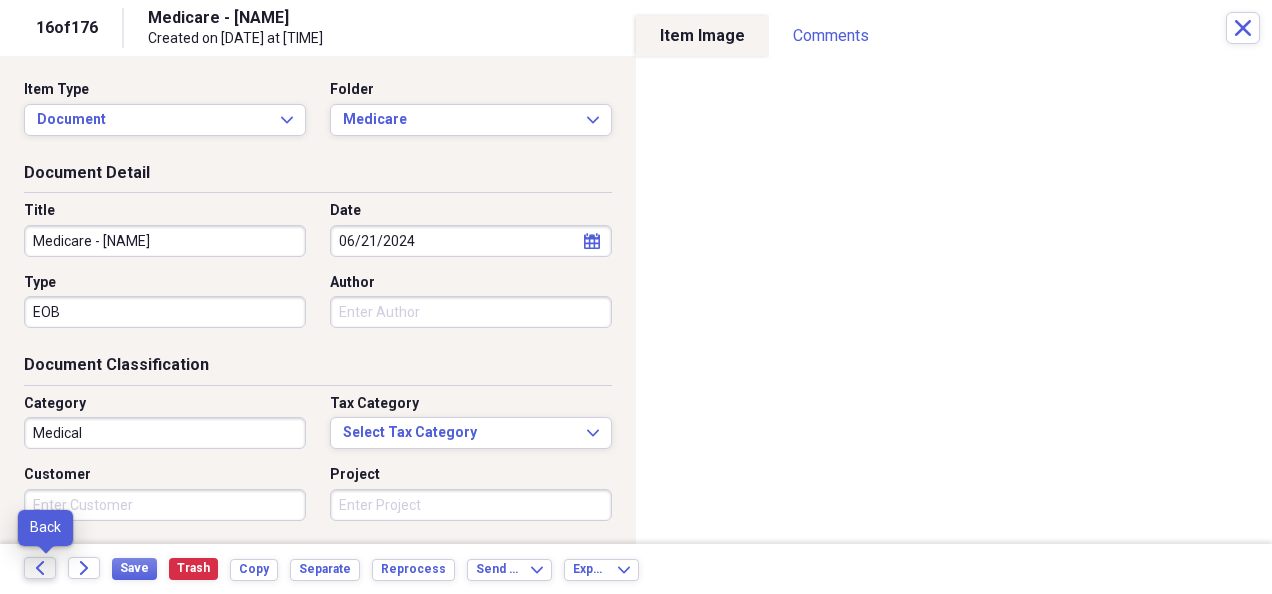 click on "Back" 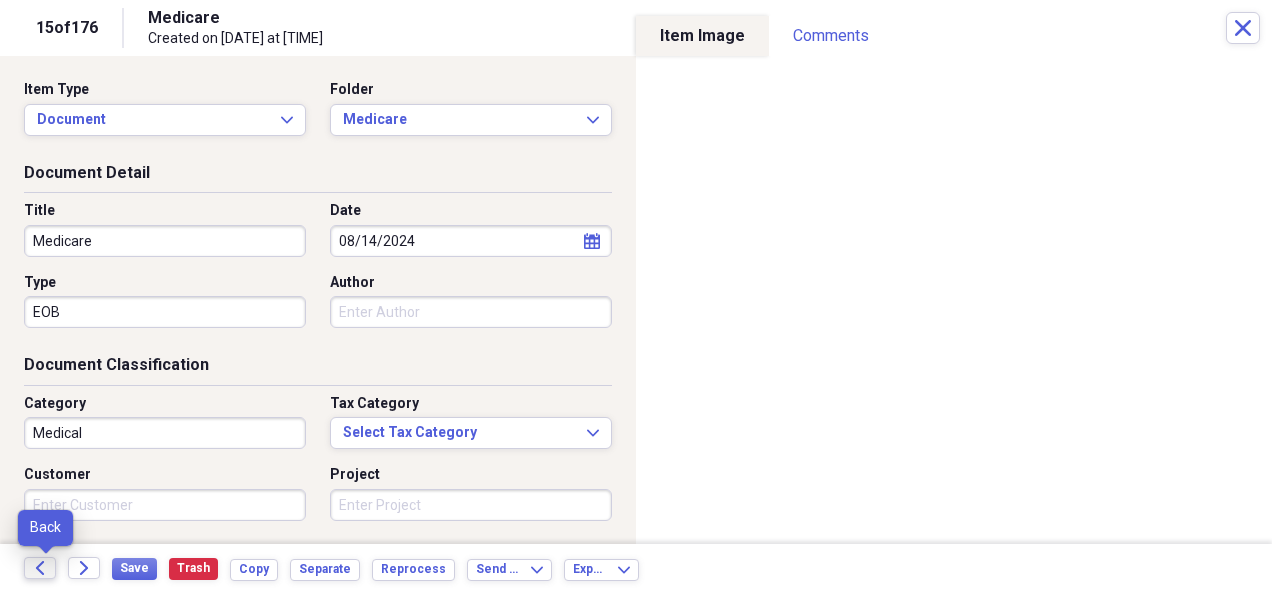 click on "Back" 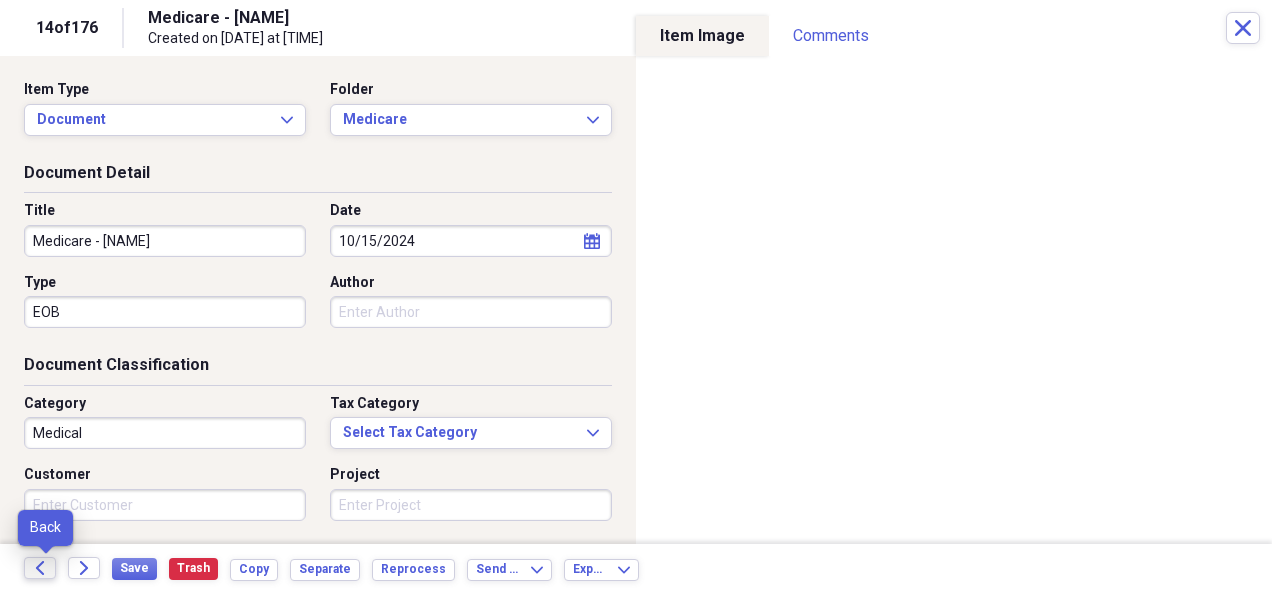 click 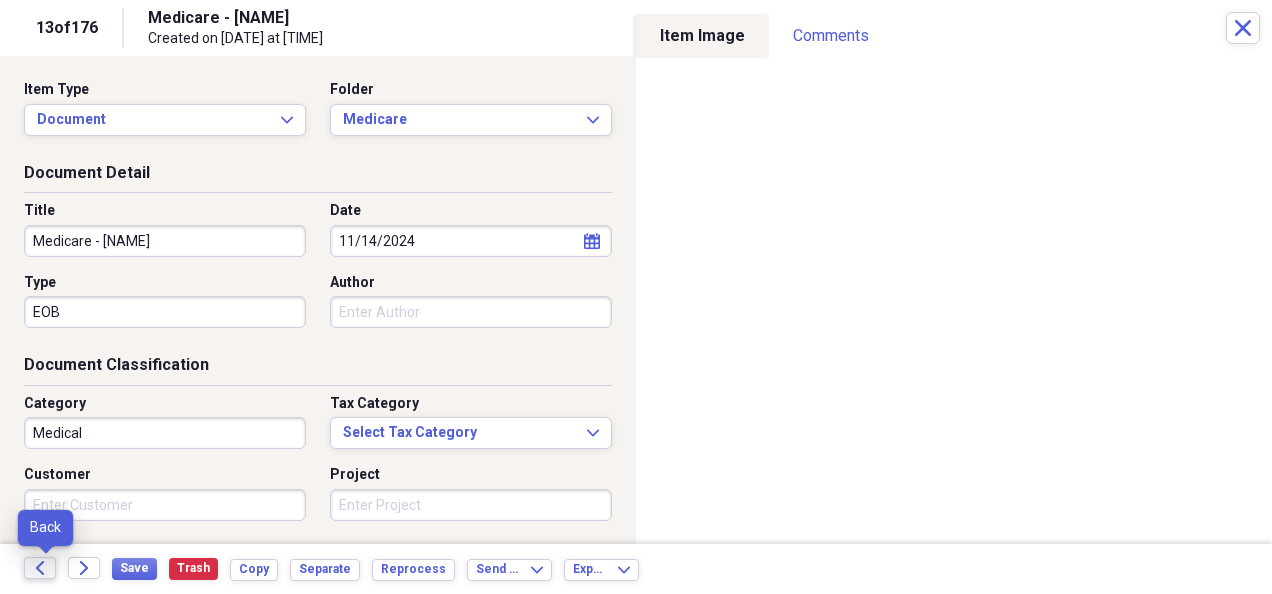 click on "Back" 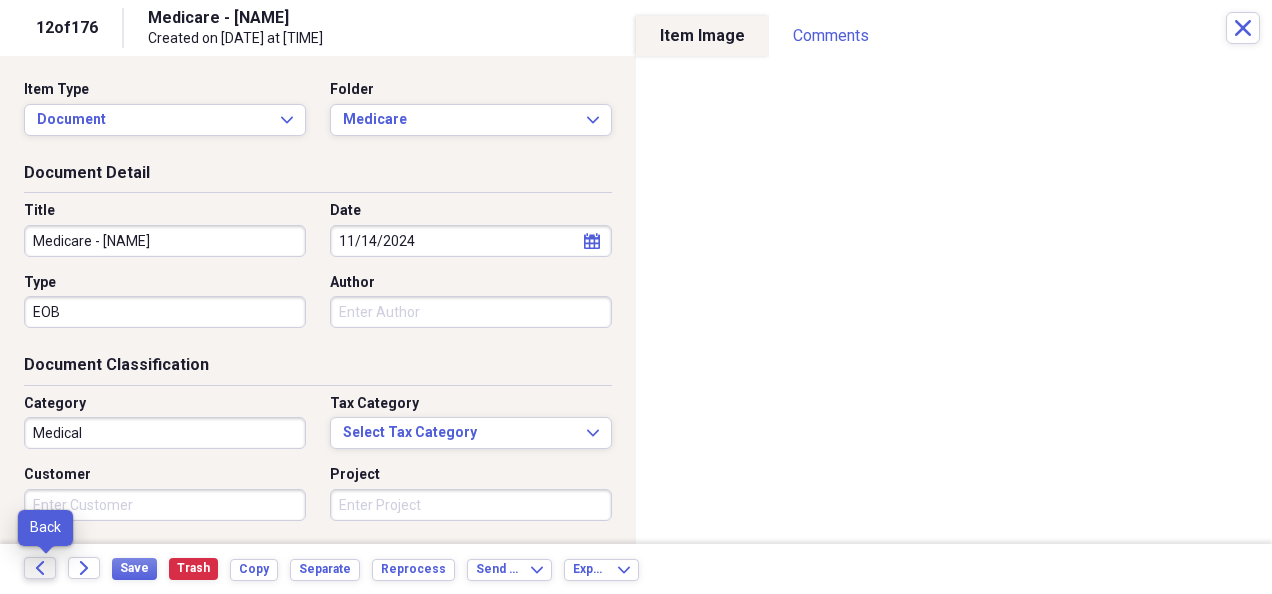 click on "Back" 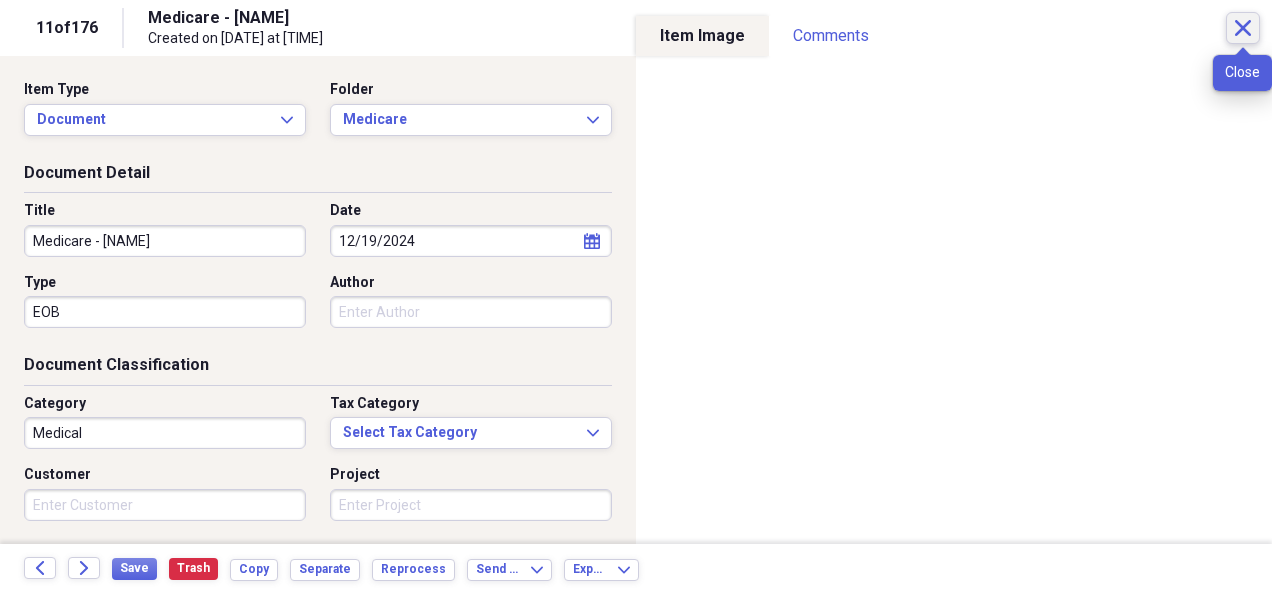 click on "Close" at bounding box center (1243, 28) 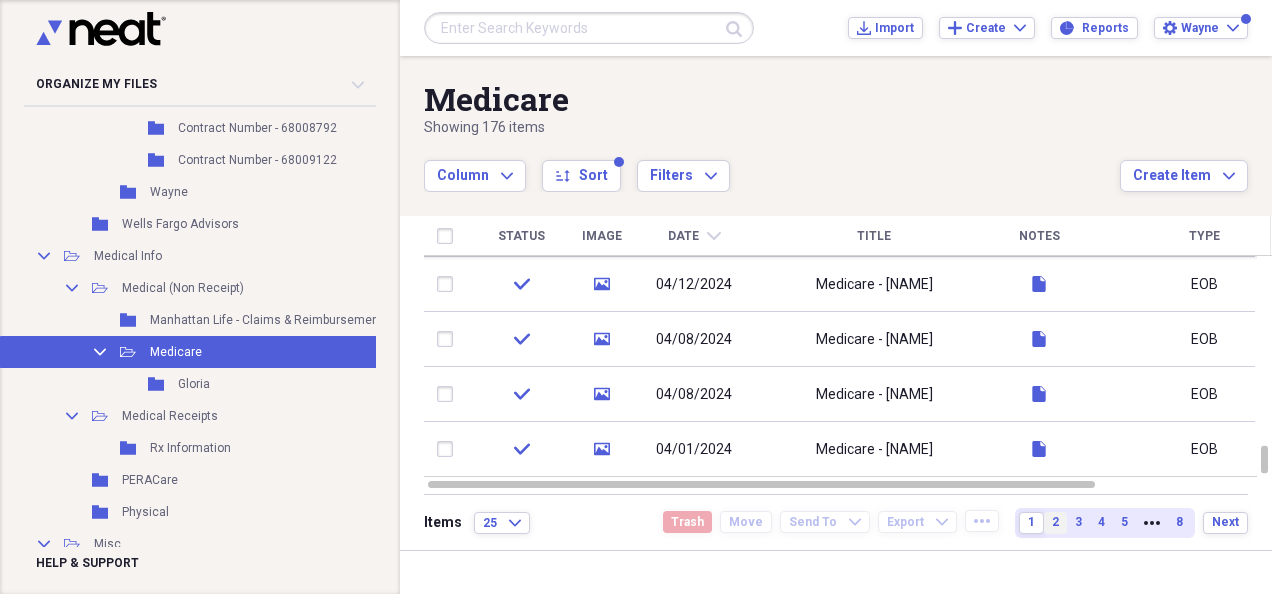 click on "2" at bounding box center [1055, 523] 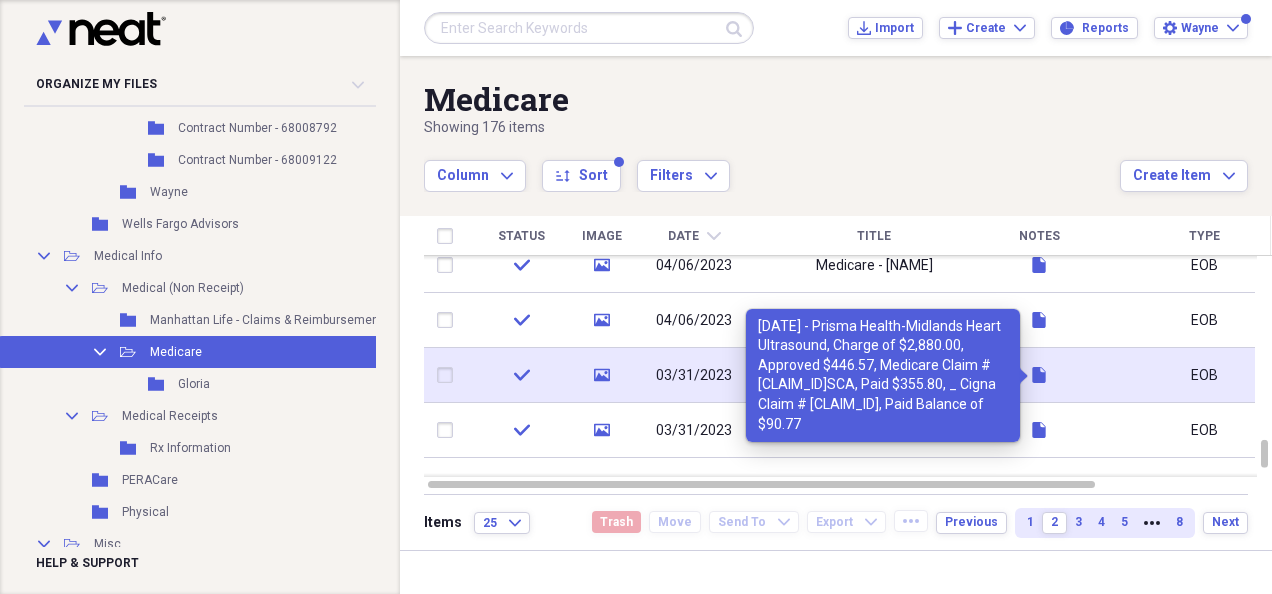 click on "document" at bounding box center (1039, 375) 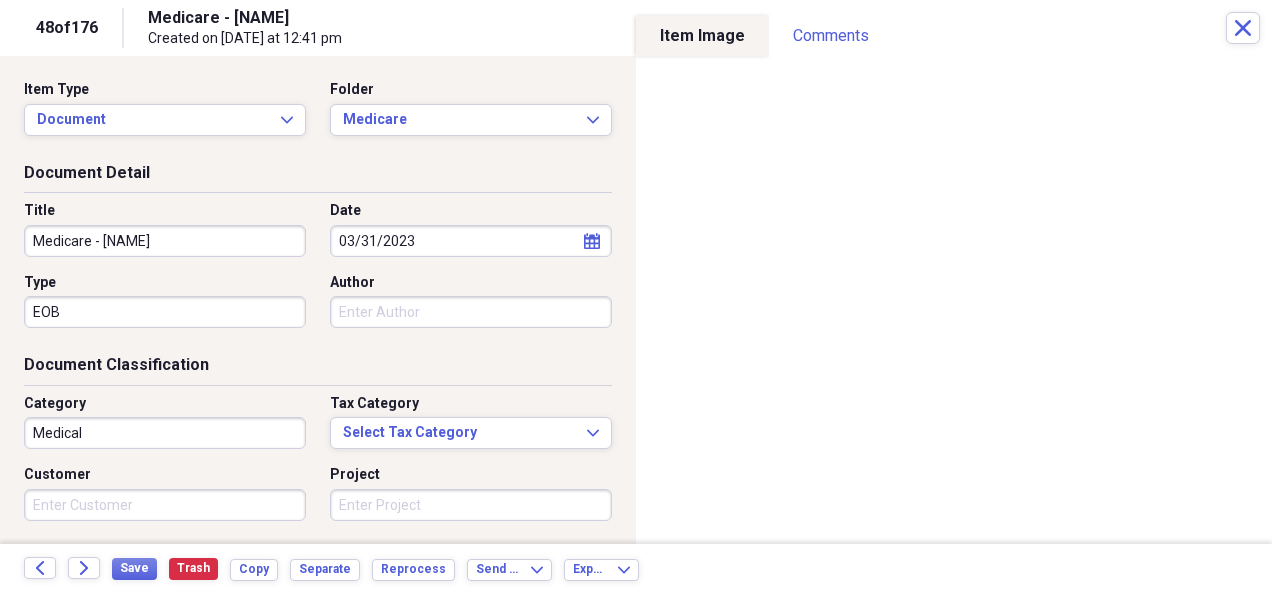 scroll, scrollTop: 245, scrollLeft: 0, axis: vertical 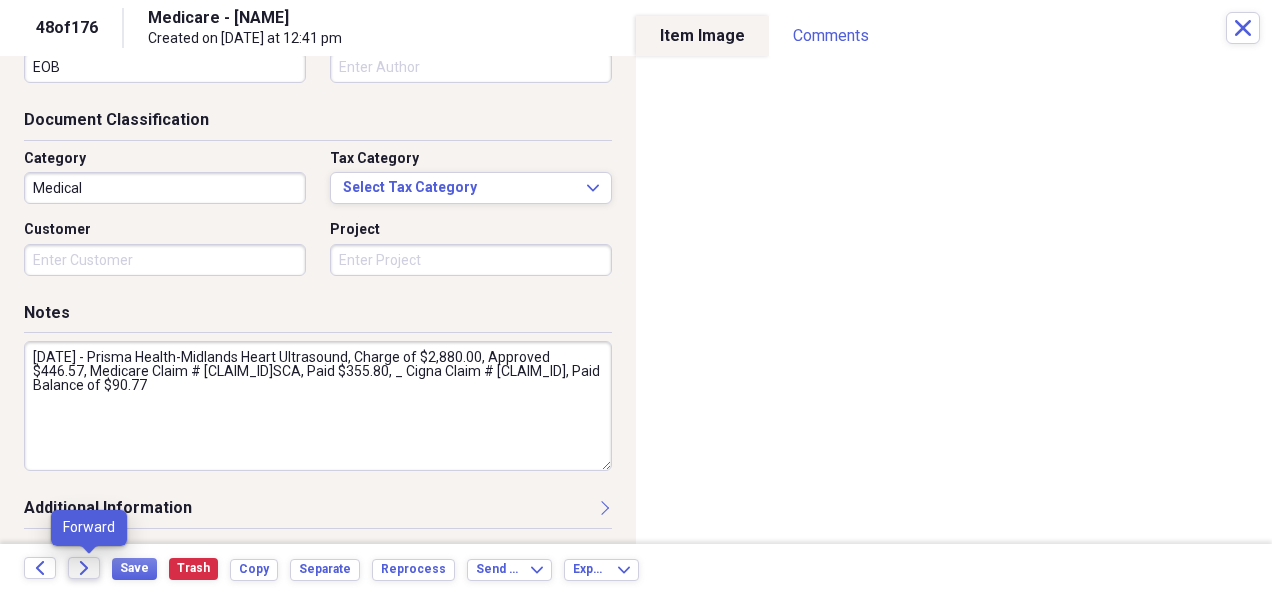 click on "Forward" 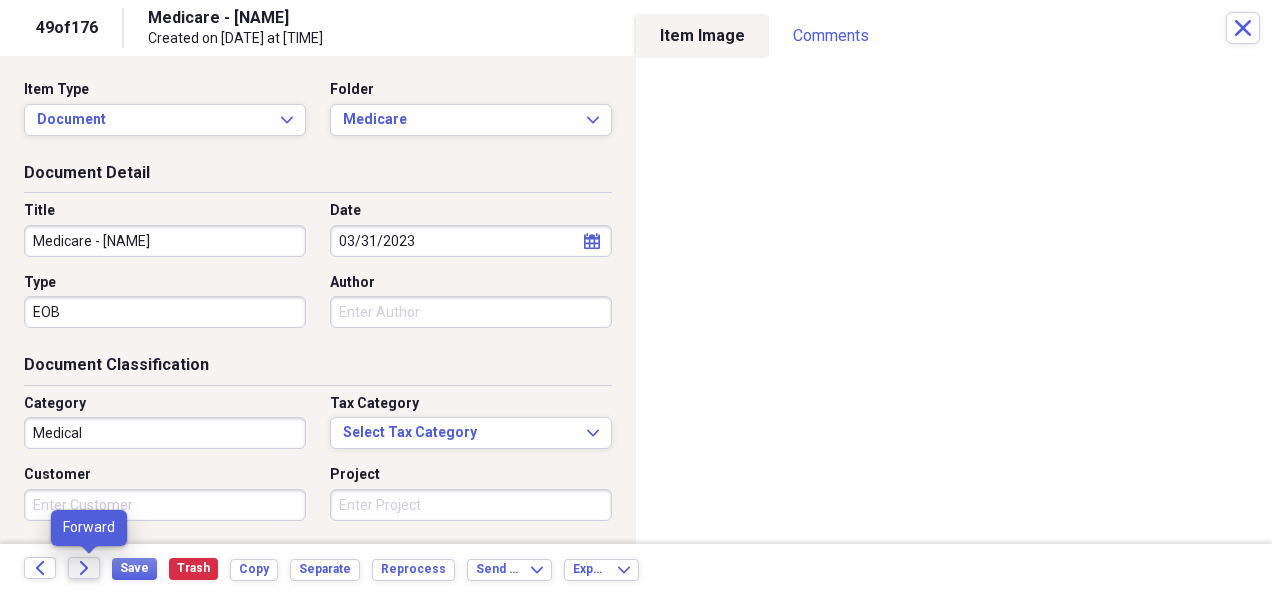 click on "Forward" at bounding box center (84, 568) 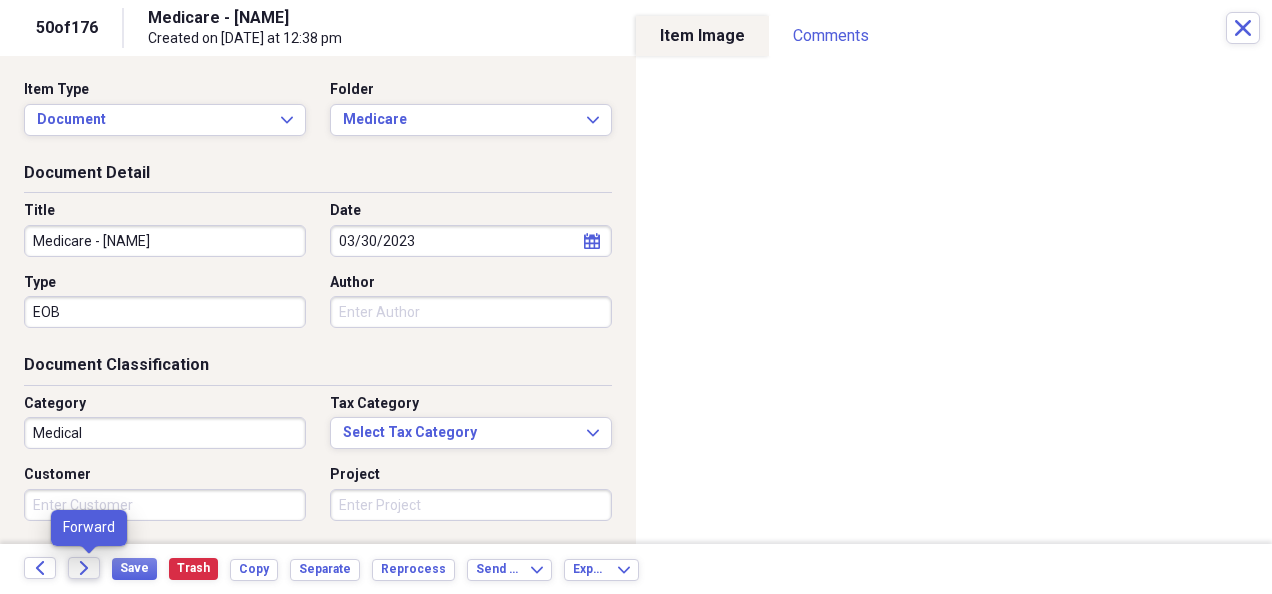 click 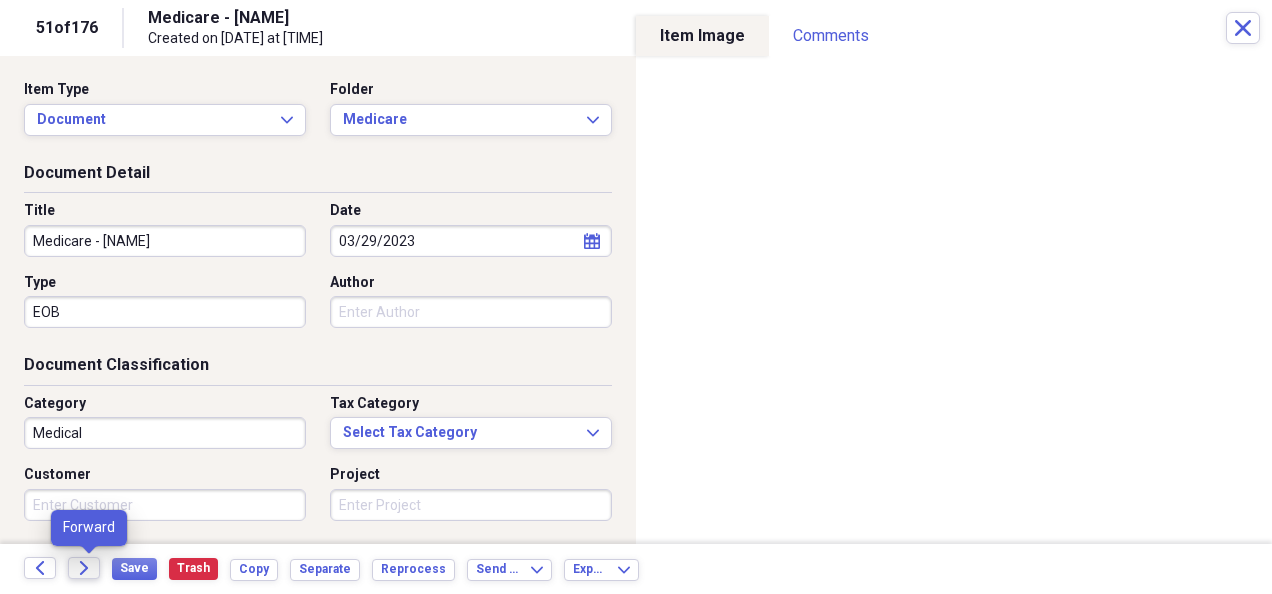 click on "Forward" at bounding box center (84, 568) 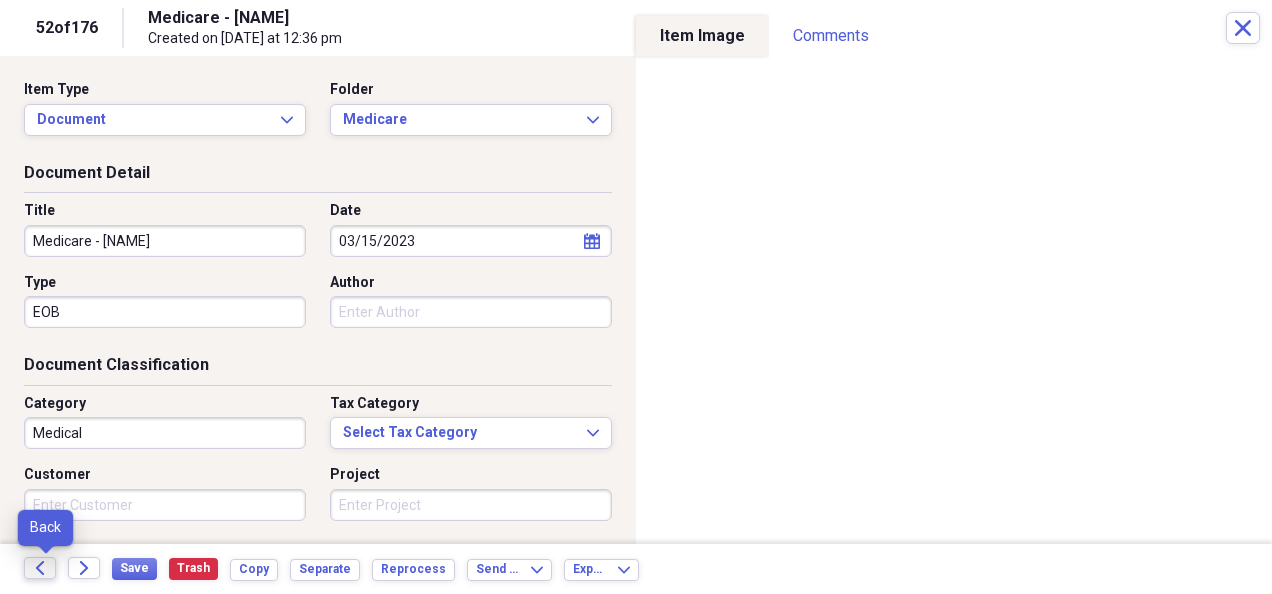 click on "Back" at bounding box center (40, 568) 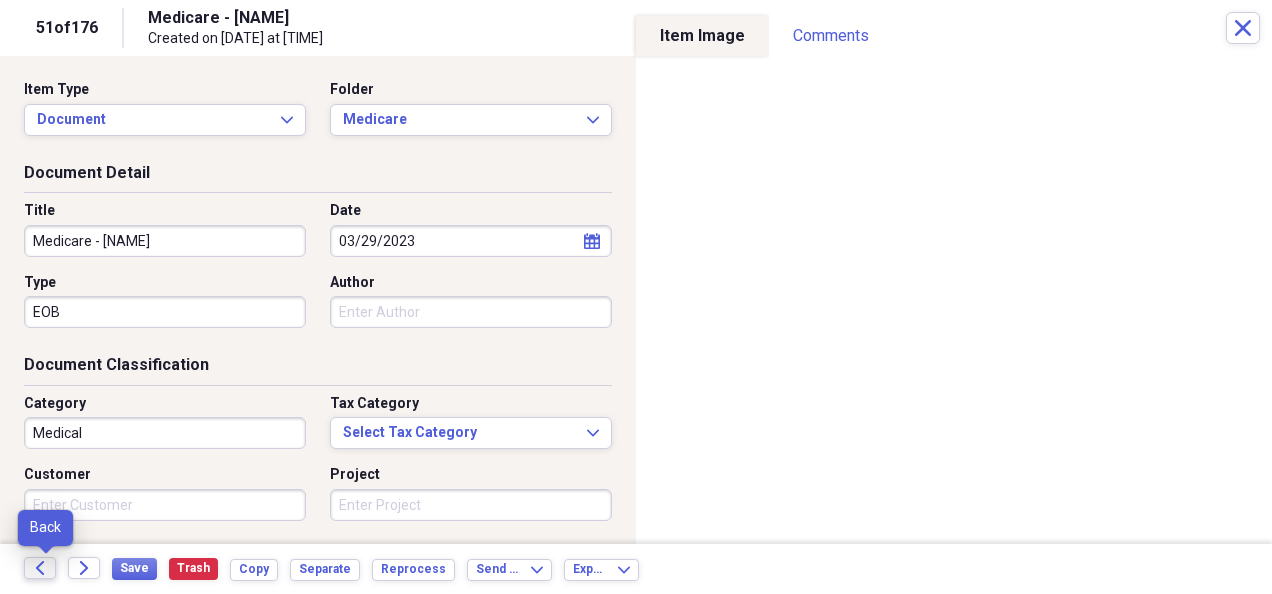 click on "Back" 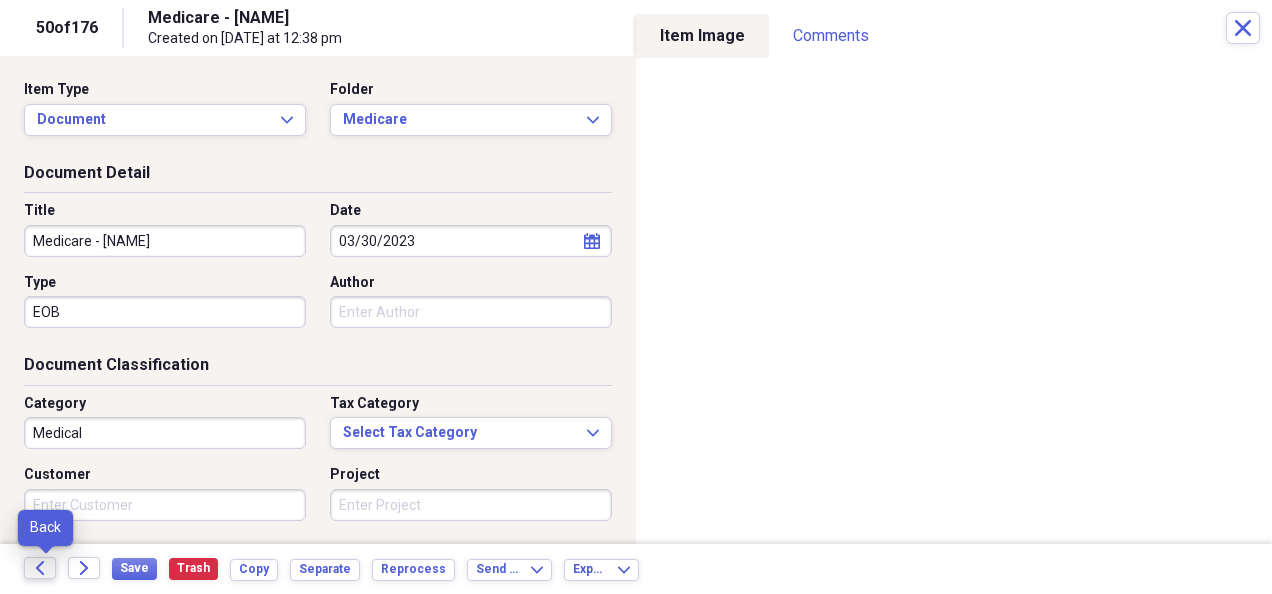 click on "Back" 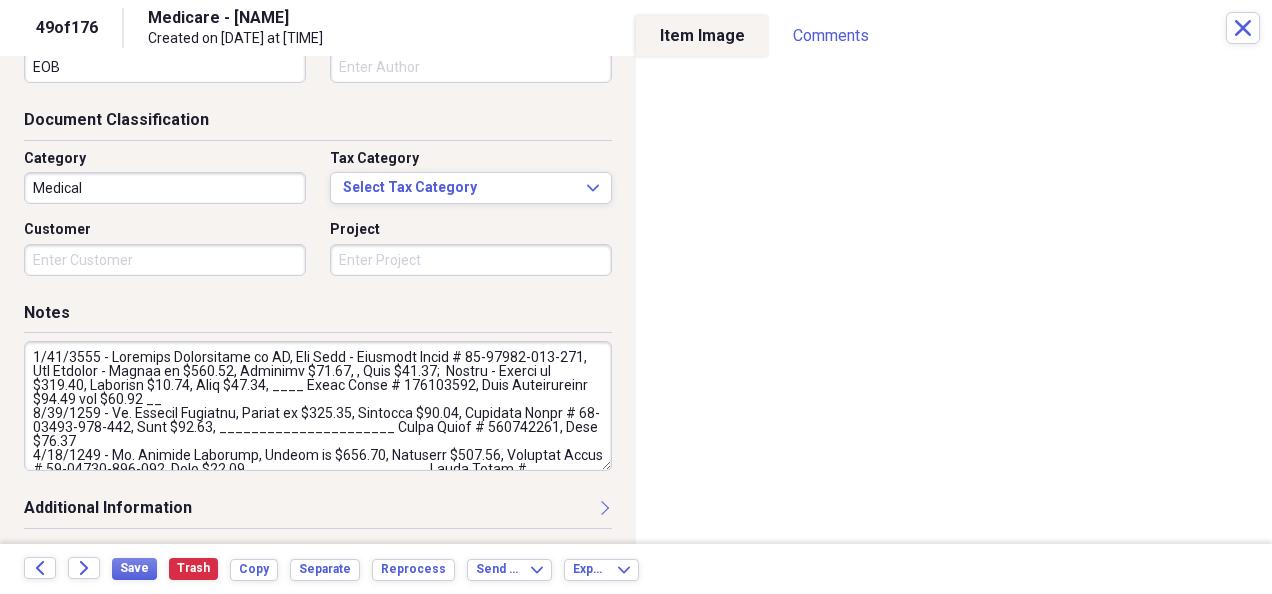 scroll, scrollTop: 243, scrollLeft: 0, axis: vertical 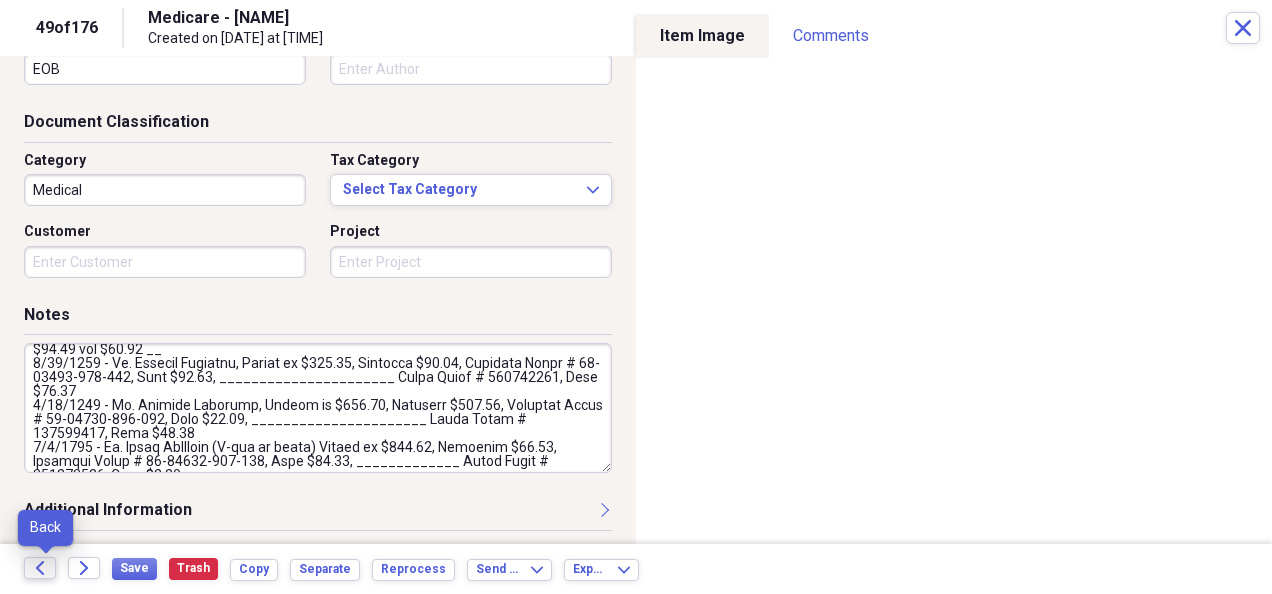 click on "Back" 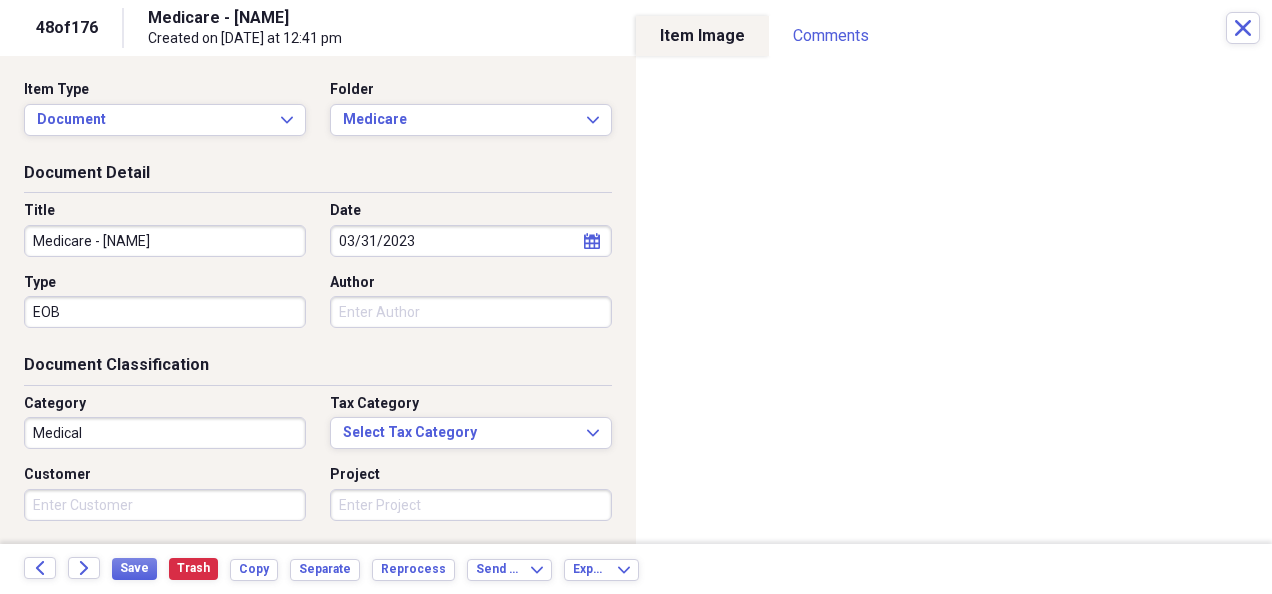 scroll, scrollTop: 245, scrollLeft: 0, axis: vertical 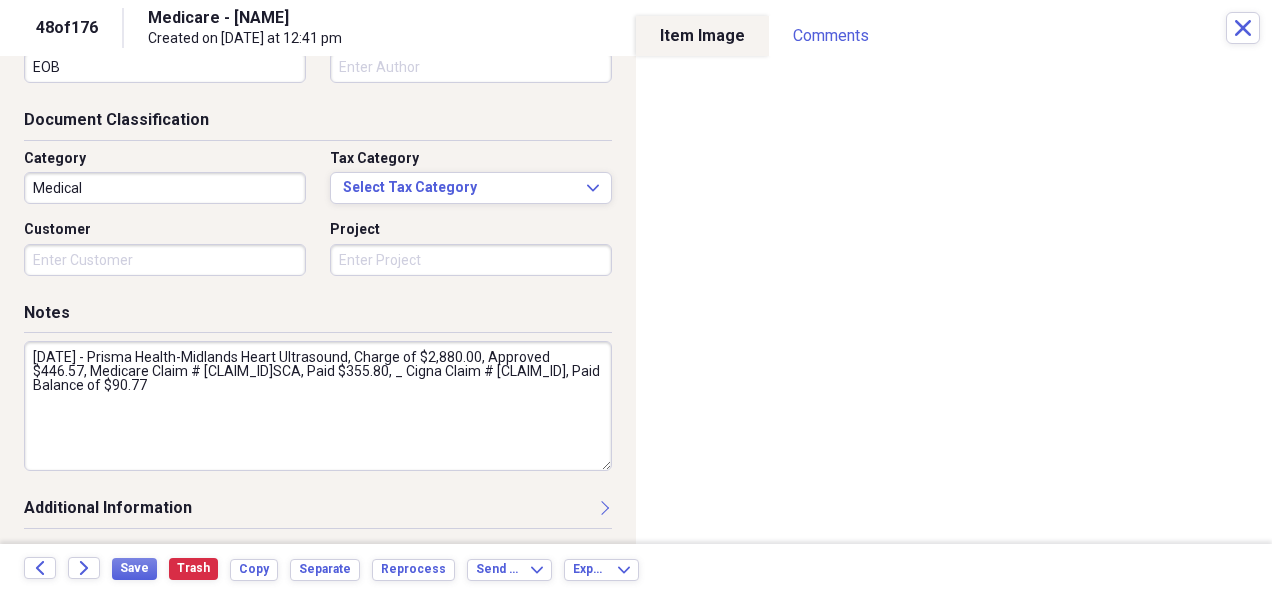drag, startPoint x: 31, startPoint y: 359, endPoint x: 252, endPoint y: 386, distance: 222.64322 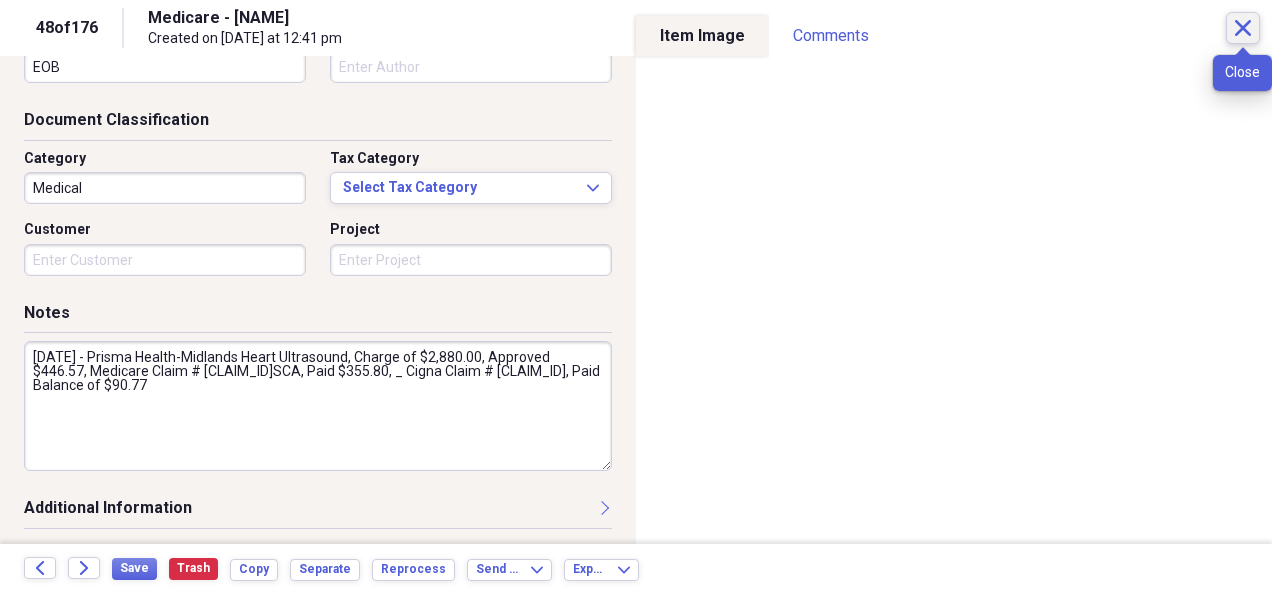 click on "Close" at bounding box center [1243, 28] 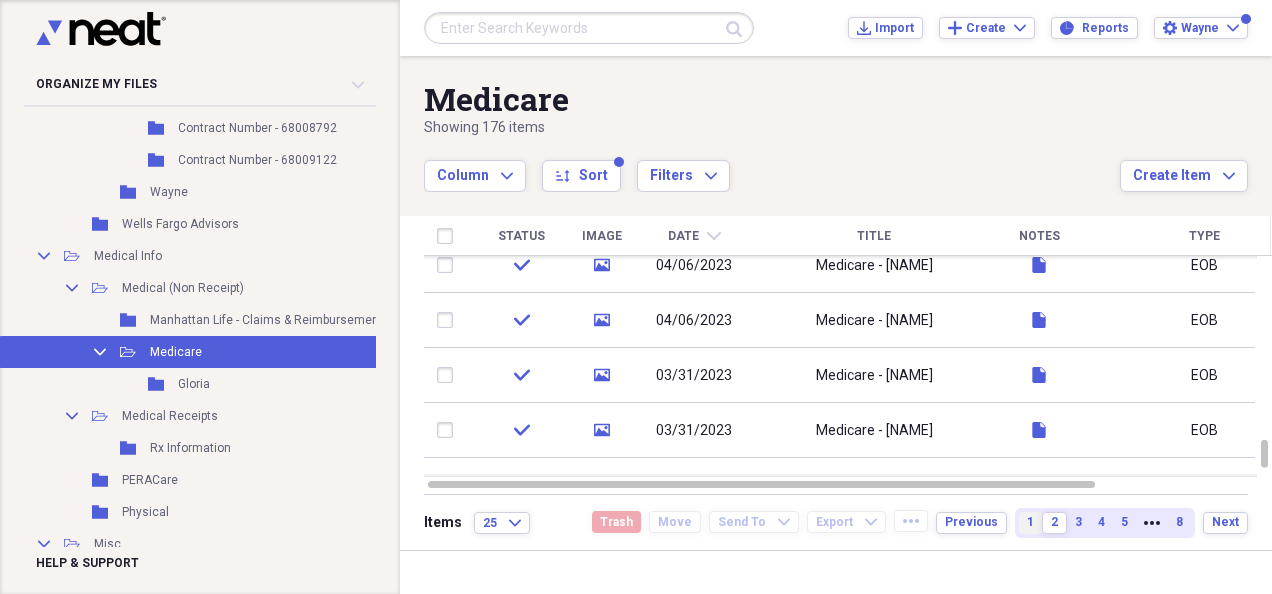 click on "1" at bounding box center [1030, 522] 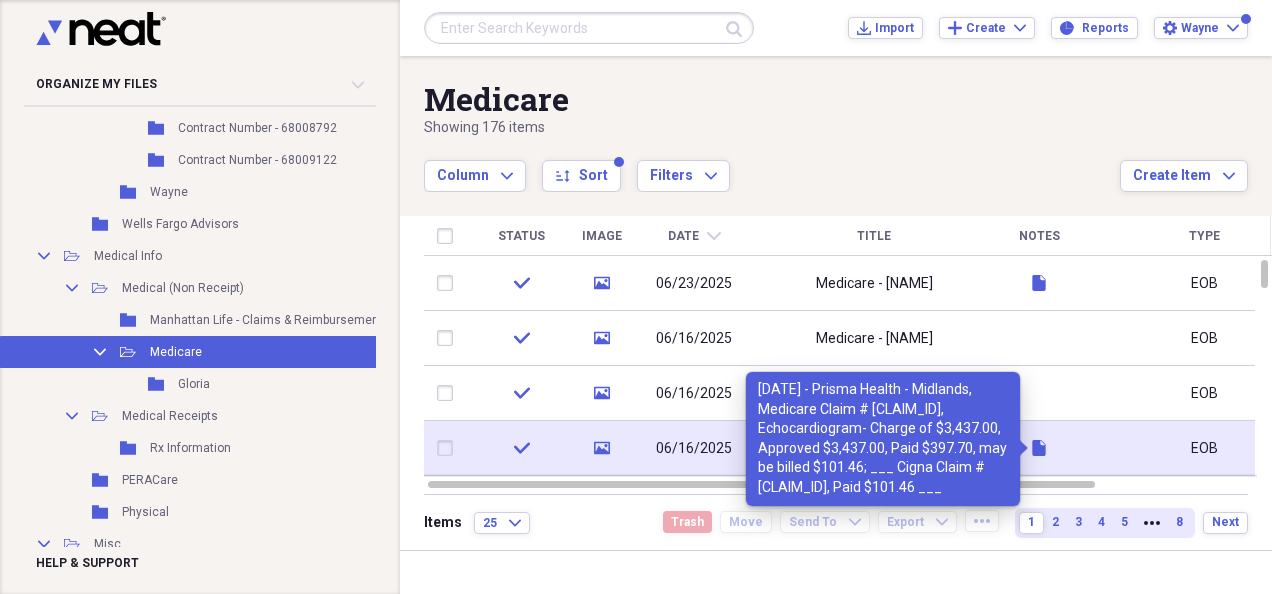 click 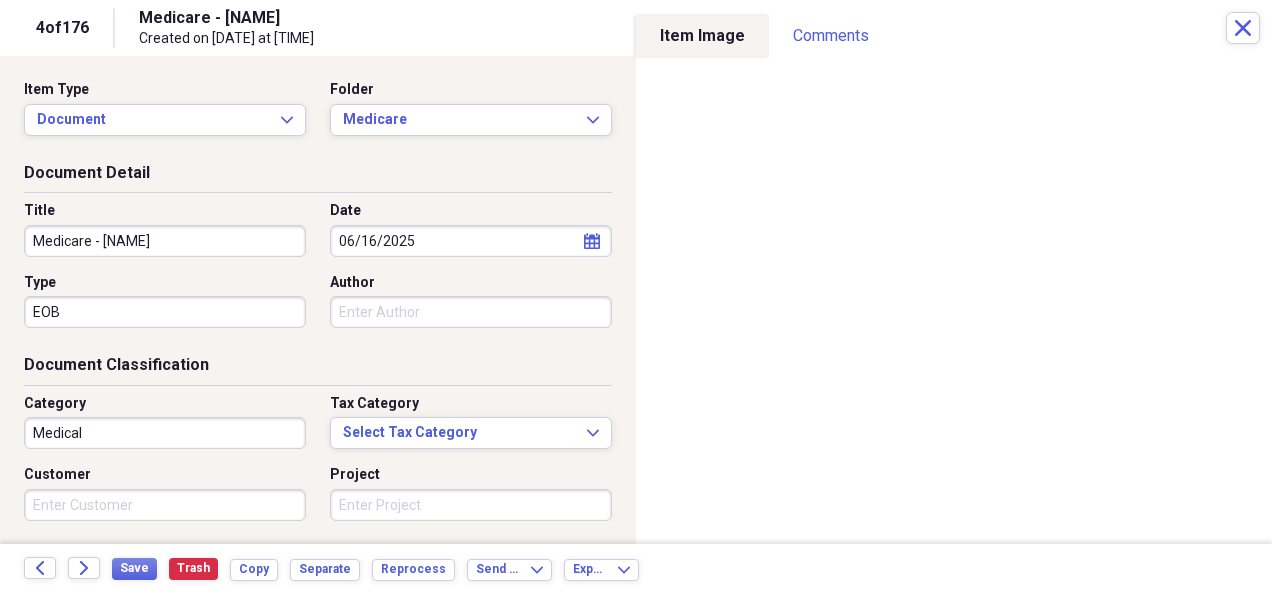 scroll, scrollTop: 245, scrollLeft: 0, axis: vertical 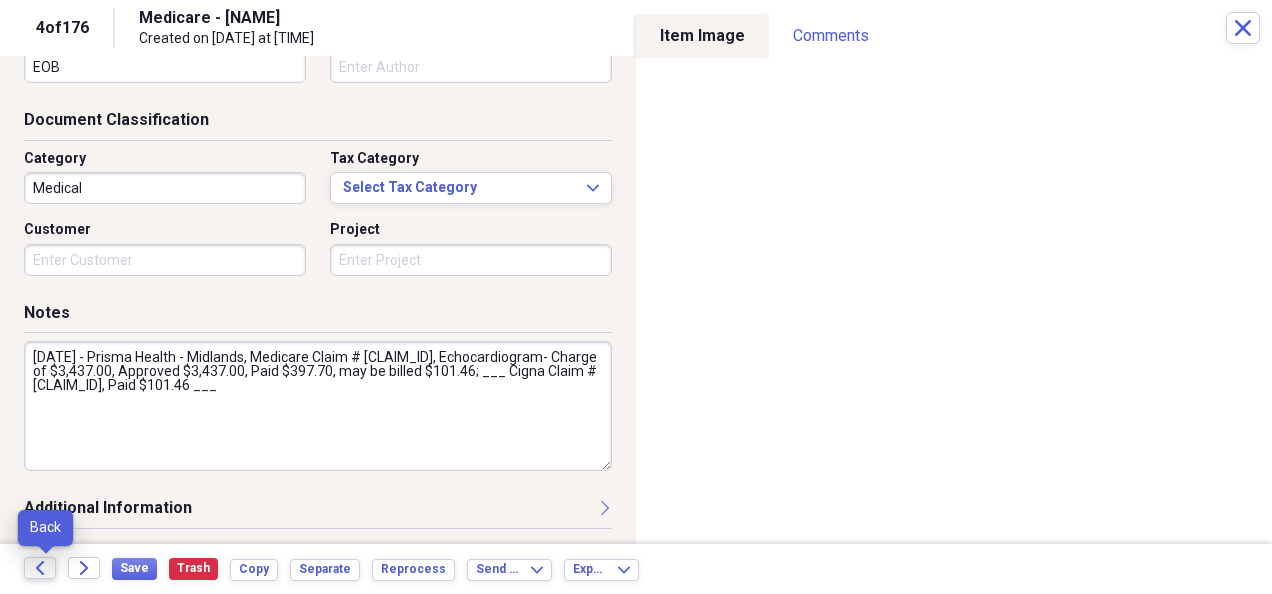 click on "Back" 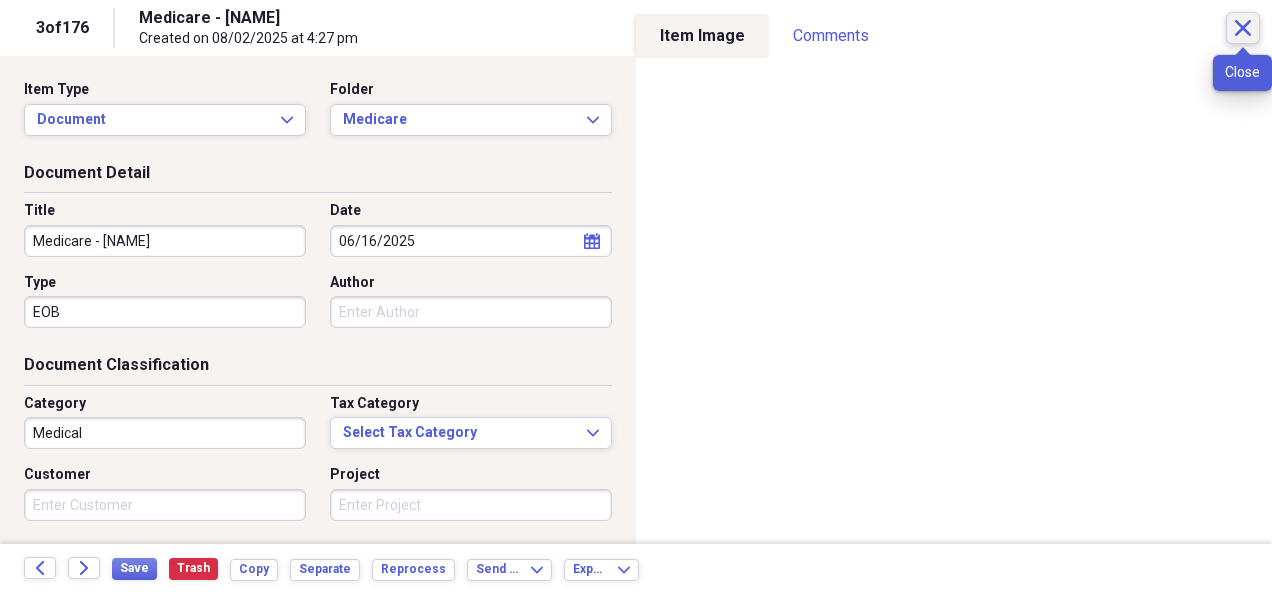 click on "Close" 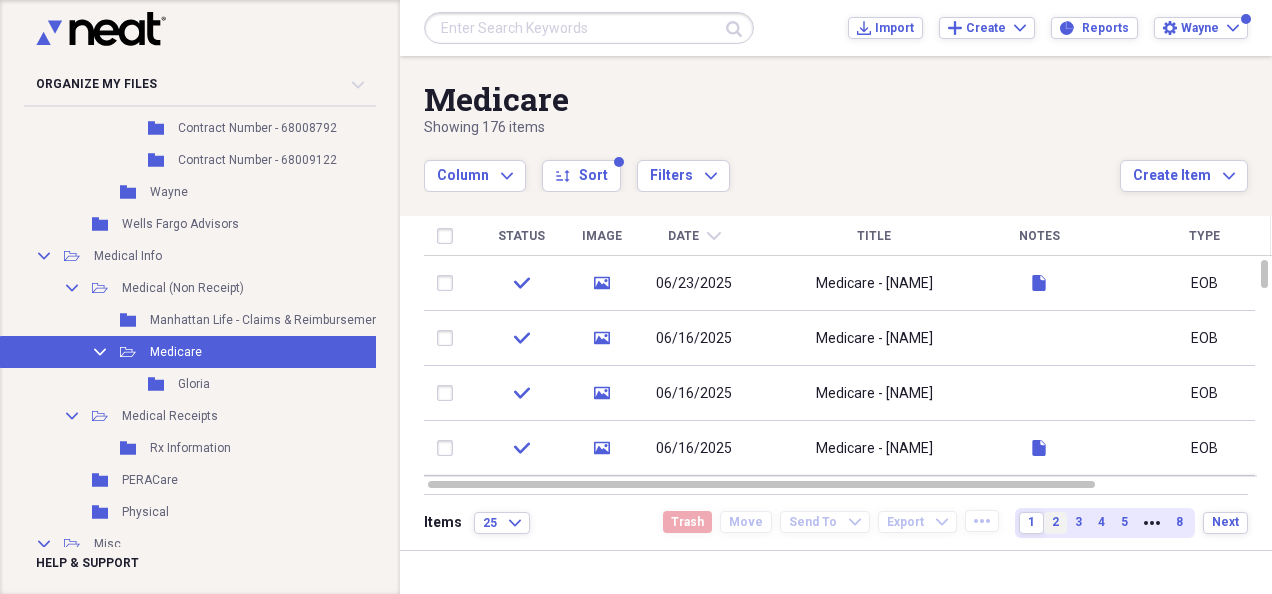click on "2" at bounding box center [1055, 522] 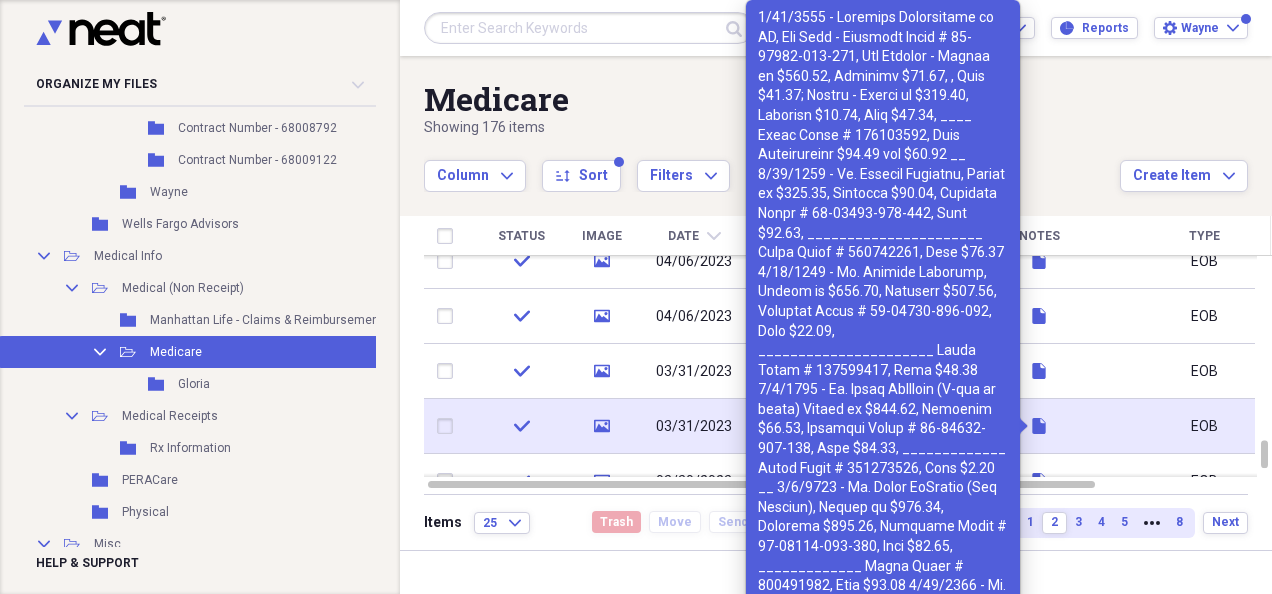 click on "document" 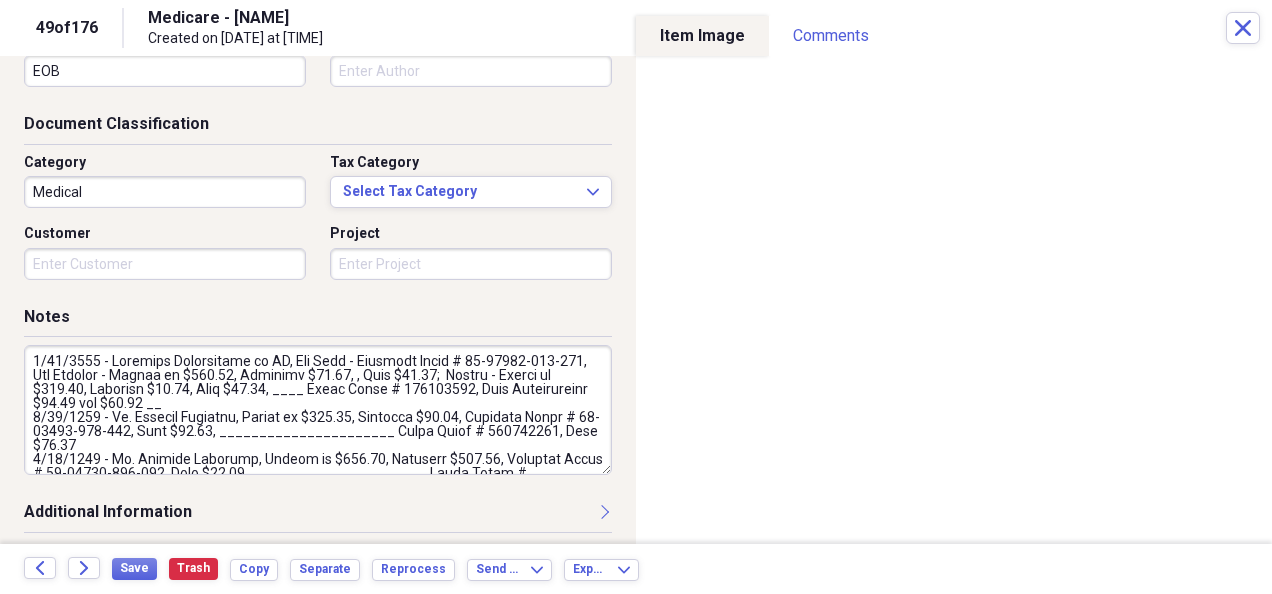 scroll, scrollTop: 245, scrollLeft: 0, axis: vertical 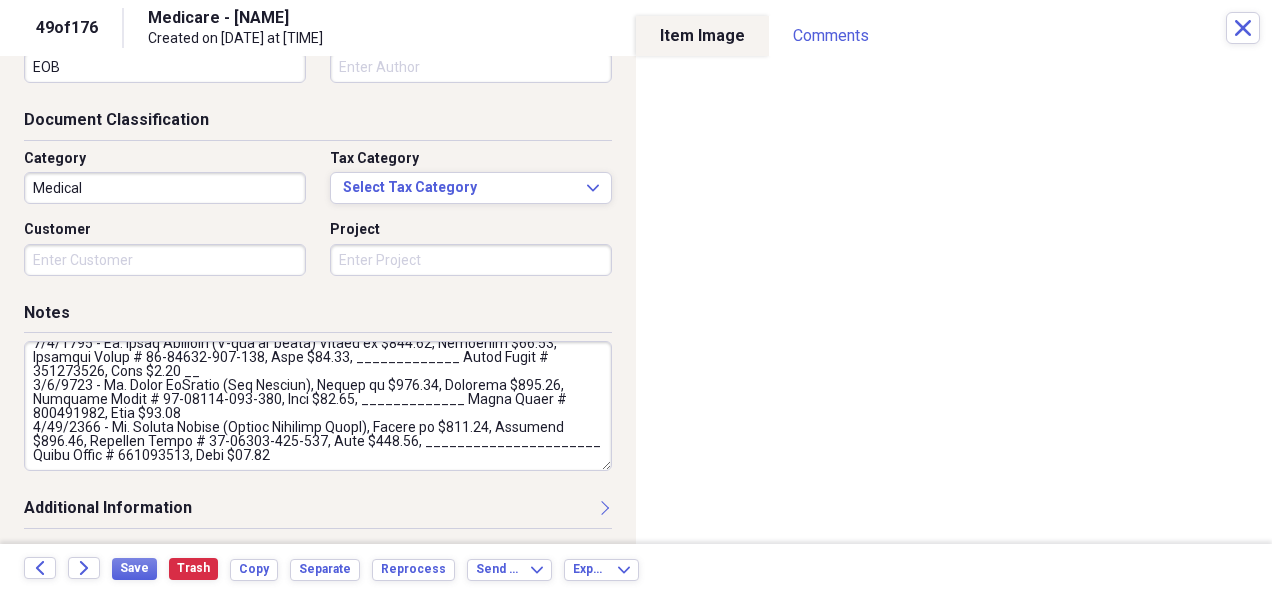 drag, startPoint x: 28, startPoint y: 412, endPoint x: 188, endPoint y: 408, distance: 160.04999 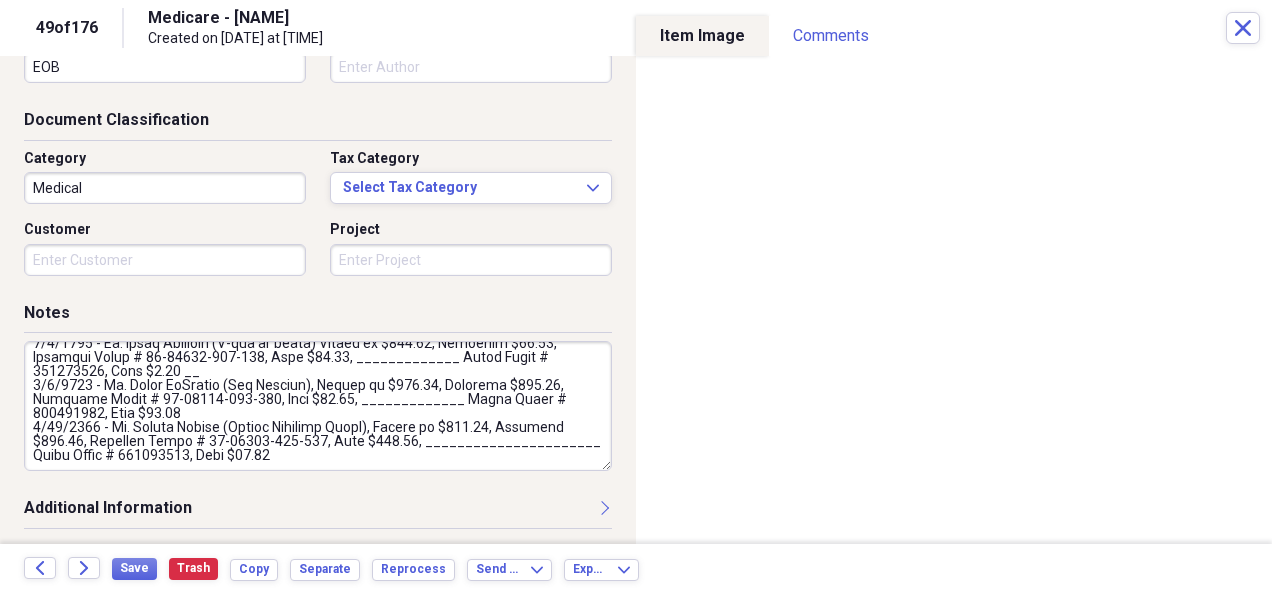 click at bounding box center (318, 406) 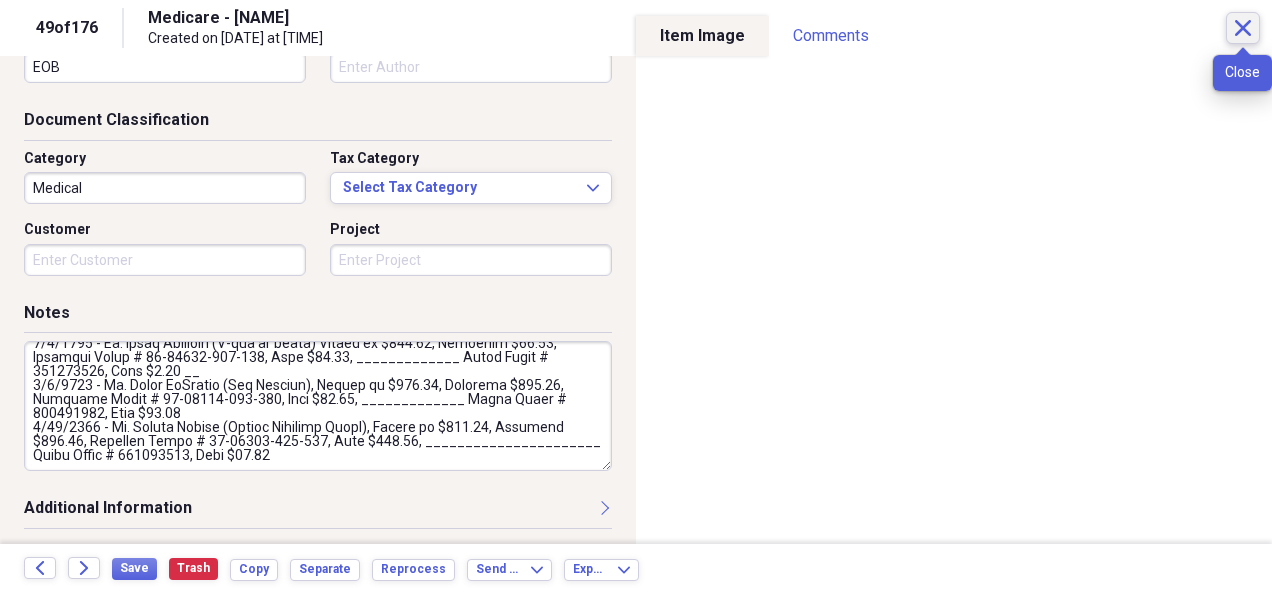 click on "Close" 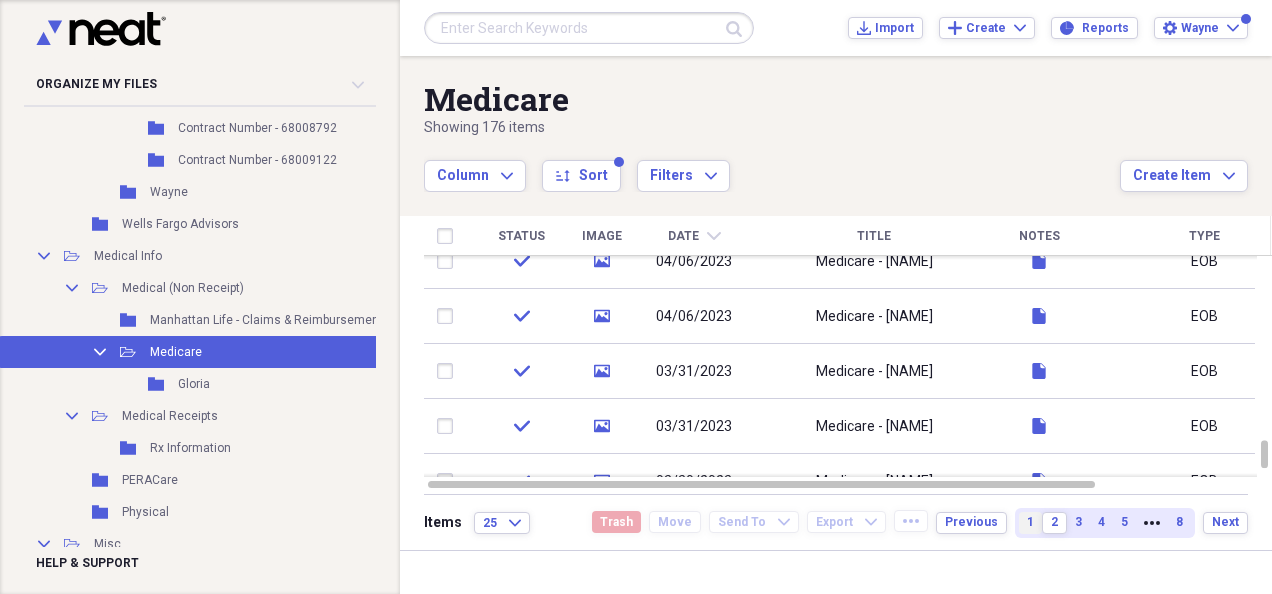 click on "1" at bounding box center (1030, 522) 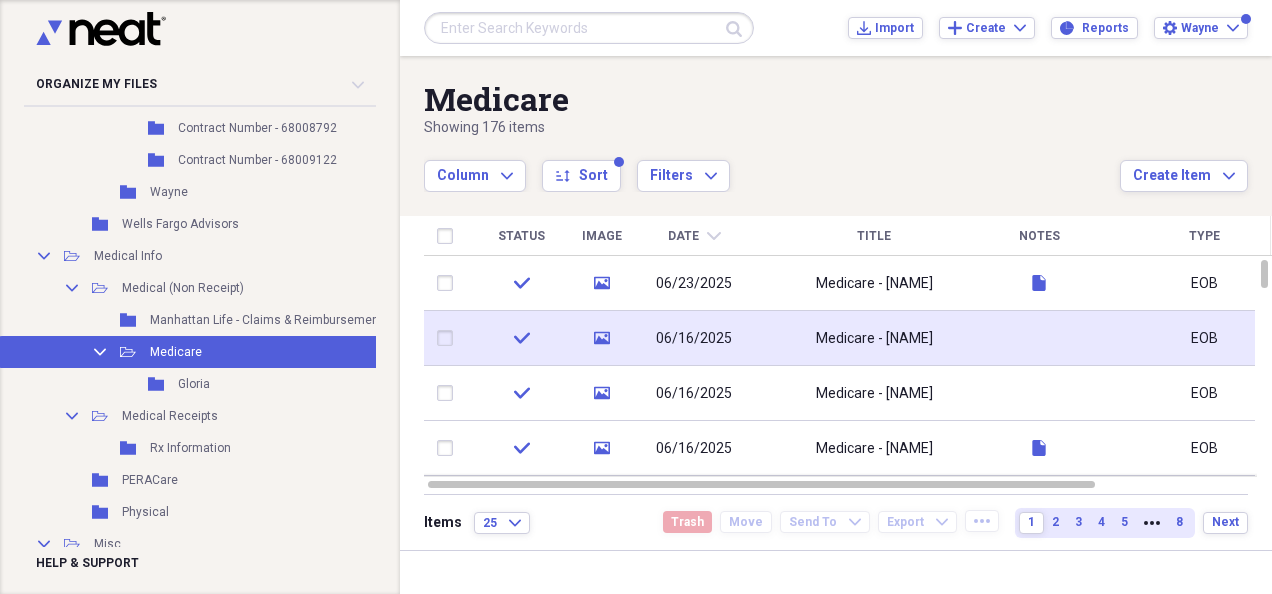 click at bounding box center (1039, 338) 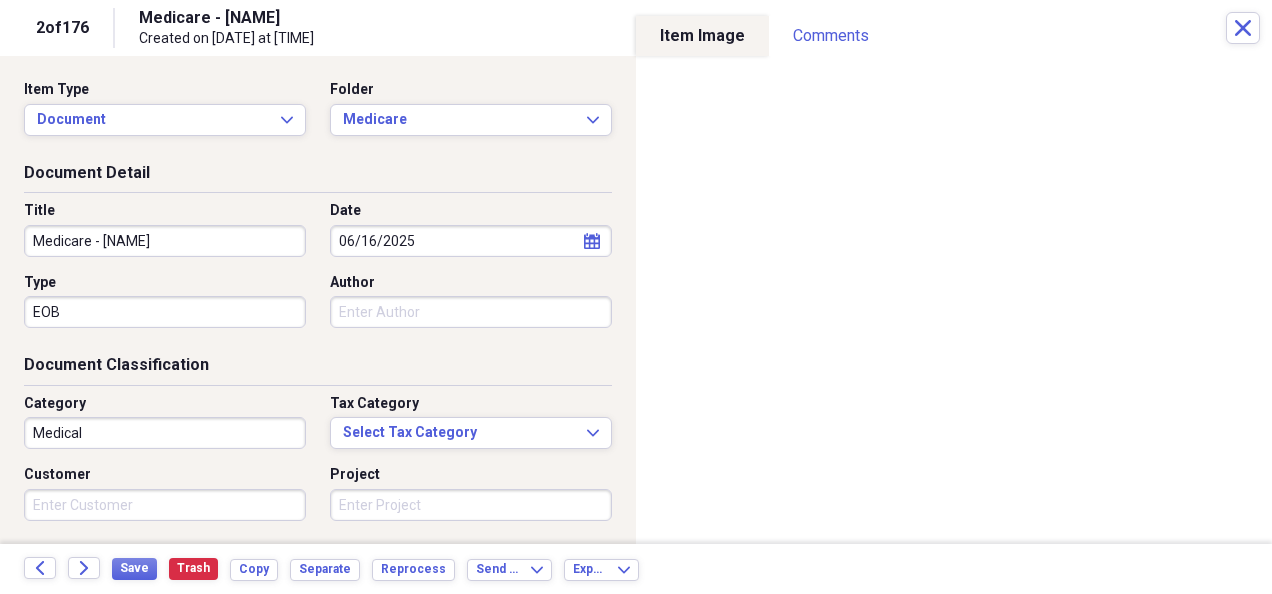 scroll, scrollTop: 245, scrollLeft: 0, axis: vertical 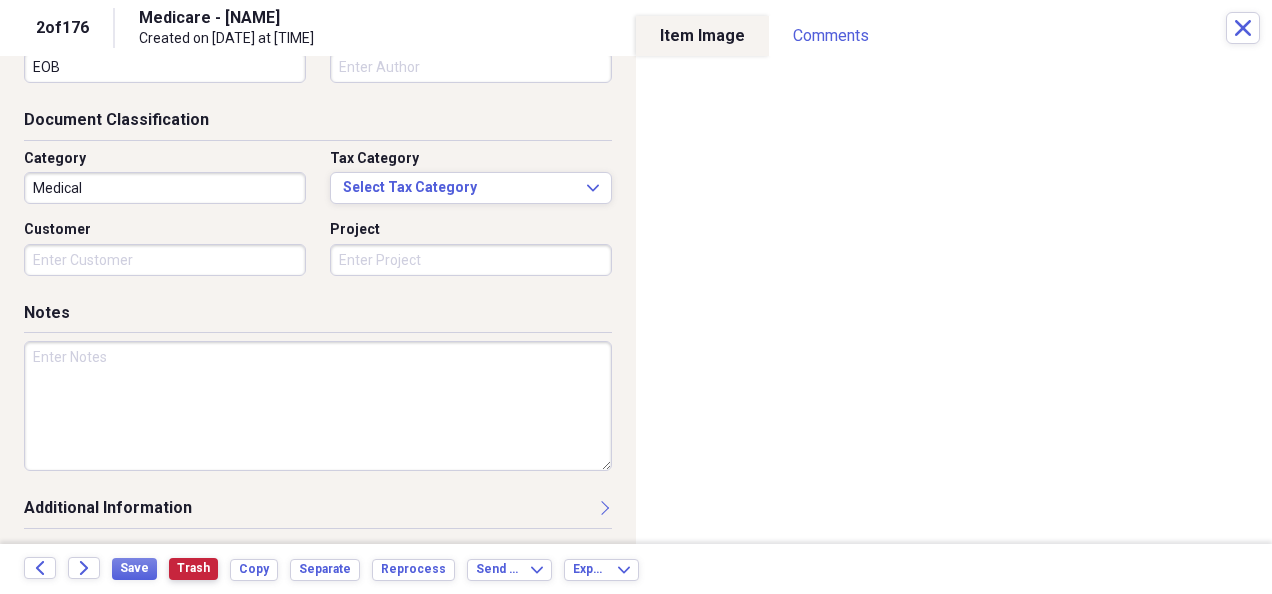 click on "Trash" at bounding box center [193, 568] 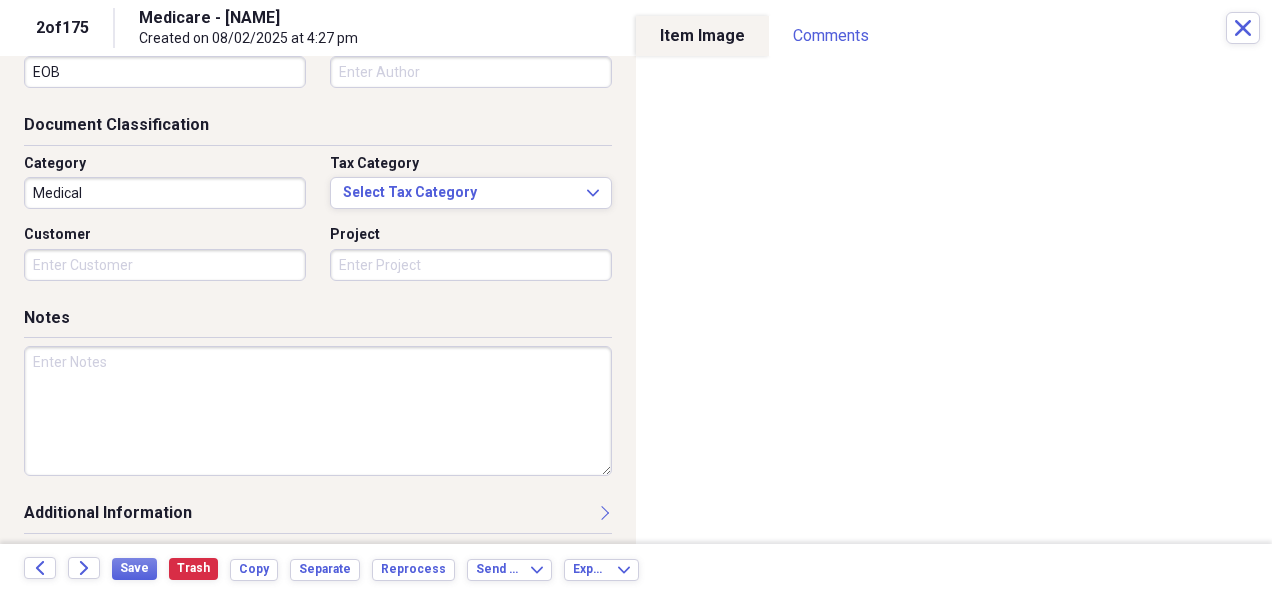 scroll, scrollTop: 245, scrollLeft: 0, axis: vertical 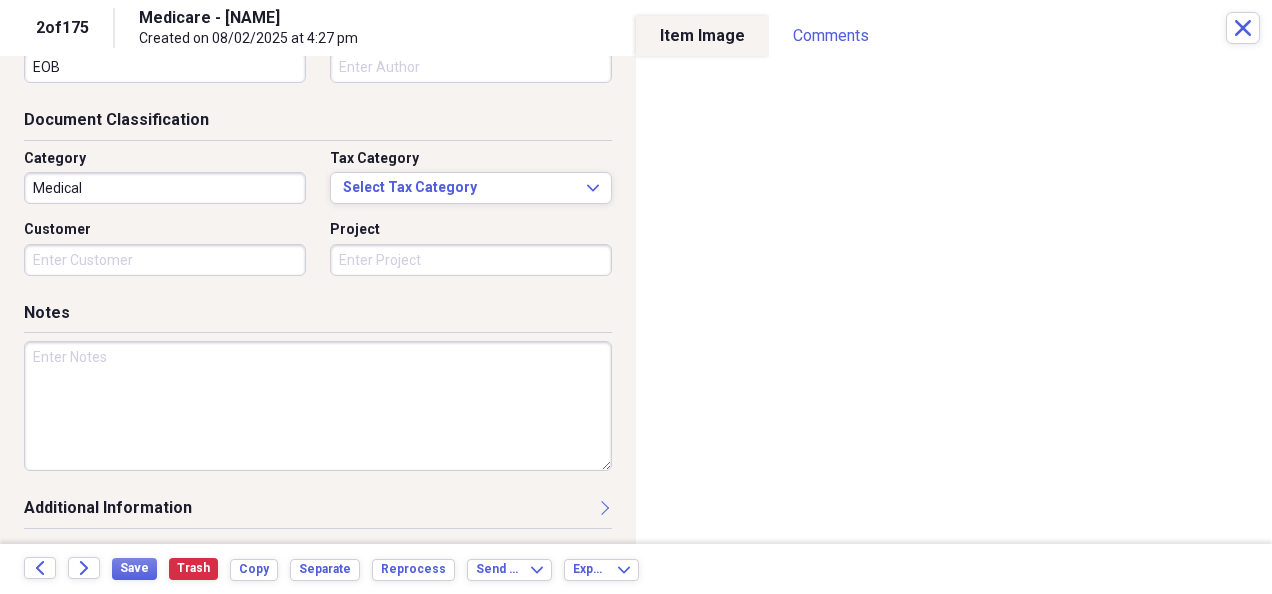 click at bounding box center (318, 406) 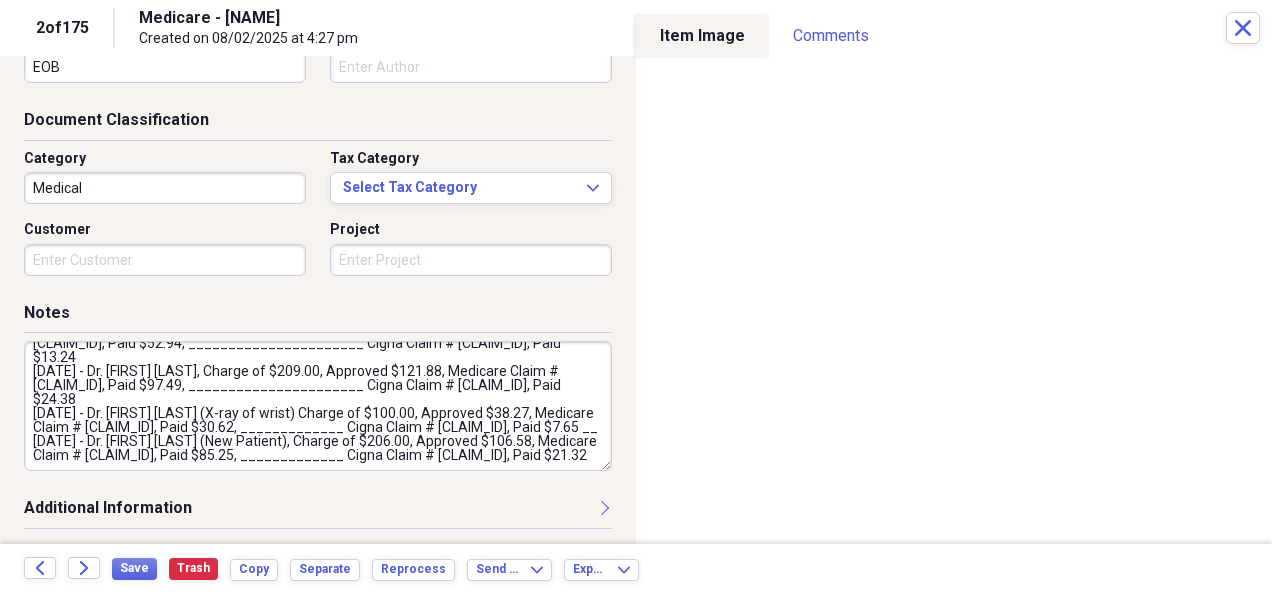 scroll, scrollTop: 0, scrollLeft: 0, axis: both 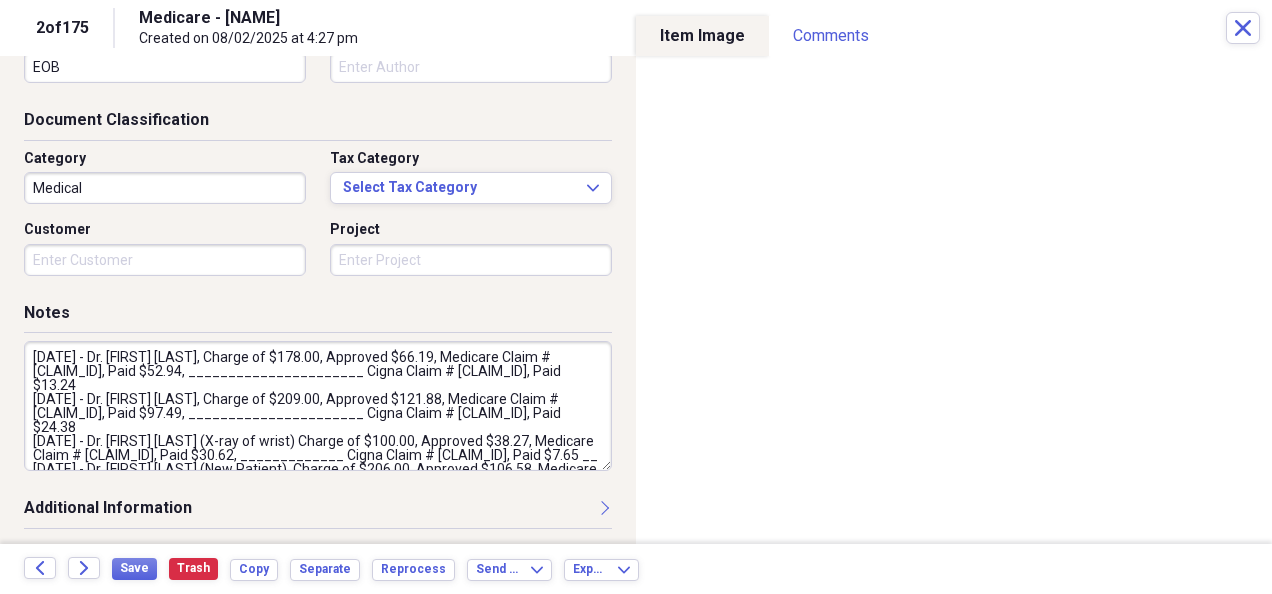 click on "[DATE] - Dr. [FIRST] [LAST], Charge of $178.00, Approved $66.19, Medicare Claim # [CLAIM_ID], Paid $52.94, ______________________ Cigna Claim # [CLAIM_ID], Paid $13.24
[DATE] - Dr. [FIRST] [LAST], Charge of $209.00, Approved $121.88, Medicare Claim # [CLAIM_ID], Paid $97.49, ______________________ Cigna Claim # [CLAIM_ID], Paid $24.38
[DATE] - Dr. [FIRST] [LAST] (X-ray of wrist) Charge of $100.00, Approved $38.27, Medicare Claim # [CLAIM_ID], Paid $30.62, _____________ Cigna Claim # [CLAIM_ID], Paid $7.65 __
[DATE] - Dr. [FIRST] [LAST] (New Patient), Charge of $206.00, Approved $106.58, Medicare Claim # [CLAIM_ID], Paid $85.25, _____________ Cigna Claim # [CLAIM_ID], Paid $21.32" at bounding box center [318, 406] 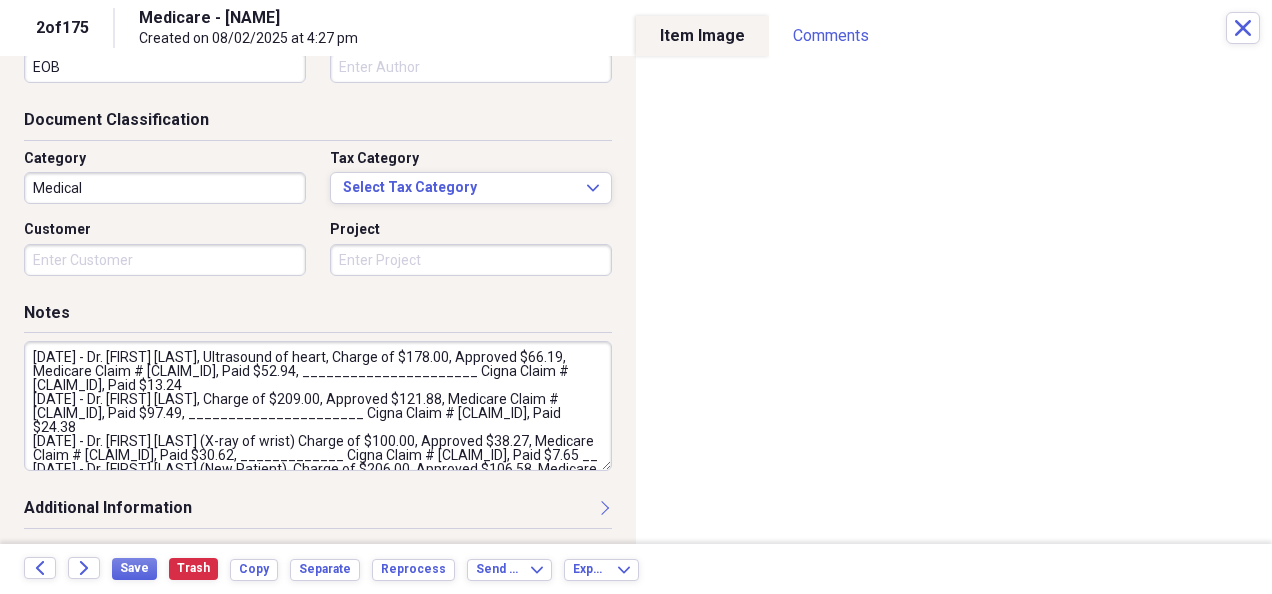 click on "[DATE] - Dr. [FIRST] [LAST], Ultrasound of heart, Charge of $178.00, Approved $66.19, Medicare Claim # [CLAIM_ID], Paid $52.94, ______________________ Cigna Claim # [CLAIM_ID], Paid $13.24
[DATE] - Dr. [FIRST] [LAST], Charge of $209.00, Approved $121.88, Medicare Claim # [CLAIM_ID], Paid $97.49, ______________________ Cigna Claim # [CLAIM_ID], Paid $24.38
[DATE] - Dr. [FIRST] [LAST] (X-ray of wrist) Charge of $100.00, Approved $38.27, Medicare Claim # [CLAIM_ID], Paid $30.62, _____________ Cigna Claim # [CLAIM_ID], Paid $7.65 __
[DATE] - Dr. [FIRST] [LAST] (New Patient), Charge of $206.00, Approved $106.58, Medicare Claim # [CLAIM_ID], Paid $85.25, _____________ Cigna Claim # [CLAIM_ID], Paid $21.32" at bounding box center (318, 406) 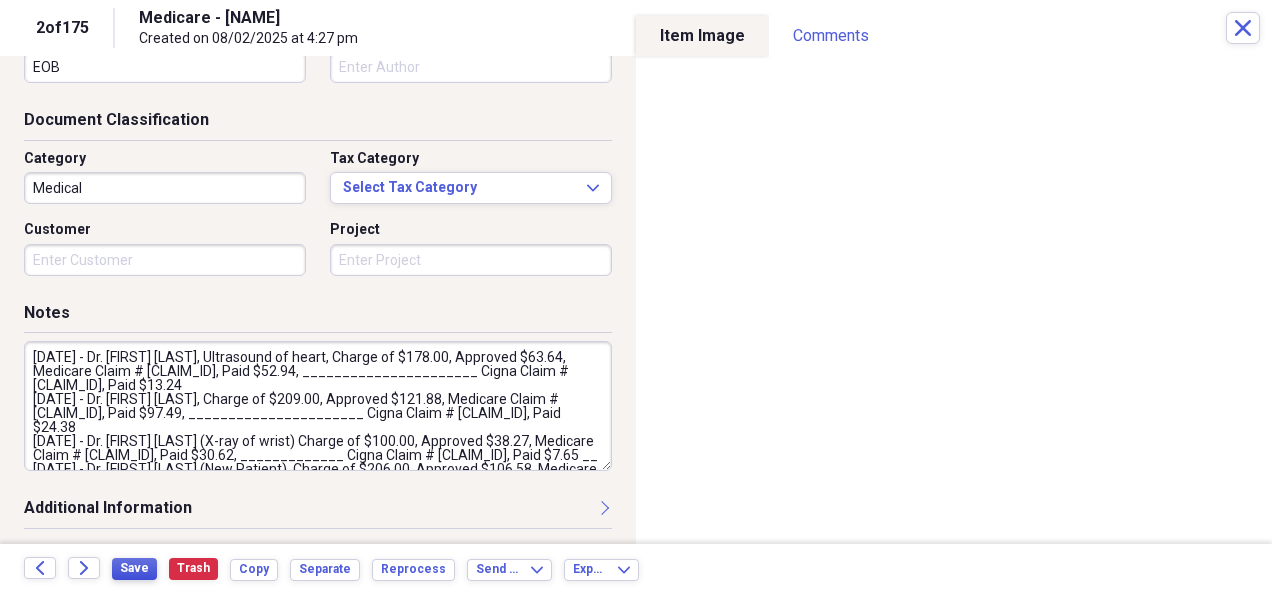 click on "Save" at bounding box center (134, 568) 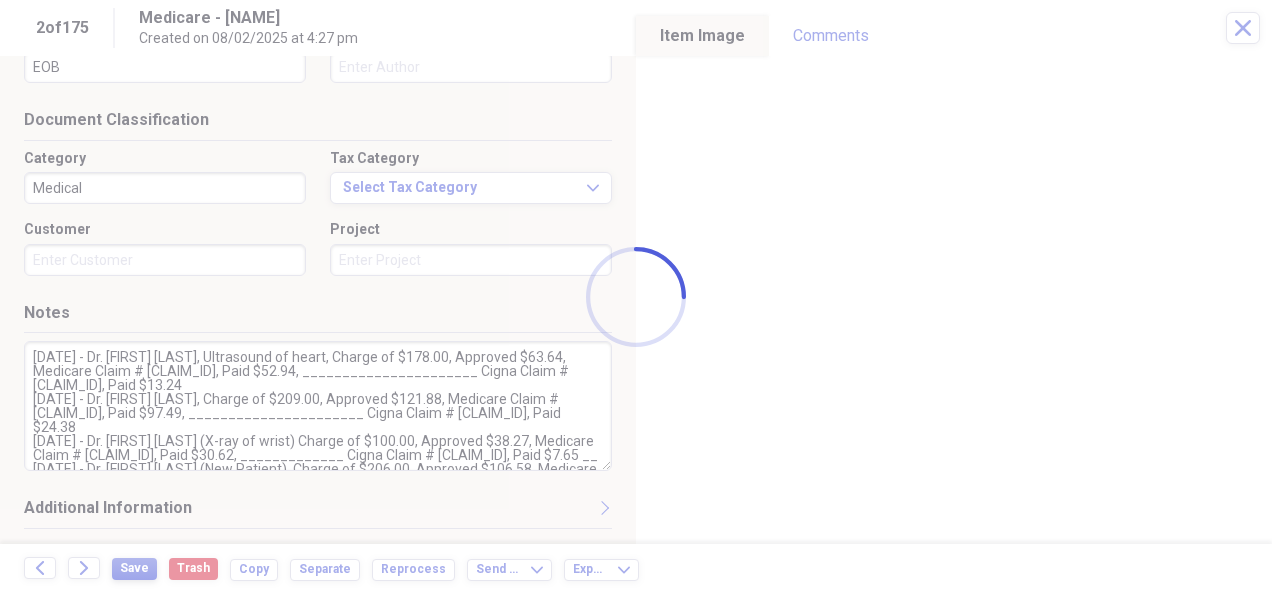 type on "[DATE] - Dr. [FIRST] [LAST], Ultrasound of heart, Charge of $178.00, Approved $63.64, Medicare Claim # [CLAIM_ID], Paid $52.94, ______________________ Cigna Claim # [CLAIM_ID], Paid $13.24
[DATE] - Dr. [FIRST] [LAST], Charge of $209.00, Approved $121.88, Medicare Claim # [CLAIM_ID], Paid $97.49, ______________________ Cigna Claim # [CLAIM_ID], Paid $24.38
[DATE] - Dr. [FIRST] [LAST] (X-ray of wrist) Charge of $100.00, Approved $38.27, Medicare Claim # [CLAIM_ID], Paid $30.62, _____________ Cigna Claim # [CLAIM_ID], Paid $7.65 __
[DATE] - Dr. [FIRST] [LAST] (New Patient), Charge of $206.00, Approved $106.58, Medicare Claim # [CLAIM_ID], Paid $85.25, _____________ Cigna Claim # [CLAIM_ID], Paid $21.32" 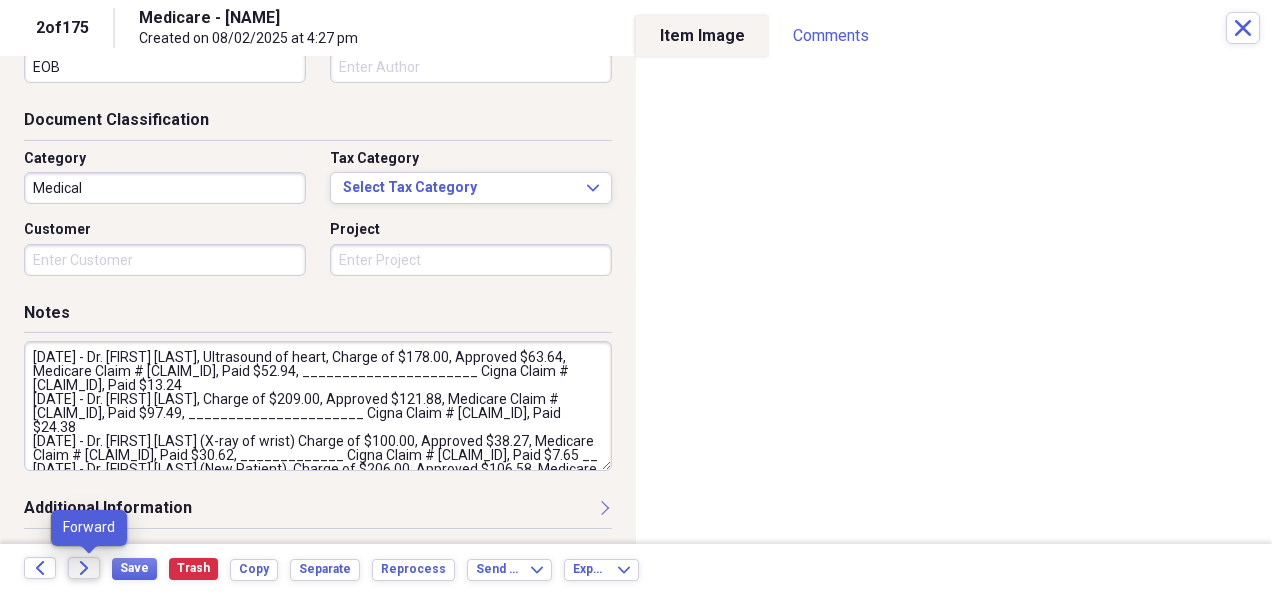 click 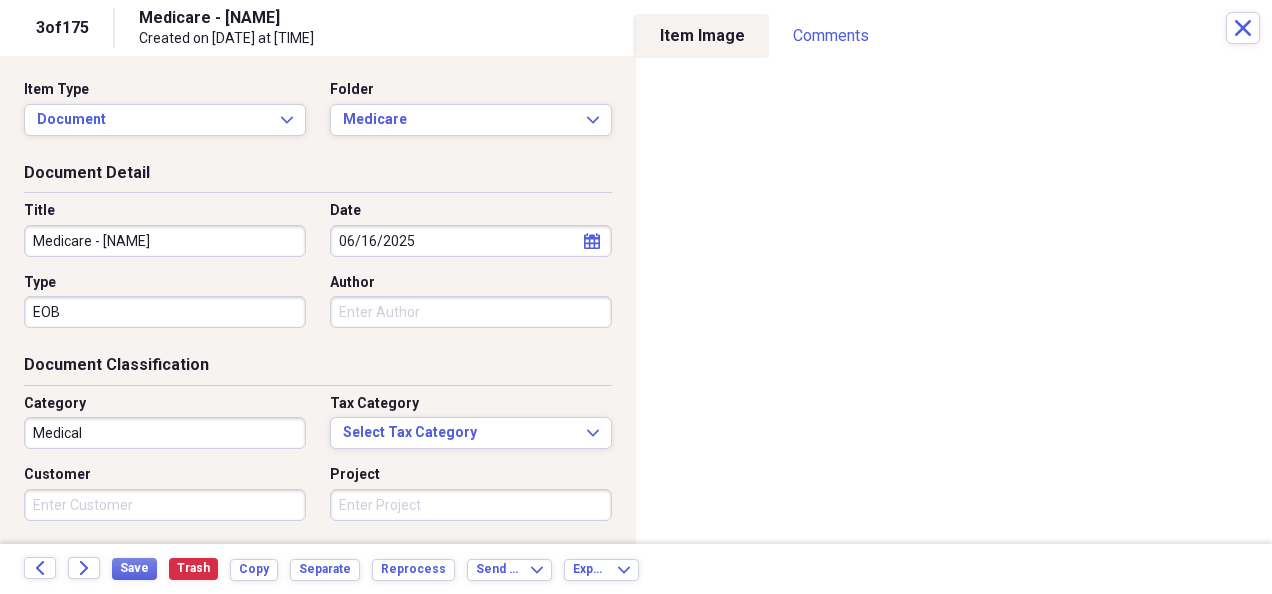 click 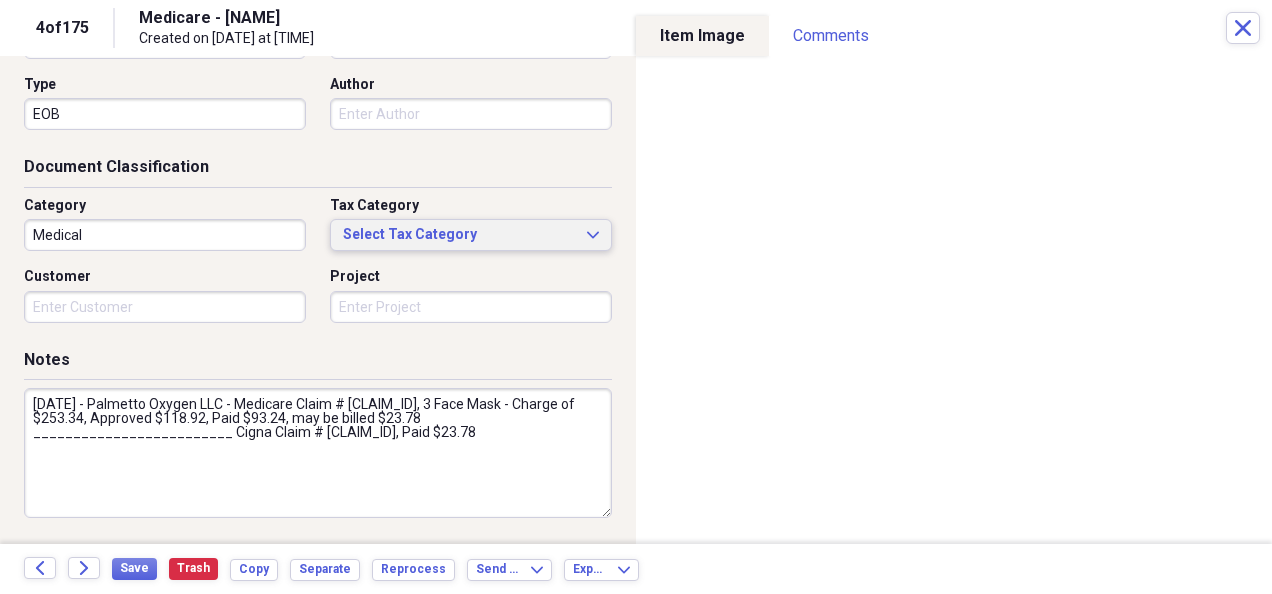 scroll, scrollTop: 245, scrollLeft: 0, axis: vertical 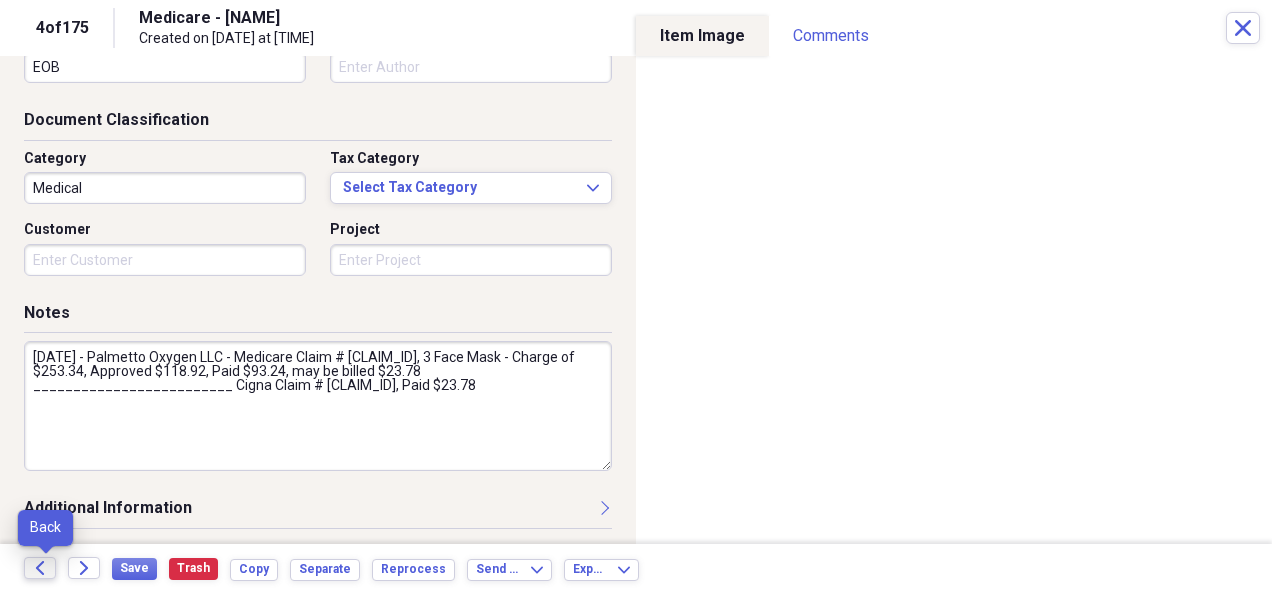 click on "Back" 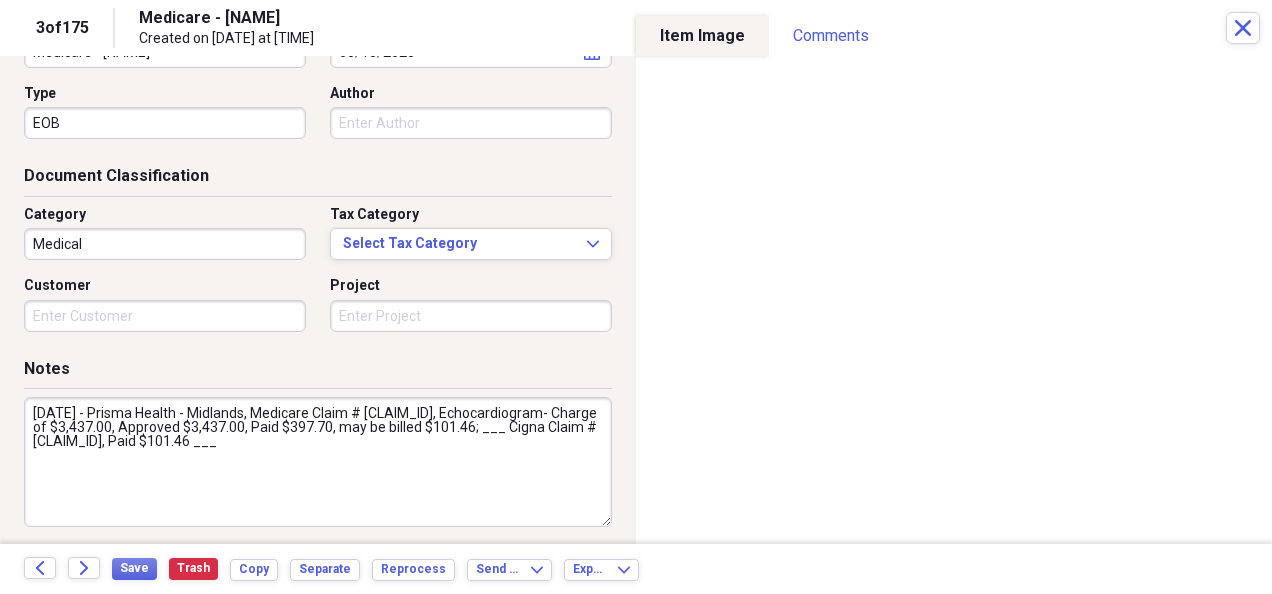 scroll, scrollTop: 245, scrollLeft: 0, axis: vertical 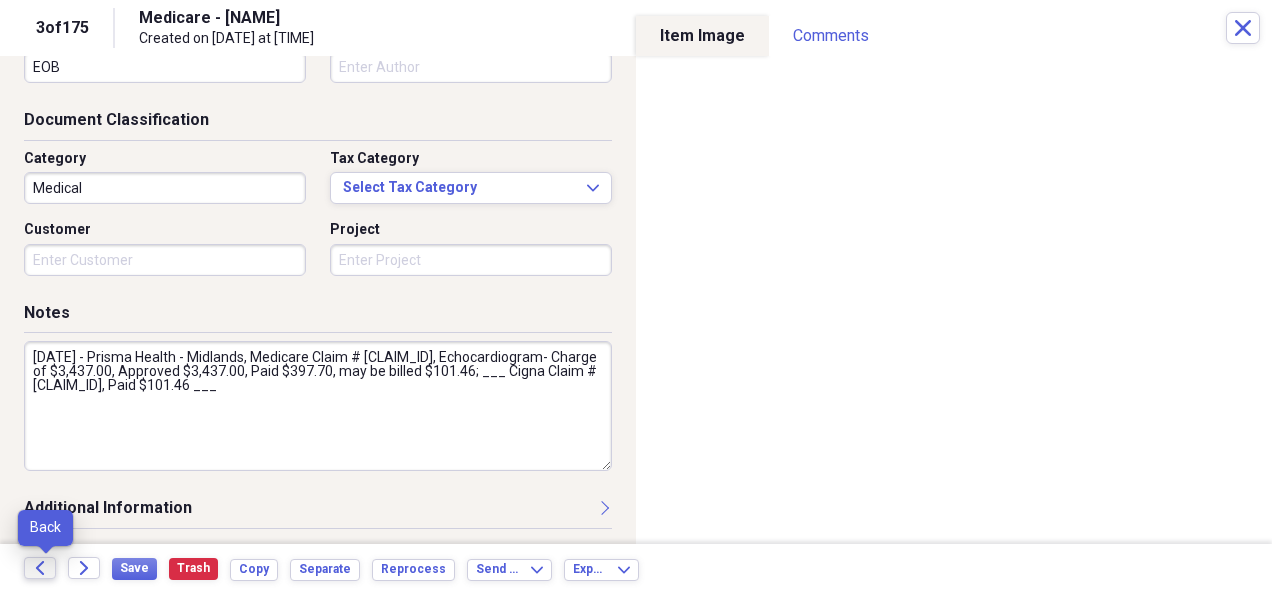 click on "Back" at bounding box center [40, 568] 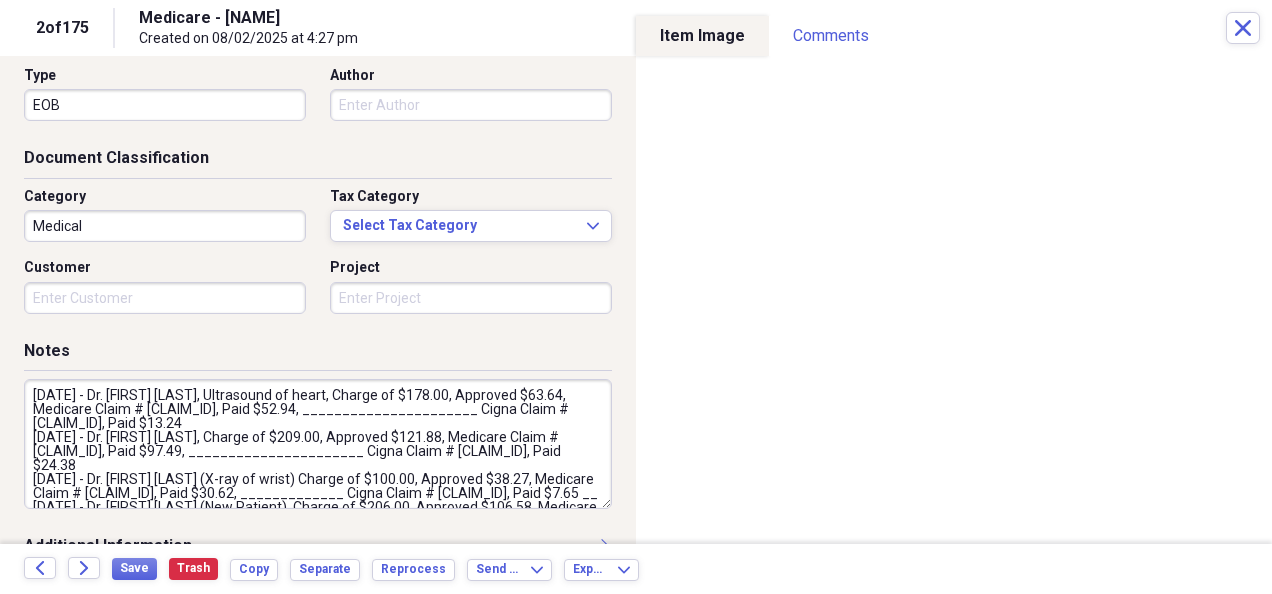 scroll, scrollTop: 245, scrollLeft: 0, axis: vertical 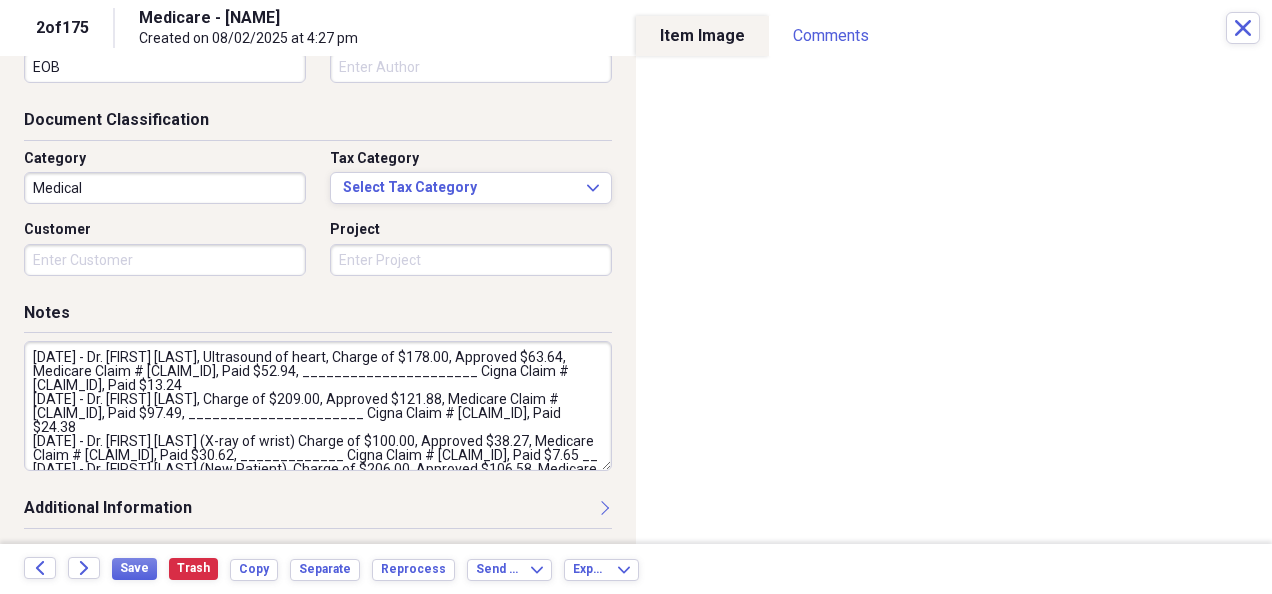 drag, startPoint x: 82, startPoint y: 372, endPoint x: 310, endPoint y: 375, distance: 228.01973 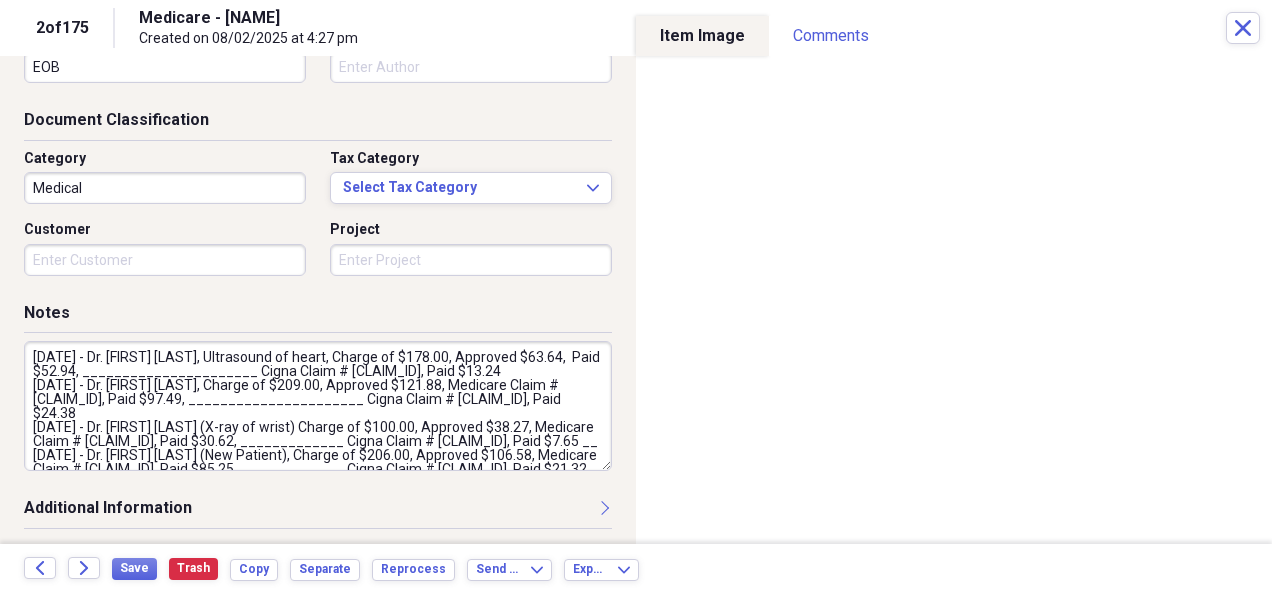 click on "[DATE] - Dr. [FIRST] [LAST], Ultrasound of heart, Charge of $178.00, Approved $63.64,  Paid $52.94, ______________________ Cigna Claim # [CLAIM_ID], Paid $13.24
[DATE] - Dr. [FIRST] [LAST], Charge of $209.00, Approved $121.88, Medicare Claim # [CLAIM_ID], Paid $97.49, ______________________ Cigna Claim # [CLAIM_ID], Paid $24.38
[DATE] - Dr. [FIRST] [LAST] (X-ray of wrist) Charge of $100.00, Approved $38.27, Medicare Claim # [CLAIM_ID], Paid $30.62, _____________ Cigna Claim # [CLAIM_ID], Paid $7.65 __
[DATE] - Dr. [FIRST] [LAST] (New Patient), Charge of $206.00, Approved $106.58, Medicare Claim # [CLAIM_ID], Paid $85.25, _____________ Cigna Claim # [CLAIM_ID], Paid $21.32" at bounding box center [318, 406] 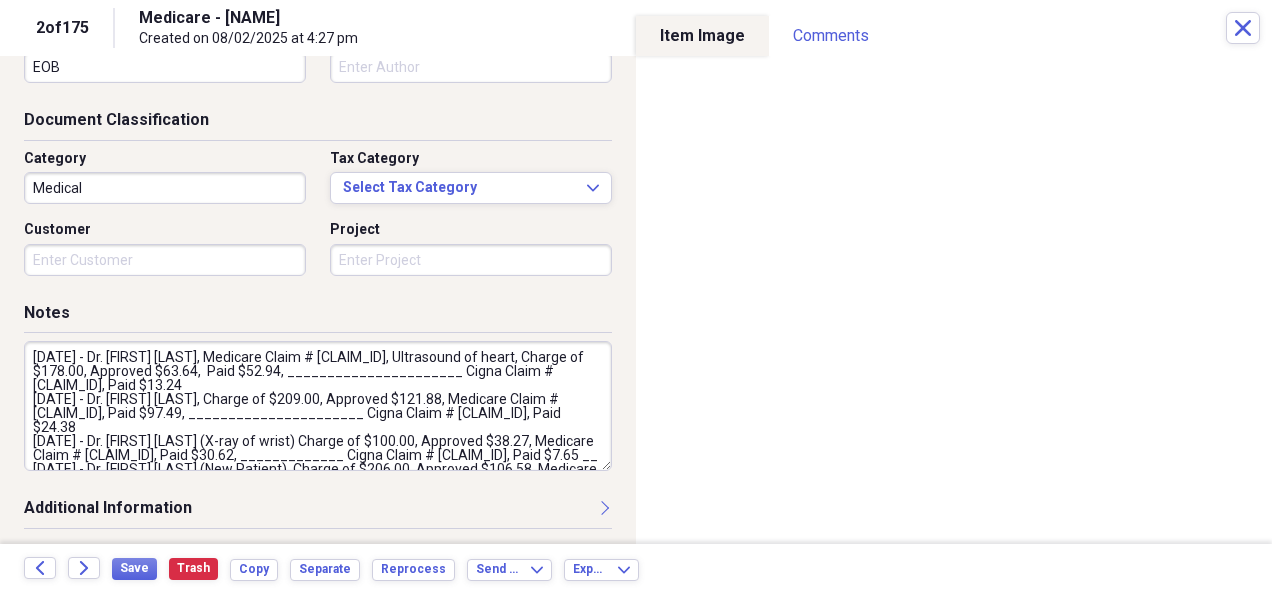 click on "[DATE] - Dr. [FIRST] [LAST], Medicare Claim # [CLAIM_ID], Ultrasound of heart, Charge of $178.00, Approved $63.64,  Paid $52.94, ______________________ Cigna Claim # [CLAIM_ID], Paid $13.24
[DATE] - Dr. [FIRST] [LAST], Charge of $209.00, Approved $121.88, Medicare Claim # [CLAIM_ID], Paid $97.49, ______________________ Cigna Claim # [CLAIM_ID], Paid $24.38
[DATE] - Dr. [FIRST] [LAST] (X-ray of wrist) Charge of $100.00, Approved $38.27, Medicare Claim # [CLAIM_ID], Paid $30.62, _____________ Cigna Claim # [CLAIM_ID], Paid $7.65 __
[DATE] - Dr. [FIRST] [LAST] (New Patient), Charge of $206.00, Approved $106.58, Medicare Claim # [CLAIM_ID], Paid $85.25, _____________ Cigna Claim # [CLAIM_ID], Paid $21.32" at bounding box center [318, 406] 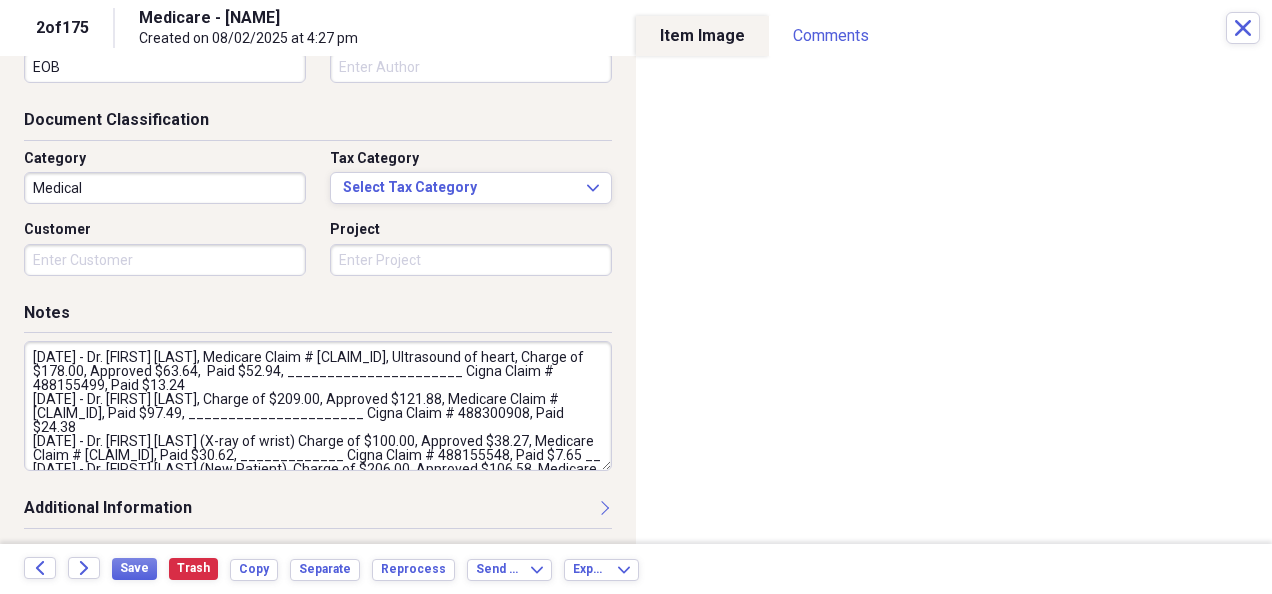 click on "[DATE] - Dr. [FIRST] [LAST], Medicare Claim # [CLAIM_ID], Ultrasound of heart, Charge of $178.00, Approved $63.64,  Paid $52.94, ______________________ Cigna Claim # 488155499, Paid $13.24
[DATE] - Dr. [FIRST] [LAST], Charge of $209.00, Approved $121.88, Medicare Claim # [CLAIM_ID], Paid $97.49, ______________________ Cigna Claim # 488300908, Paid $24.38
[DATE] - Dr. [FIRST] [LAST] (X-ray of wrist) Charge of $100.00, Approved $38.27, Medicare Claim # [CLAIM_ID], Paid $30.62, _____________ Cigna Claim # 488155548, Paid $7.65 __
[DATE] - Dr. [FIRST] [LAST] (New Patient), Charge of $206.00, Approved $106.58, Medicare Claim # [CLAIM_ID], Paid $85.25, _____________ Cigna Claim # 488300743, Paid $21.32" at bounding box center (318, 406) 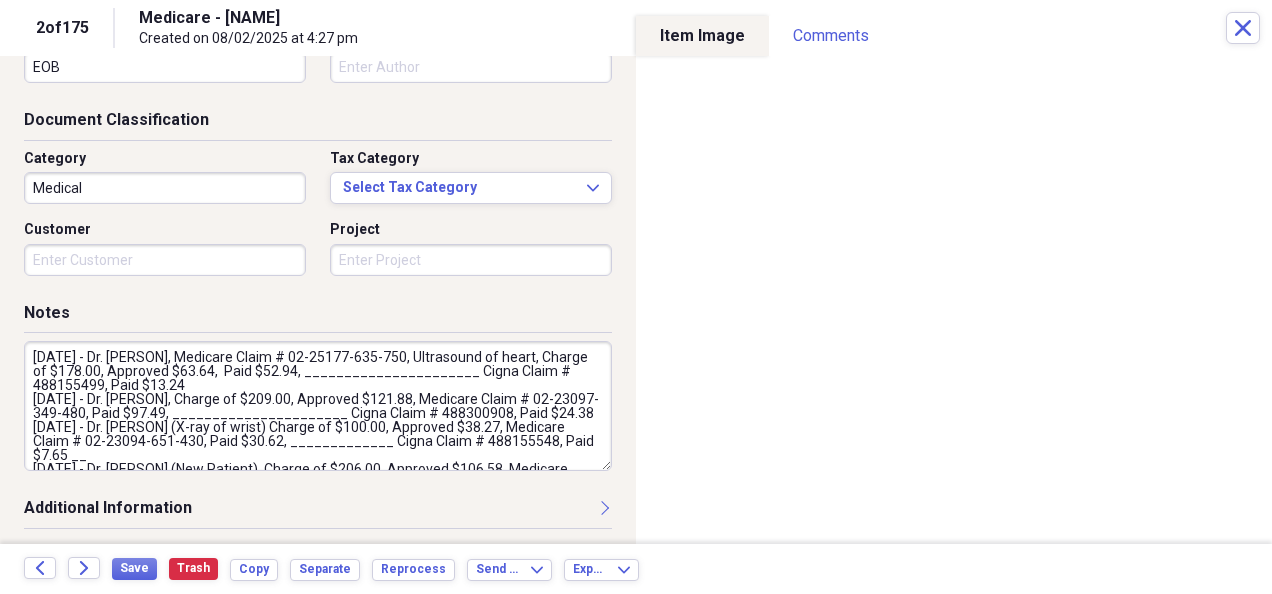 click on "[DATE] - Dr. [PERSON], Medicare Claim # 02-25177-635-750, Ultrasound of heart, Charge of $178.00, Approved $63.64,  Paid $52.94, ______________________ Cigna Claim # 488155499, Paid $13.24
[DATE] - Dr. [PERSON], Charge of $209.00, Approved $121.88, Medicare Claim # 02-23097-349-480, Paid $97.49, ______________________ Cigna Claim # 488300908, Paid $24.38
[DATE] - Dr. [PERSON] (X-ray of wrist) Charge of $100.00, Approved $38.27, Medicare Claim # 02-23094-651-430, Paid $30.62, _____________ Cigna Claim # 488155548, Paid $7.65 __
[DATE] - Dr. [PERSON] (New Patient), Charge of $206.00, Approved $106.58, Medicare Claim # 02-23096-381-380, Paid $85.25, _____________ Cigna Claim # 488300743, Paid $21.32" at bounding box center [318, 406] 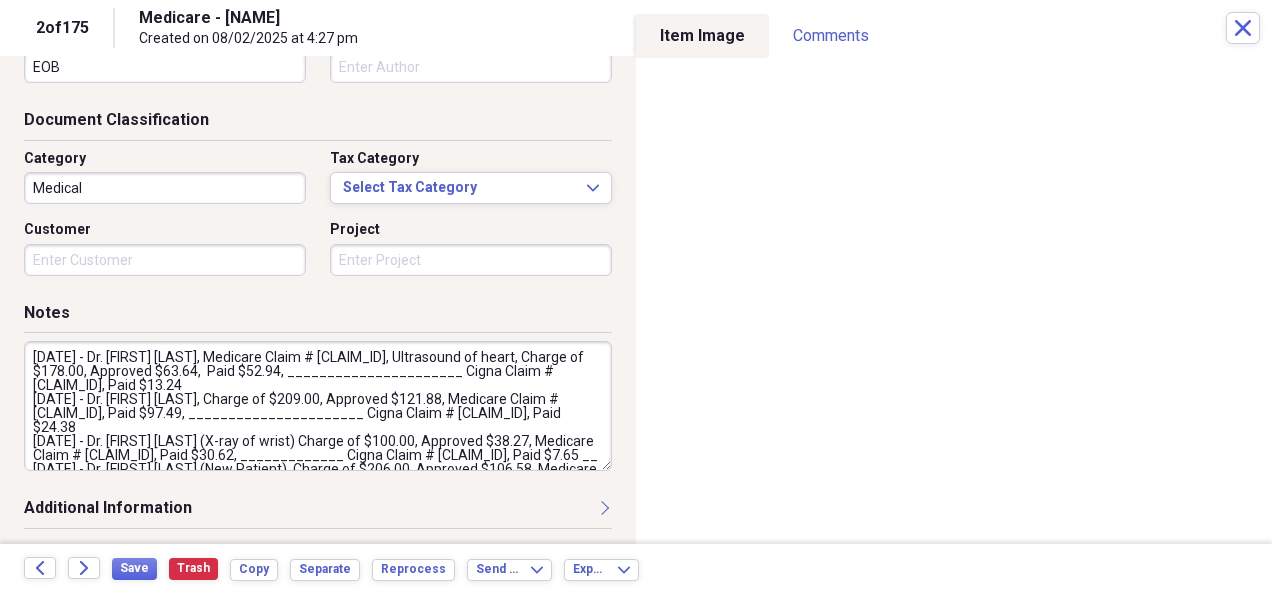 click on "[DATE] - Dr. [FIRST] [LAST], Medicare Claim # [CLAIM_ID], Ultrasound of heart, Charge of $178.00, Approved $63.64,  Paid $52.94, ______________________ Cigna Claim # [CLAIM_ID], Paid $13.24
[DATE] - Dr. [FIRST] [LAST], Charge of $209.00, Approved $121.88, Medicare Claim # [CLAIM_ID], Paid $97.49, ______________________ Cigna Claim # [CLAIM_ID], Paid $24.38
[DATE] - Dr. [FIRST] [LAST] (X-ray of wrist) Charge of $100.00, Approved $38.27, Medicare Claim # [CLAIM_ID], Paid $30.62, _____________ Cigna Claim # [CLAIM_ID], Paid $7.65 __
[DATE] - Dr. [FIRST] [LAST] (New Patient), Charge of $206.00, Approved $106.58, Medicare Claim # [CLAIM_ID], Paid $85.25, _____________ Cigna Claim # [CLAIM_ID], Paid $21.32" at bounding box center (318, 406) 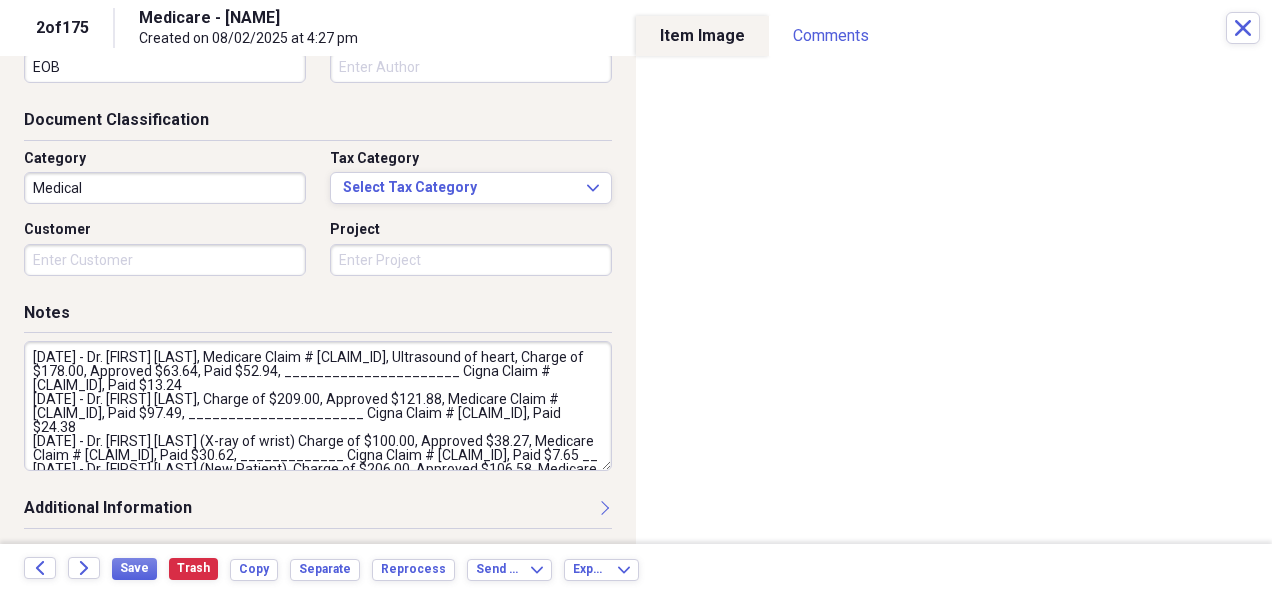 click on "[DATE] - Dr. [FIRST] [LAST], Medicare Claim # [CLAIM_ID], Ultrasound of heart, Charge of $178.00, Approved $63.64, Paid $52.94, ______________________ Cigna Claim # [CLAIM_ID], Paid $13.24
[DATE] - Dr. [FIRST] [LAST], Charge of $209.00, Approved $121.88, Medicare Claim # [CLAIM_ID], Paid $97.49, ______________________ Cigna Claim # [CLAIM_ID], Paid $24.38
[DATE] - Dr. [FIRST] [LAST] (X-ray of wrist) Charge of $100.00, Approved $38.27, Medicare Claim # [CLAIM_ID], Paid $30.62, _____________ Cigna Claim # [CLAIM_ID], Paid $7.65 __
[DATE] - Dr. [FIRST] [LAST] (New Patient), Charge of $206.00, Approved $106.58, Medicare Claim # [CLAIM_ID], Paid $85.25, _____________ Cigna Claim # [CLAIM_ID], Paid $21.32" at bounding box center (318, 406) 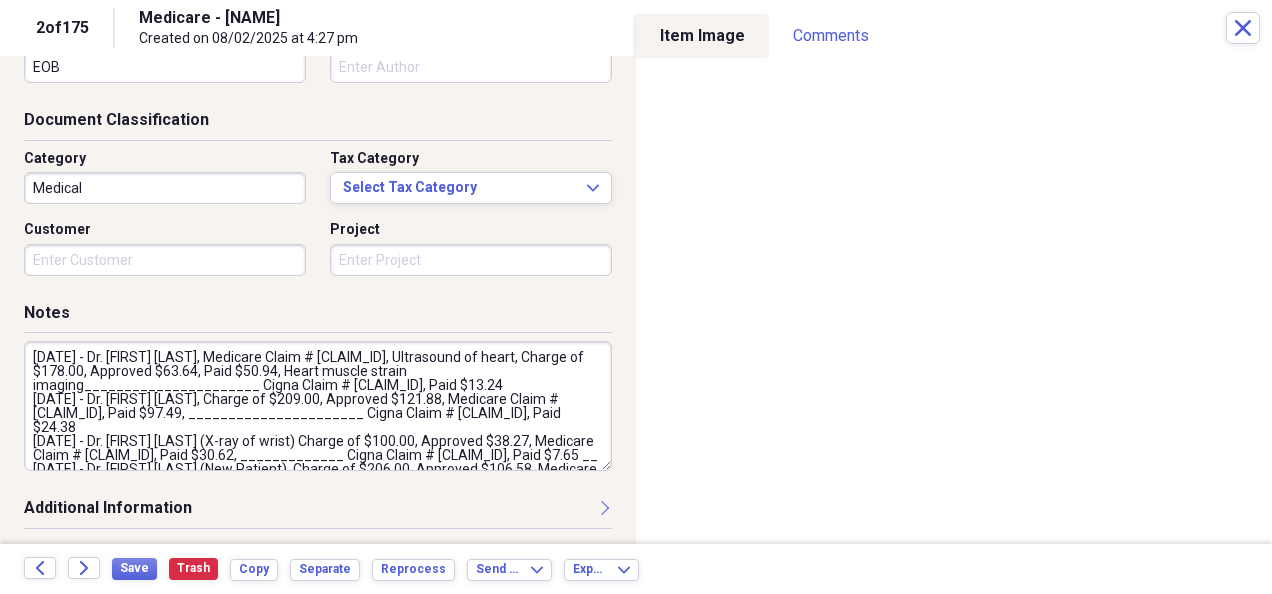 drag, startPoint x: 360, startPoint y: 392, endPoint x: 453, endPoint y: 269, distance: 154.20117 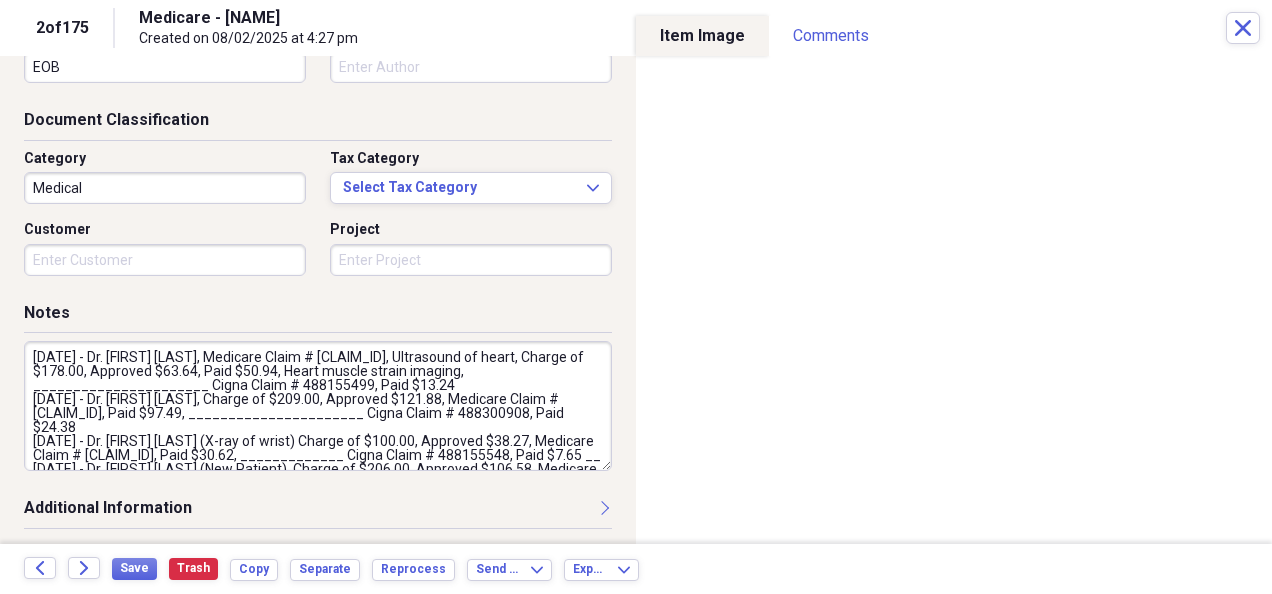 drag, startPoint x: 71, startPoint y: 372, endPoint x: 380, endPoint y: 370, distance: 309.00647 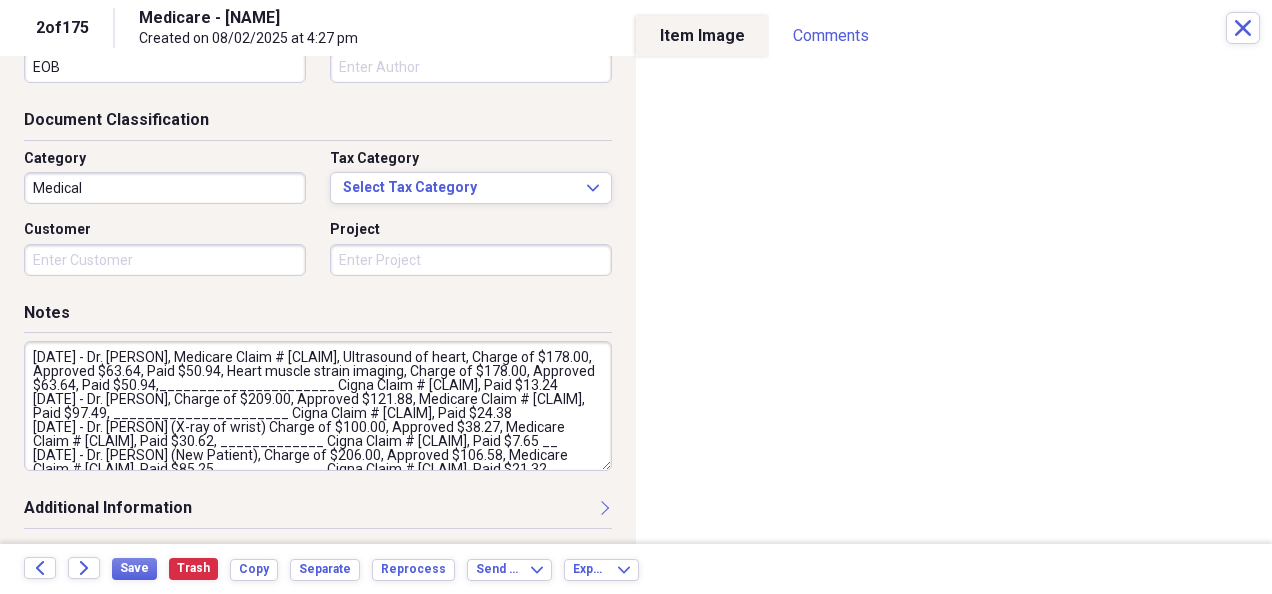 click on "[DATE] - Dr. [PERSON], Medicare Claim # [CLAIM], Ultrasound of heart, Charge of $178.00, Approved $63.64, Paid $50.94, Heart muscle strain imaging, Charge of $178.00, Approved $63.64, Paid $50.94,______________________ Cigna Claim # [CLAIM], Paid $13.24
[DATE] - Dr. [PERSON], Charge of $209.00, Approved $121.88, Medicare Claim # [CLAIM], Paid $97.49, ______________________ Cigna Claim # [CLAIM], Paid $24.38
[DATE] - Dr. [PERSON] (X-ray of wrist) Charge of $100.00, Approved $38.27, Medicare Claim # [CLAIM], Paid $30.62, _____________ Cigna Claim # [CLAIM], Paid $7.65 __
[DATE] - Dr. [PERSON] (New Patient), Charge of $206.00, Approved $106.58, Medicare Claim # [CLAIM], Paid $85.25, _____________ Cigna Claim # [CLAIM], Paid $21.32" at bounding box center (318, 406) 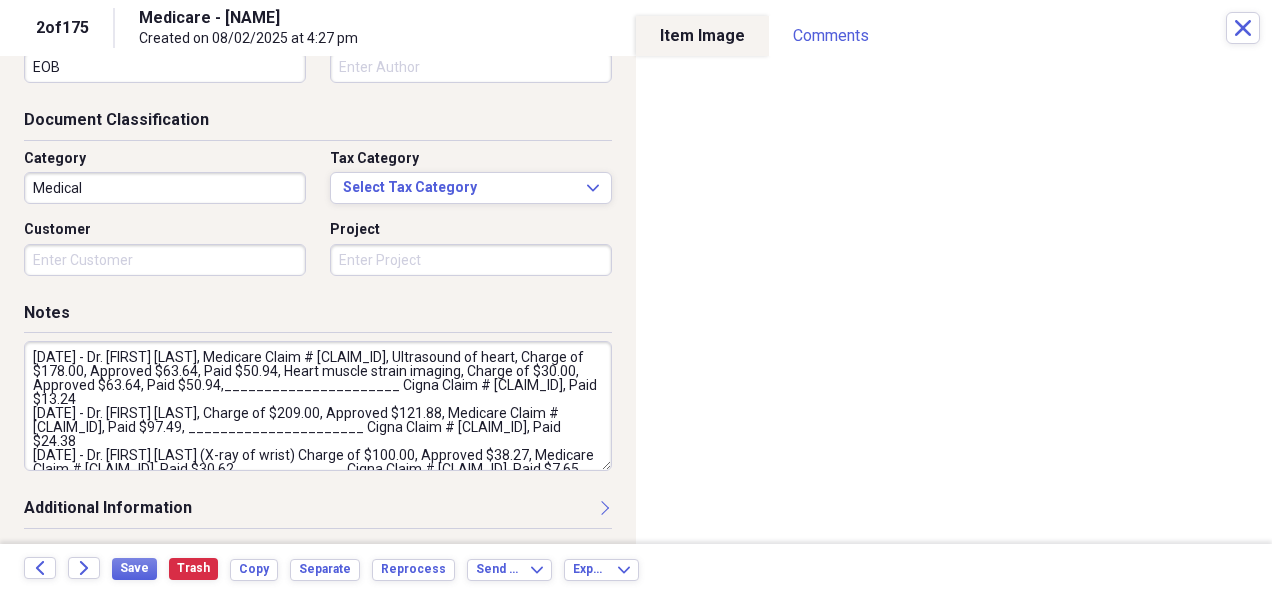 click on "[DATE] - Dr. [FIRST] [LAST], Medicare Claim # [CLAIM_ID], Ultrasound of heart, Charge of $178.00, Approved $63.64, Paid $50.94, Heart muscle strain imaging, Charge of $30.00, Approved $63.64, Paid $50.94,______________________ Cigna Claim # [CLAIM_ID], Paid $13.24
[DATE] - Dr. [FIRST] [LAST], Charge of $209.00, Approved $121.88, Medicare Claim # [CLAIM_ID], Paid $97.49, ______________________ Cigna Claim # [CLAIM_ID], Paid $24.38
[DATE] - Dr. [FIRST] [LAST] (X-ray of wrist) Charge of $100.00, Approved $38.27, Medicare Claim # [CLAIM_ID], Paid $30.62, _____________ Cigna Claim # [CLAIM_ID], Paid $7.65 __
[DATE] - Dr. [FIRST] [LAST] (New Patient), Charge of $206.00, Approved $106.58, Medicare Claim # [CLAIM_ID], Paid $85.25, _____________ Cigna Claim # [CLAIM_ID], Paid $21.32" at bounding box center [318, 406] 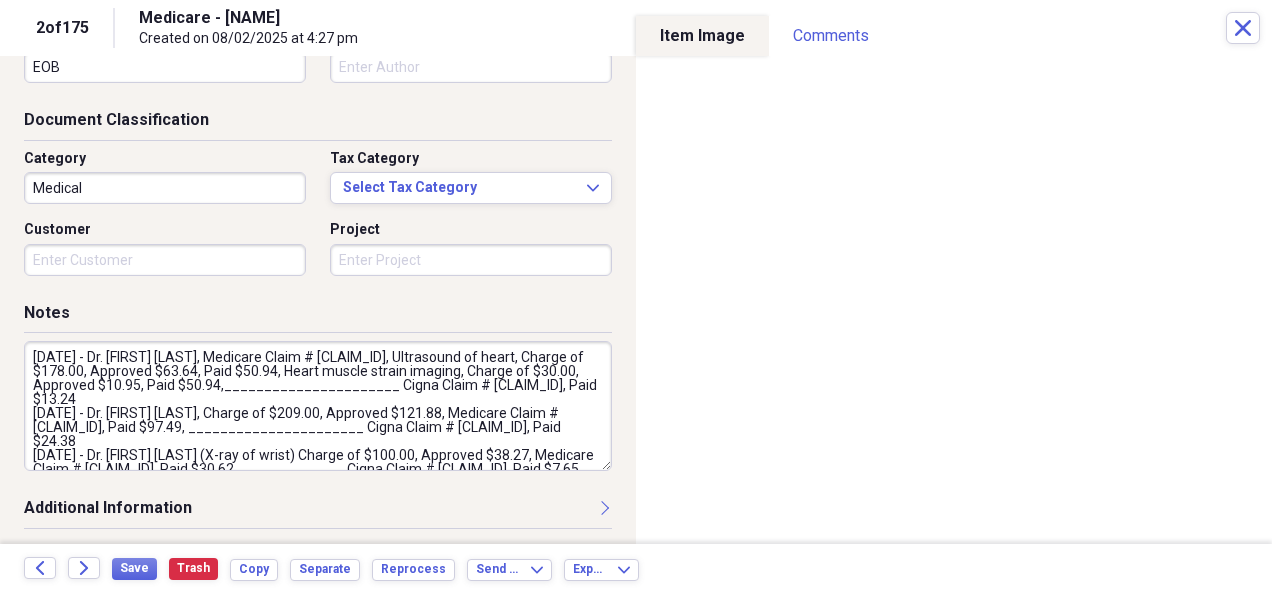 click on "[DATE] - Dr. [FIRST] [LAST], Medicare Claim # [CLAIM_ID], Ultrasound of heart, Charge of $178.00, Approved $63.64, Paid $50.94, Heart muscle strain imaging, Charge of $30.00, Approved $10.95, Paid $50.94,______________________ Cigna Claim # [CLAIM_ID], Paid $13.24
[DATE] - Dr. [FIRST] [LAST], Charge of $209.00, Approved $121.88, Medicare Claim # [CLAIM_ID], Paid $97.49, ______________________ Cigna Claim # [CLAIM_ID], Paid $24.38
[DATE] - Dr. [FIRST] [LAST] (X-ray of wrist) Charge of $100.00, Approved $38.27, Medicare Claim # [CLAIM_ID], Paid $30.62, _____________ Cigna Claim # [CLAIM_ID], Paid $7.65 __
[DATE] - Dr. [FIRST] [LAST] (New Patient), Charge of $206.00, Approved $106.58, Medicare Claim # [CLAIM_ID], Paid $85.25, _____________ Cigna Claim # [CLAIM_ID], Paid $21.32" at bounding box center [318, 406] 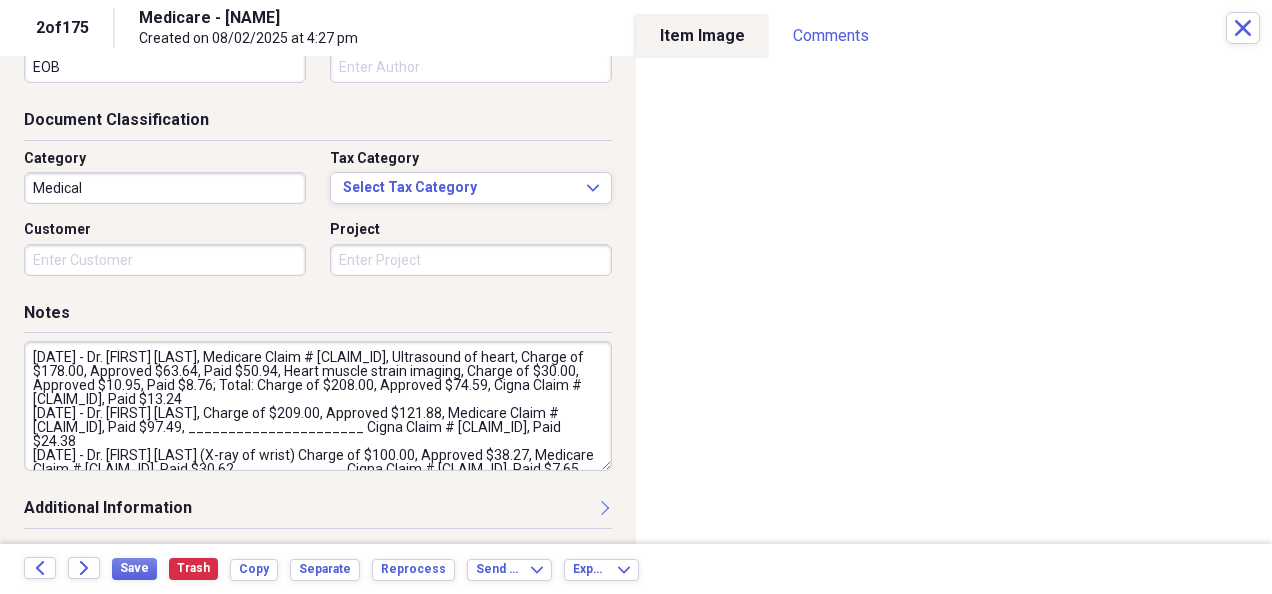 click on "[DATE] - Dr. [FIRST] [LAST], Medicare Claim # [CLAIM_ID], Ultrasound of heart, Charge of $178.00, Approved $63.64, Paid $50.94, Heart muscle strain imaging, Charge of $30.00, Approved $10.95, Paid $8.76; Total: Charge of $208.00, Approved $74.59, Cigna Claim # [CLAIM_ID], Paid $13.24
[DATE] - Dr. [FIRST] [LAST], Charge of $209.00, Approved $121.88, Medicare Claim # [CLAIM_ID], Paid $97.49, ______________________ Cigna Claim # [CLAIM_ID], Paid $24.38
[DATE] - Dr. [FIRST] [LAST] (X-ray of wrist) Charge of $100.00, Approved $38.27, Medicare Claim # [CLAIM_ID], Paid $30.62, _____________ Cigna Claim # [CLAIM_ID], Paid $7.65 __
[DATE] - Dr. [FIRST] [LAST] (New Patient), Charge of $206.00, Approved $106.58, Medicare Claim # [CLAIM_ID], Paid $85.25, _____________ Cigna Claim # [CLAIM_ID], Paid $21.32" at bounding box center (318, 406) 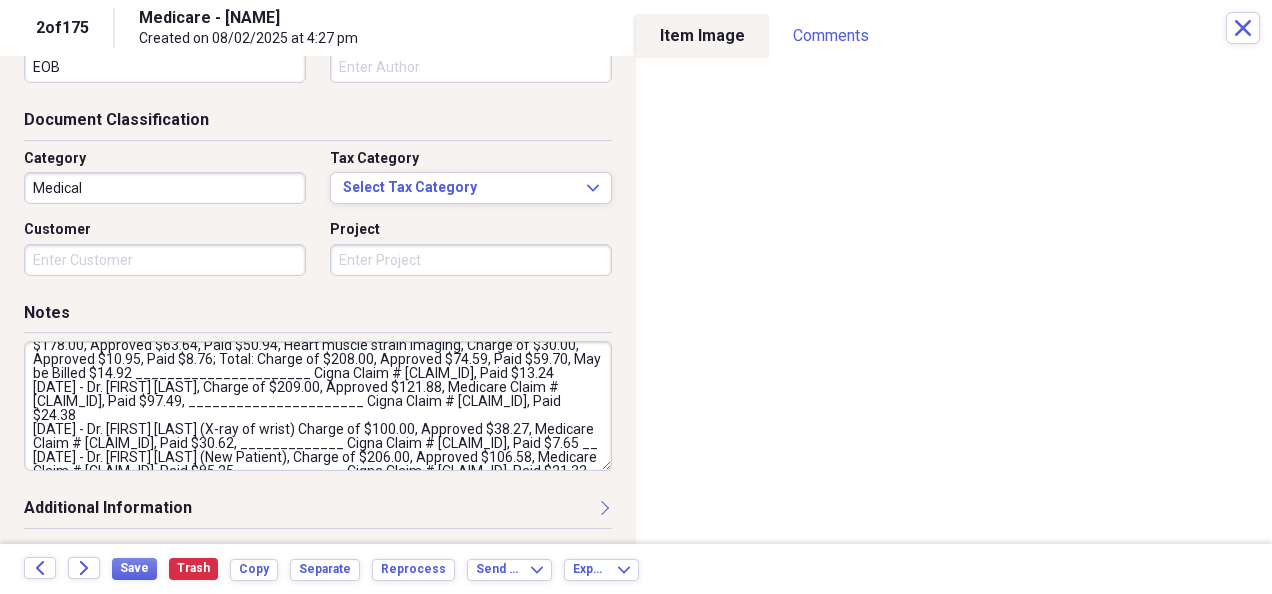 scroll, scrollTop: 24, scrollLeft: 0, axis: vertical 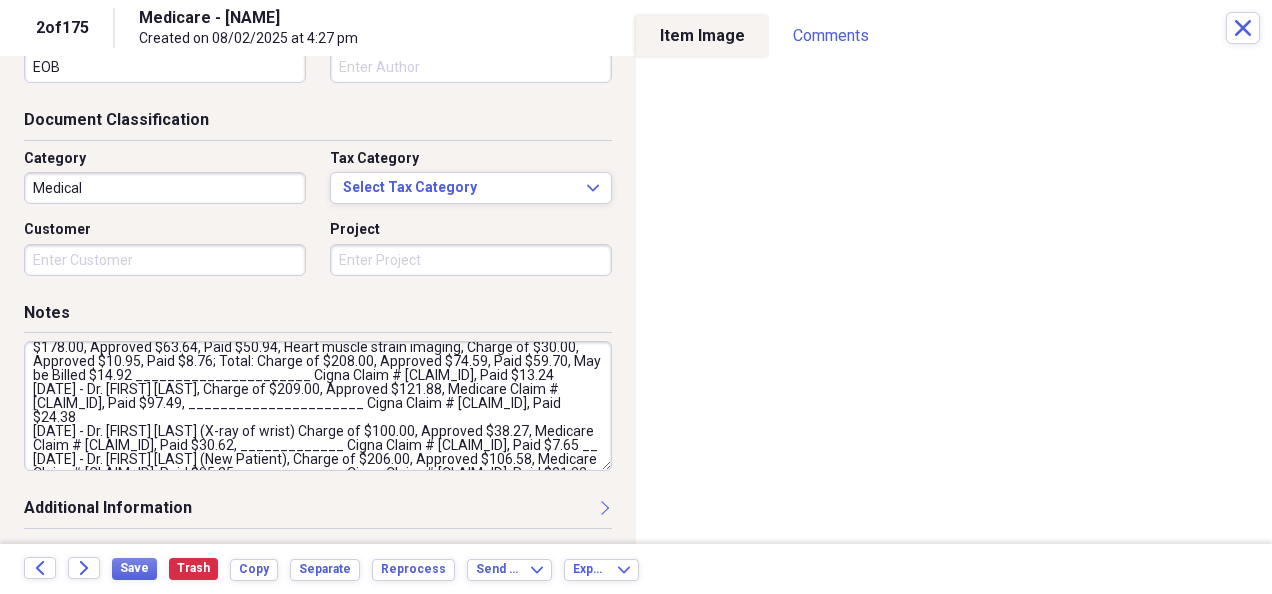 click on "[DATE] - Dr. [FIRST] [LAST], Medicare Claim # [CLAIM_ID], Ultrasound of heart, Charge of $178.00, Approved $63.64, Paid $50.94, Heart muscle strain imaging, Charge of $30.00, Approved $10.95, Paid $8.76; Total: Charge of $208.00, Approved $74.59, Paid $59.70, May be Billed $14.92 ______________________ Cigna Claim # [CLAIM_ID], Paid $13.24
[DATE] - Dr. [FIRST] [LAST], Charge of $209.00, Approved $121.88, Medicare Claim # [CLAIM_ID], Paid $97.49, ______________________ Cigna Claim # [CLAIM_ID], Paid $24.38
[DATE] - Dr. [FIRST] [LAST] (X-ray of wrist) Charge of $100.00, Approved $38.27, Medicare Claim # [CLAIM_ID], Paid $30.62, _____________ Cigna Claim # [CLAIM_ID], Paid $7.65 __
[DATE] - Dr. [FIRST] [LAST] (New Patient), Charge of $206.00, Approved $106.58, Medicare Claim # [CLAIM_ID], Paid $85.25, _____________ Cigna Claim # [CLAIM_ID], Paid $21.32" at bounding box center [318, 406] 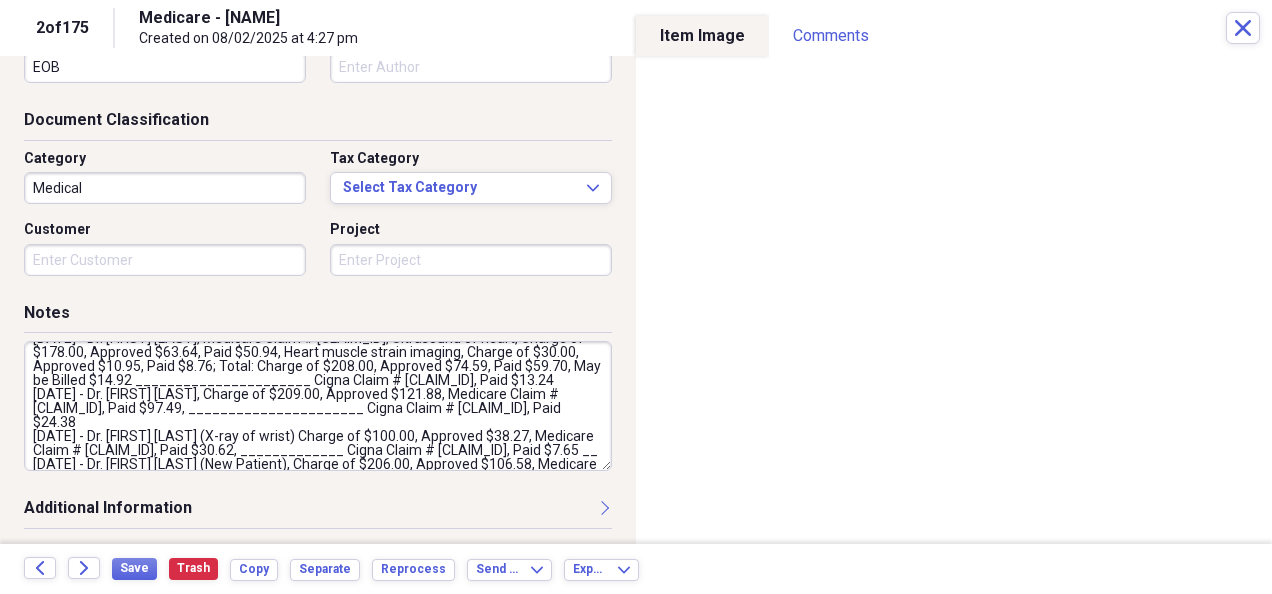 scroll, scrollTop: 18, scrollLeft: 0, axis: vertical 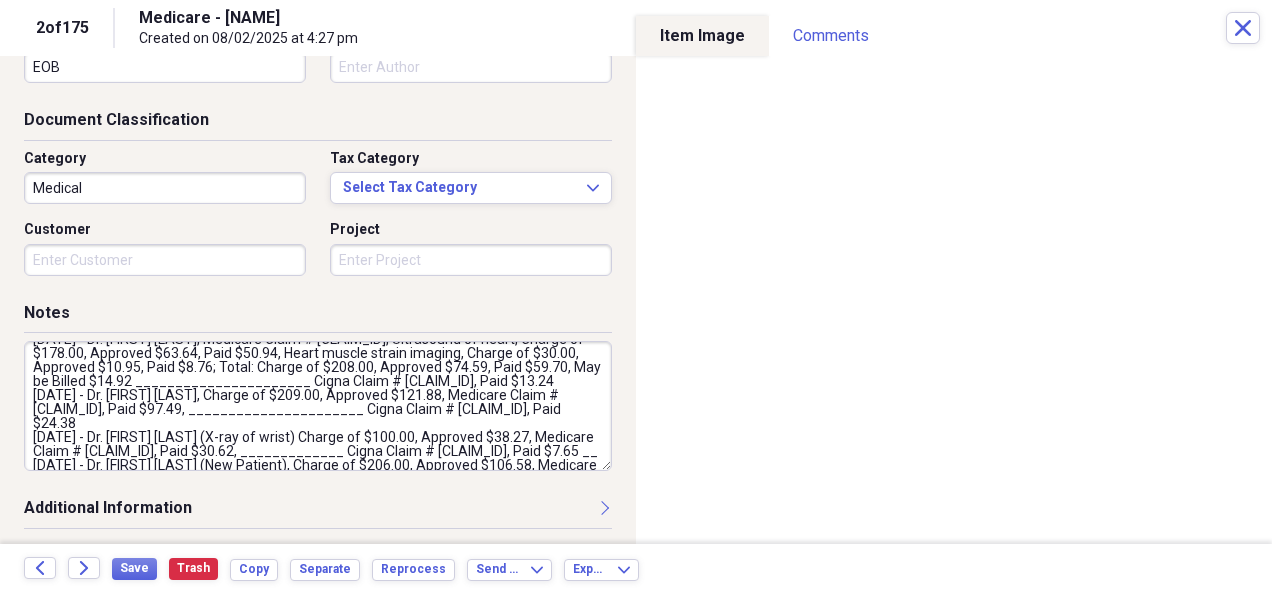 drag, startPoint x: 484, startPoint y: 408, endPoint x: 199, endPoint y: 424, distance: 285.44876 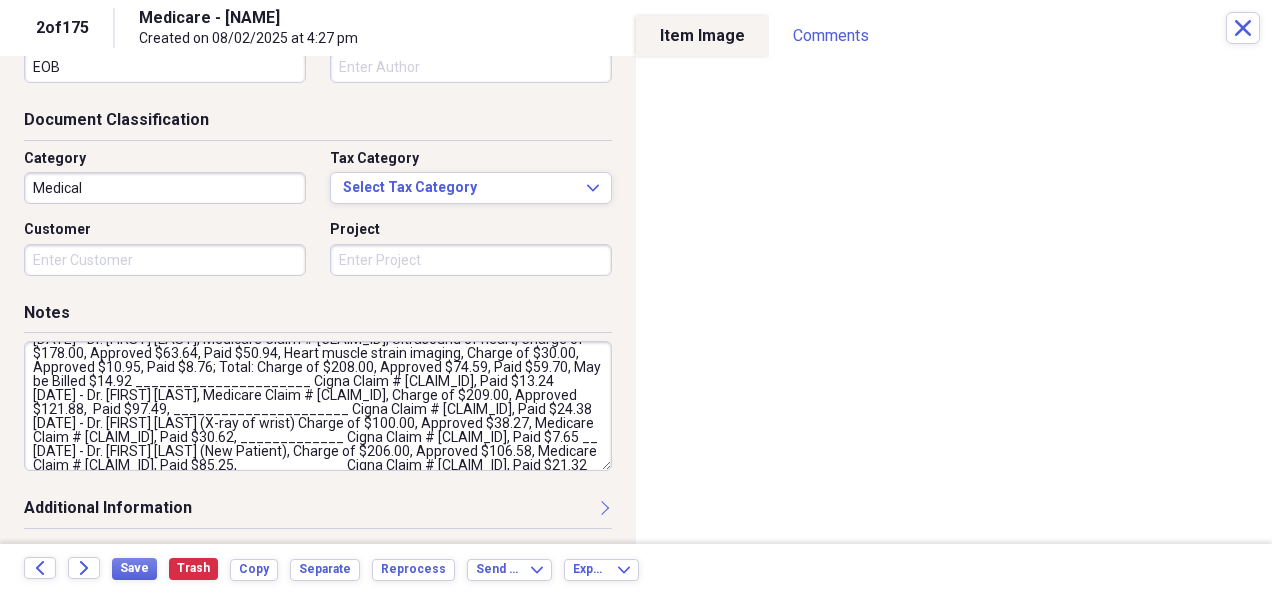 click on "[DATE] - Dr. [FIRST] [LAST], Medicare Claim # [CLAIM_ID], Ultrasound of heart, Charge of $178.00, Approved $63.64, Paid $50.94, Heart muscle strain imaging, Charge of $30.00, Approved $10.95, Paid $8.76; Total: Charge of $208.00, Approved $74.59, Paid $59.70, May be Billed $14.92 ______________________ Cigna Claim # [CLAIM_ID], Paid $13.24
[DATE] - Dr. [FIRST] [LAST], Medicare Claim # [CLAIM_ID], Charge of $209.00, Approved $121.88,  Paid $97.49, ______________________ Cigna Claim # [CLAIM_ID], Paid $24.38
[DATE] - Dr. [FIRST] [LAST] (X-ray of wrist) Charge of $100.00, Approved $38.27, Medicare Claim # [CLAIM_ID], Paid $30.62, _____________ Cigna Claim # [CLAIM_ID], Paid $7.65 __
[DATE] - Dr. [FIRST] [LAST] (New Patient), Charge of $206.00, Approved $106.58, Medicare Claim # [CLAIM_ID], Paid $85.25, _____________ Cigna Claim # [CLAIM_ID], Paid $21.32" at bounding box center (318, 406) 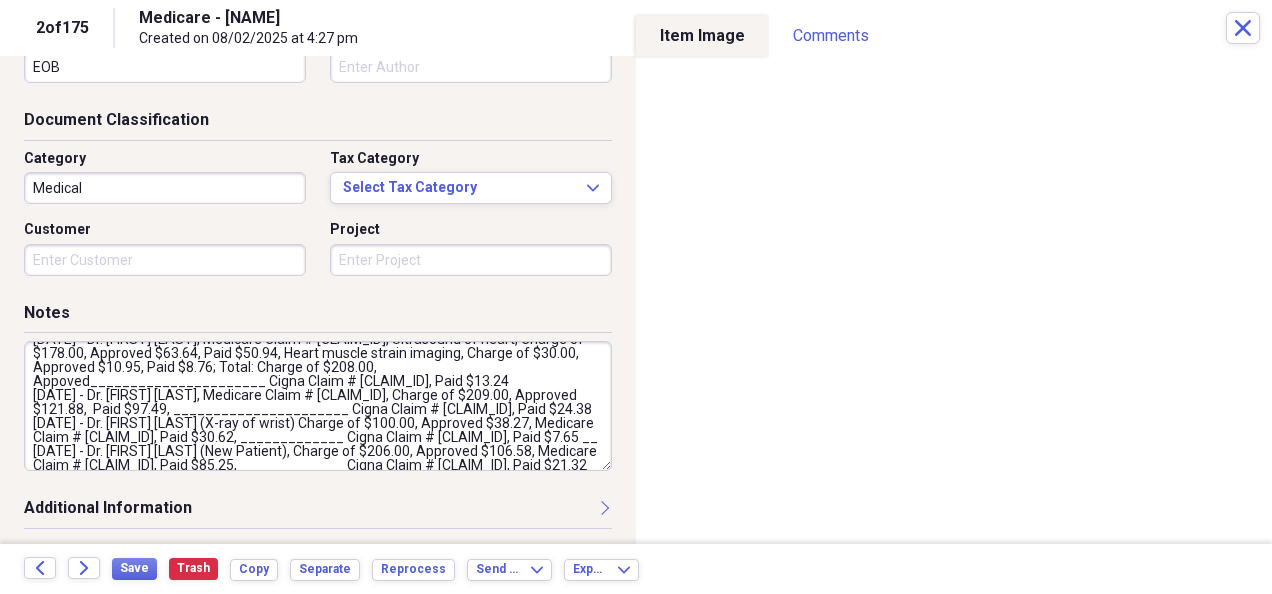 click on "[DATE] - Dr. [FIRST] [LAST], Medicare Claim # [CLAIM_ID], Ultrasound of heart, Charge of $178.00, Approved $63.64, Paid $50.94, Heart muscle strain imaging, Charge of $30.00, Approved $10.95, Paid $8.76; Total: Charge of $208.00, Appoved______________________ Cigna Claim # [CLAIM_ID], Paid $13.24
[DATE] - Dr. [FIRST] [LAST], Medicare Claim # [CLAIM_ID], Charge of $209.00, Approved $121.88,  Paid $97.49, ______________________ Cigna Claim # [CLAIM_ID], Paid $24.38
[DATE] - Dr. [FIRST] [LAST] (X-ray of wrist) Charge of $100.00, Approved $38.27, Medicare Claim # [CLAIM_ID], Paid $30.62, _____________ Cigna Claim # [CLAIM_ID], Paid $7.65 __
[DATE] - Dr. [FIRST] [LAST] (New Patient), Charge of $206.00, Approved $106.58, Medicare Claim # [CLAIM_ID], Paid $85.25, _____________ Cigna Claim # [CLAIM_ID], Paid $21.32" at bounding box center [318, 406] 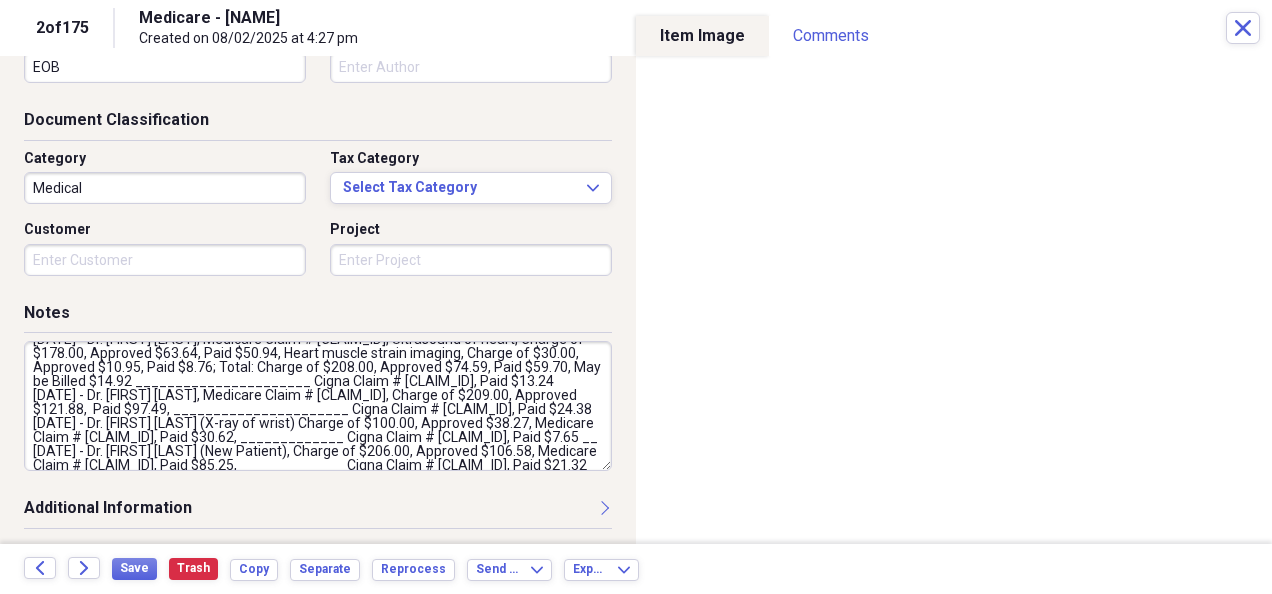 click on "[DATE] - Dr. [FIRST] [LAST], Medicare Claim # [CLAIM_ID], Ultrasound of heart, Charge of $178.00, Approved $63.64, Paid $50.94, Heart muscle strain imaging, Charge of $30.00, Approved $10.95, Paid $8.76; Total: Charge of $208.00, Approved $74.59, Paid $59.70, May be Billed $14.92 ______________________ Cigna Claim # [CLAIM_ID], Paid $13.24
[DATE] - Dr. [FIRST] [LAST], Medicare Claim # [CLAIM_ID], Charge of $209.00, Approved $121.88,  Paid $97.49, ______________________ Cigna Claim # [CLAIM_ID], Paid $24.38
[DATE] - Dr. [FIRST] [LAST] (X-ray of wrist) Charge of $100.00, Approved $38.27, Medicare Claim # [CLAIM_ID], Paid $30.62, _____________ Cigna Claim # [CLAIM_ID], Paid $7.65 __
[DATE] - Dr. [FIRST] [LAST] (New Patient), Charge of $206.00, Approved $106.58, Medicare Claim # [CLAIM_ID], Paid $85.25, _____________ Cigna Claim # [CLAIM_ID], Paid $21.32" at bounding box center (318, 406) 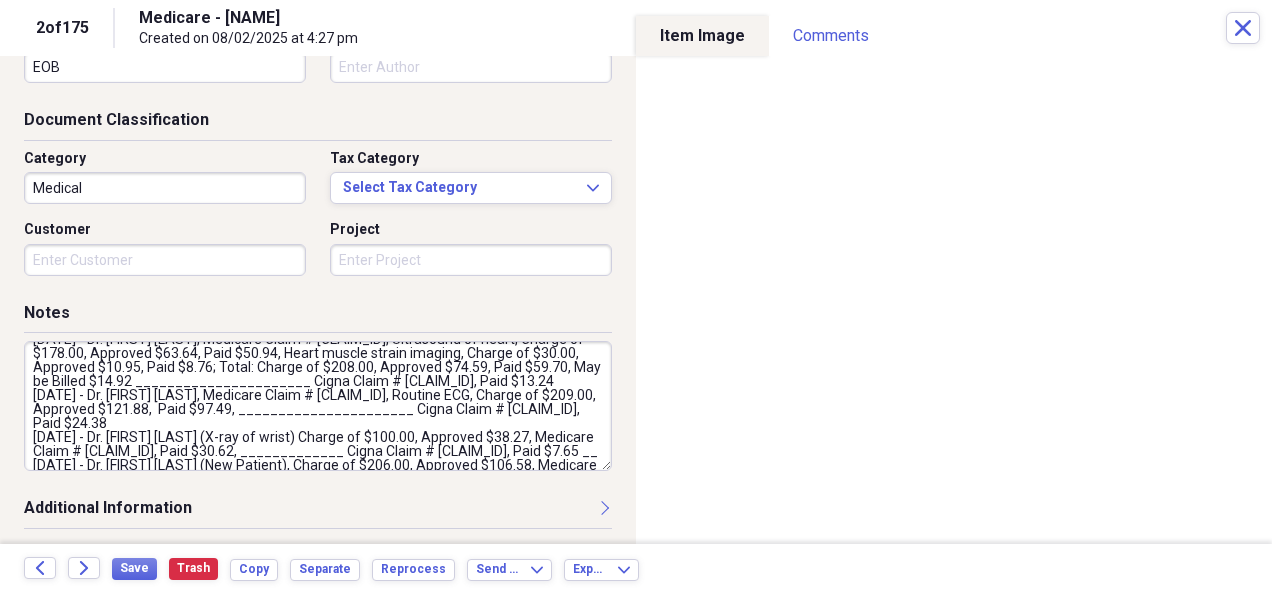 click on "[DATE] - Dr. [FIRST] [LAST], Medicare Claim # [CLAIM_ID], Ultrasound of heart, Charge of $178.00, Approved $63.64, Paid $50.94, Heart muscle strain imaging, Charge of $30.00, Approved $10.95, Paid $8.76; Total: Charge of $208.00, Approved $74.59, Paid $59.70, May be Billed $14.92 ______________________ Cigna Claim # [CLAIM_ID], Paid $13.24
[DATE] - Dr. [FIRST] [LAST], Medicare Claim # [CLAIM_ID], Routine ECG, Charge of $209.00, Approved $121.88,  Paid $97.49, ______________________ Cigna Claim # [CLAIM_ID], Paid $24.38
[DATE] - Dr. [FIRST] [LAST] (X-ray of wrist) Charge of $100.00, Approved $38.27, Medicare Claim # [CLAIM_ID], Paid $30.62, _____________ Cigna Claim # [CLAIM_ID], Paid $7.65 __
[DATE] - Dr. [FIRST] [LAST] (New Patient), Charge of $206.00, Approved $106.58, Medicare Claim # [CLAIM_ID], Paid $85.25, _____________ Cigna Claim # [CLAIM_ID], Paid $21.32" at bounding box center (318, 406) 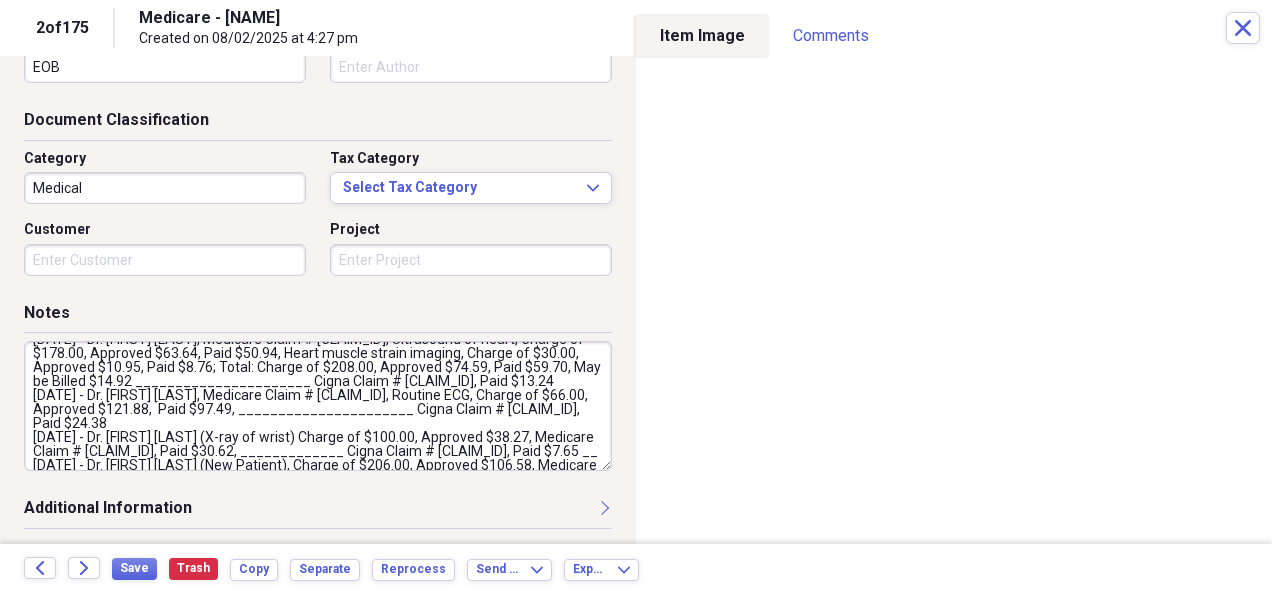 click on "[DATE] - Dr. [FIRST] [LAST], Medicare Claim # [CLAIM_ID], Ultrasound of heart, Charge of $178.00, Approved $63.64, Paid $50.94, Heart muscle strain imaging, Charge of $30.00, Approved $10.95, Paid $8.76; Total: Charge of $208.00, Approved $74.59, Paid $59.70, May be Billed $14.92 ______________________ Cigna Claim # [CLAIM_ID], Paid $13.24
[DATE] - Dr. [FIRST] [LAST], Medicare Claim # [CLAIM_ID], Routine ECG, Charge of $66.00, Approved $121.88,  Paid $97.49, ______________________ Cigna Claim # [CLAIM_ID], Paid $24.38
[DATE] - Dr. [FIRST] [LAST] (X-ray of wrist) Charge of $100.00, Approved $38.27, Medicare Claim # [CLAIM_ID], Paid $30.62, _____________ Cigna Claim # [CLAIM_ID], Paid $7.65 __
[DATE] - Dr. [FIRST] [LAST] (New Patient), Charge of $206.00, Approved $106.58, Medicare Claim # [CLAIM_ID], Paid $85.25, _____________ Cigna Claim # [CLAIM_ID], Paid $21.32" at bounding box center [318, 406] 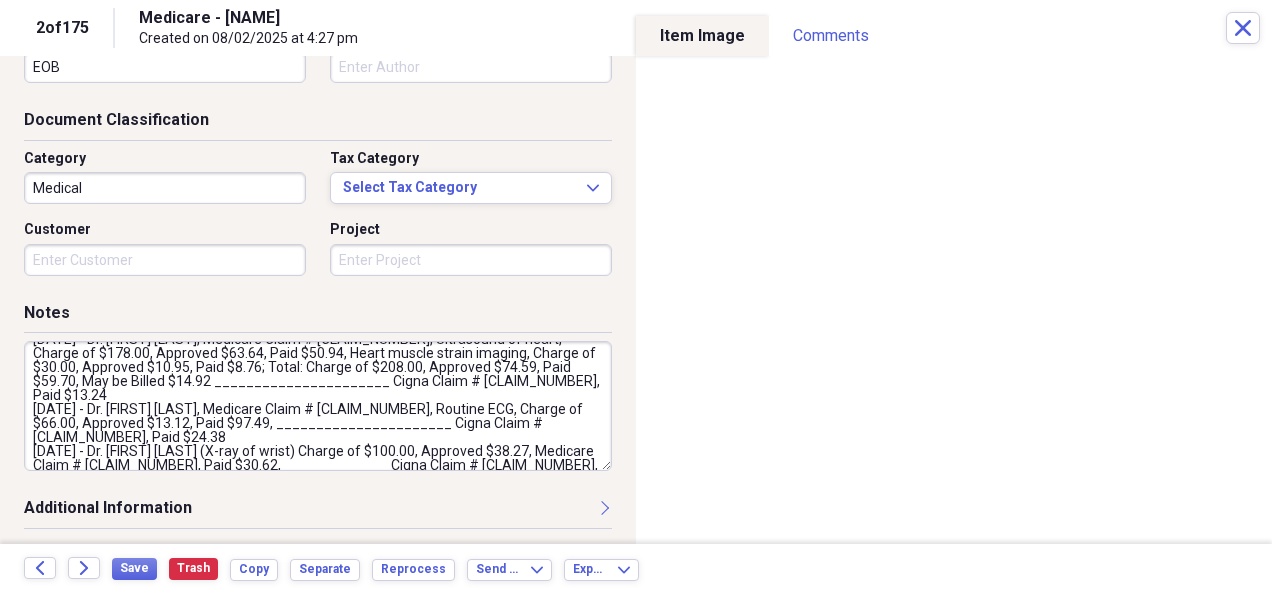 click on "[DATE] - Dr. [FIRST] [LAST], Medicare Claim # [CLAIM_NUMBER], Ultrasound of heart, Charge of $178.00, Approved $63.64, Paid $50.94, Heart muscle strain imaging, Charge of $30.00, Approved $10.95, Paid $8.76; Total: Charge of $208.00, Approved $74.59, Paid $59.70, May be Billed $14.92 ______________________ Cigna Claim # [CLAIM_NUMBER], Paid $13.24
[DATE] - Dr. [FIRST] [LAST], Medicare Claim # [CLAIM_NUMBER], Routine ECG, Charge of $66.00, Approved $13.12, Paid $97.49, ______________________ Cigna Claim # [CLAIM_NUMBER], Paid $24.38
[DATE] - Dr. [FIRST] [LAST] (X-ray of wrist) Charge of $100.00, Approved $38.27, Medicare Claim # [CLAIM_NUMBER], Paid $30.62, _____________ Cigna Claim # [CLAIM_NUMBER], Paid $7.65 __
[DATE] - Dr. [FIRST] [LAST] (New Patient), Charge of $206.00, Approved $106.58, Medicare Claim # [CLAIM_NUMBER], Paid $85.25, _____________ Cigna Claim # [CLAIM_NUMBER], Paid $21.32" at bounding box center (318, 406) 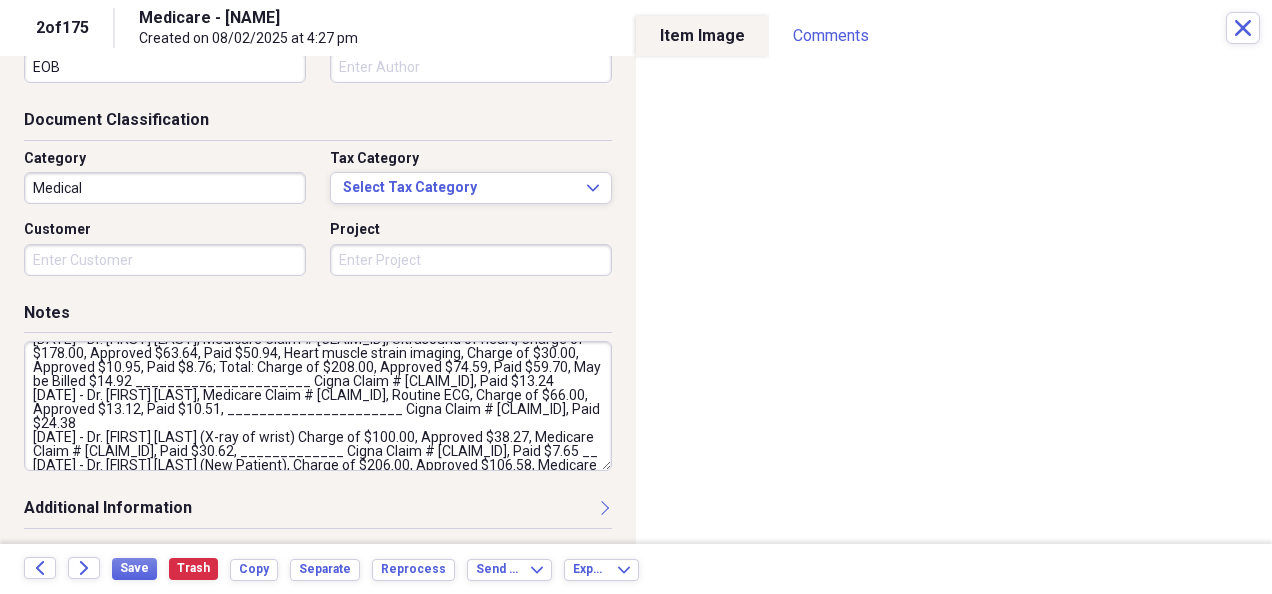 click on "[DATE] - Dr. [FIRST] [LAST], Medicare Claim # [CLAIM_ID], Ultrasound of heart, Charge of $178.00, Approved $63.64, Paid $50.94, Heart muscle strain imaging, Charge of $30.00, Approved $10.95, Paid $8.76; Total: Charge of $208.00, Approved $74.59, Paid $59.70, May be Billed $14.92 ______________________ Cigna Claim # [CLAIM_ID], Paid $13.24
[DATE] - Dr. [FIRST] [LAST], Medicare Claim # [CLAIM_ID], Routine ECG, Charge of $66.00, Approved $13.12, Paid $10.51, ______________________ Cigna Claim # [CLAIM_ID], Paid $24.38
[DATE] - Dr. [FIRST] [LAST] (X-ray of wrist) Charge of $100.00, Approved $38.27, Medicare Claim # [CLAIM_ID], Paid $30.62, _____________ Cigna Claim # [CLAIM_ID], Paid $7.65 __
[DATE] - Dr. [FIRST] [LAST] (New Patient), Charge of $206.00, Approved $106.58, Medicare Claim # [CLAIM_ID], Paid $85.25, _____________ Cigna Claim # [CLAIM_ID], Paid $21.32" at bounding box center (318, 406) 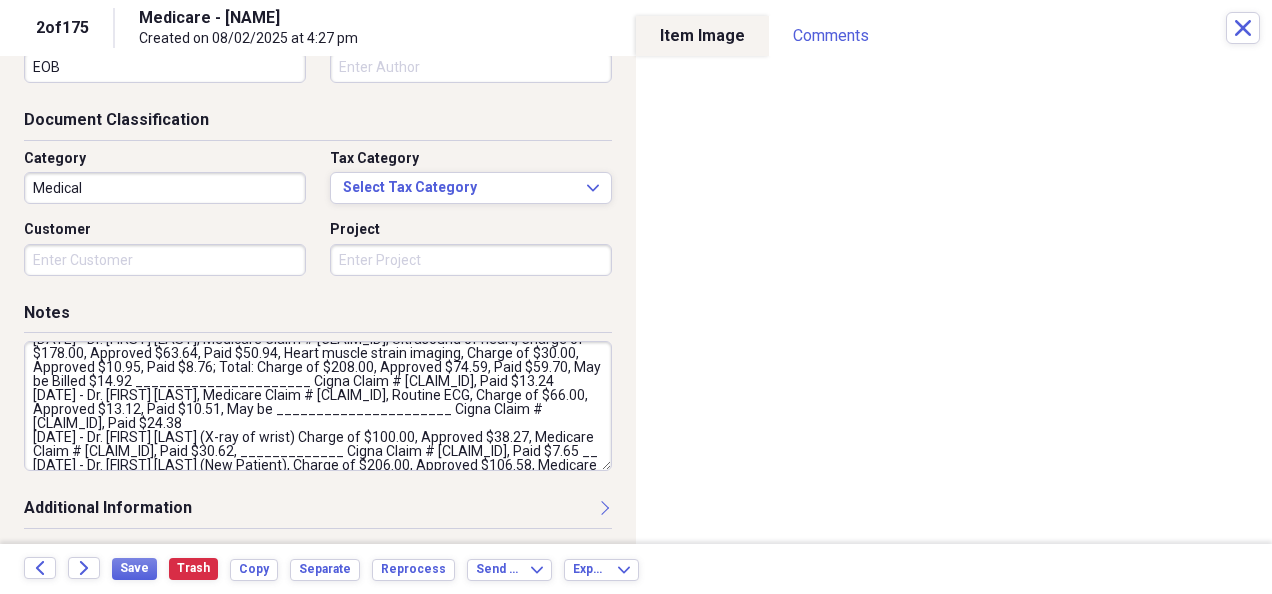 click on "[DATE] - Dr. [FIRST] [LAST], Medicare Claim # [CLAIM_ID], Ultrasound of heart, Charge of $178.00, Approved $63.64, Paid $50.94, Heart muscle strain imaging, Charge of $30.00, Approved $10.95, Paid $8.76; Total: Charge of $208.00, Approved $74.59, Paid $59.70, May be Billed $14.92 ______________________ Cigna Claim # [CLAIM_ID], Paid $13.24
[DATE] - Dr. [FIRST] [LAST], Medicare Claim # [CLAIM_ID], Routine ECG, Charge of $66.00, Approved $13.12, Paid $10.51, May be ______________________ Cigna Claim # [CLAIM_ID], Paid $24.38
[DATE] - Dr. [FIRST] [LAST] (X-ray of wrist) Charge of $100.00, Approved $38.27, Medicare Claim # [CLAIM_ID], Paid $30.62, _____________ Cigna Claim # [CLAIM_ID], Paid $7.65 __
[DATE] - Dr. [FIRST] [LAST] (New Patient), Charge of $206.00, Approved $106.58, Medicare Claim # [CLAIM_ID], Paid $85.25, _____________ Cigna Claim # [CLAIM_ID], Paid $21.32" at bounding box center [318, 406] 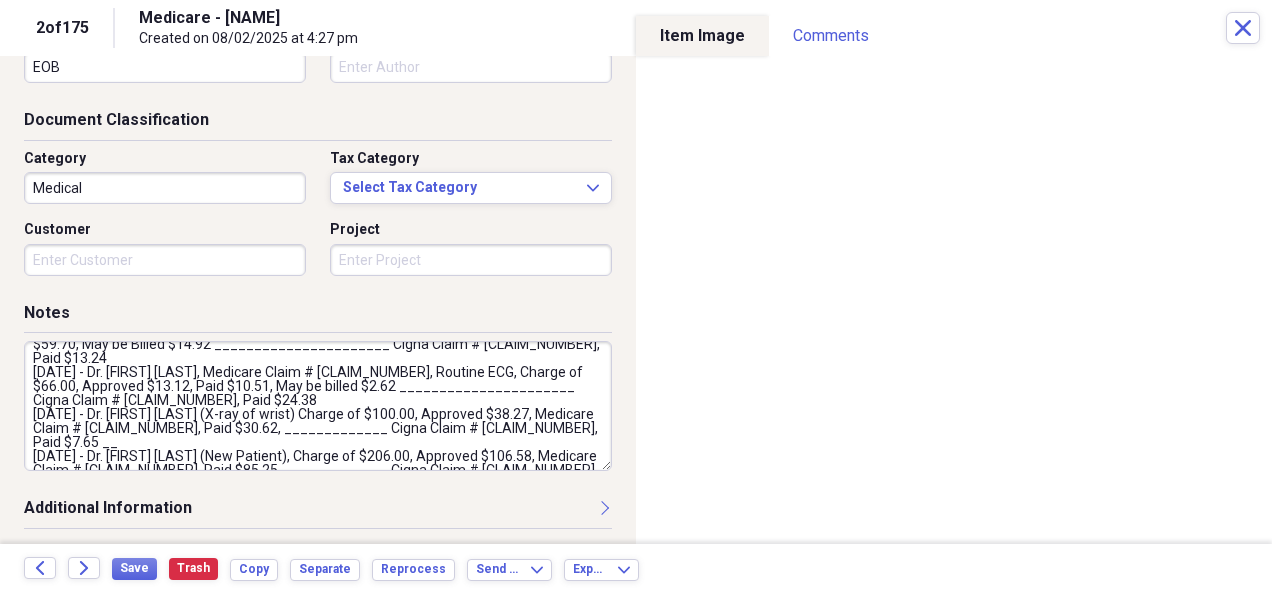 scroll, scrollTop: 49, scrollLeft: 0, axis: vertical 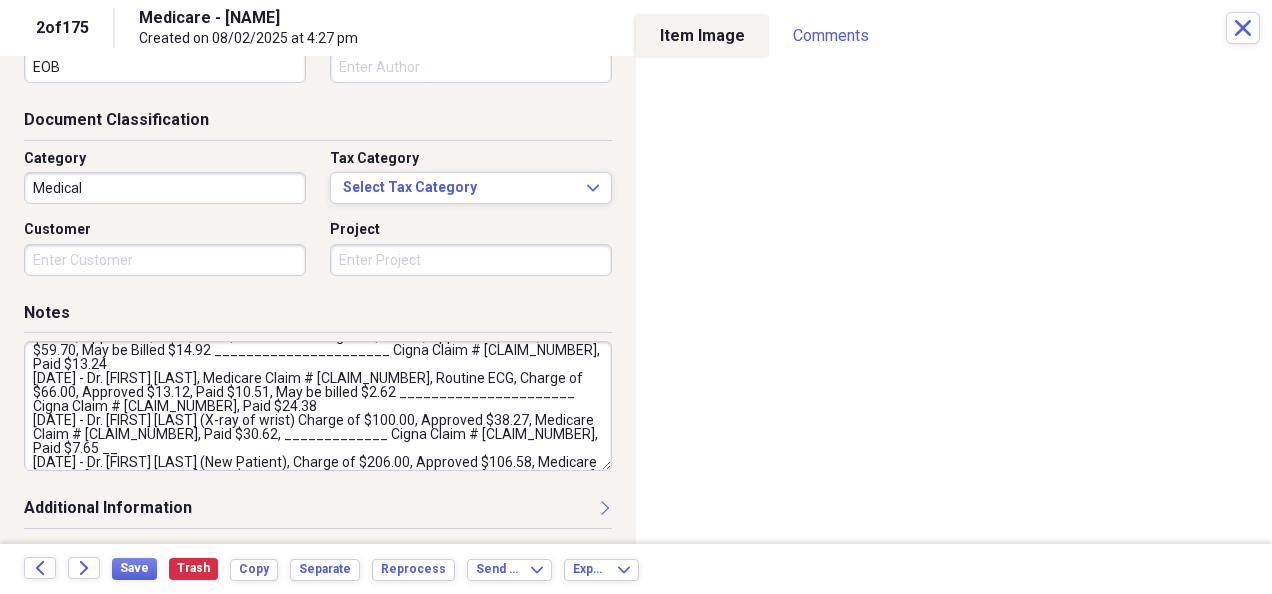 drag, startPoint x: 30, startPoint y: 377, endPoint x: 420, endPoint y: 401, distance: 390.73776 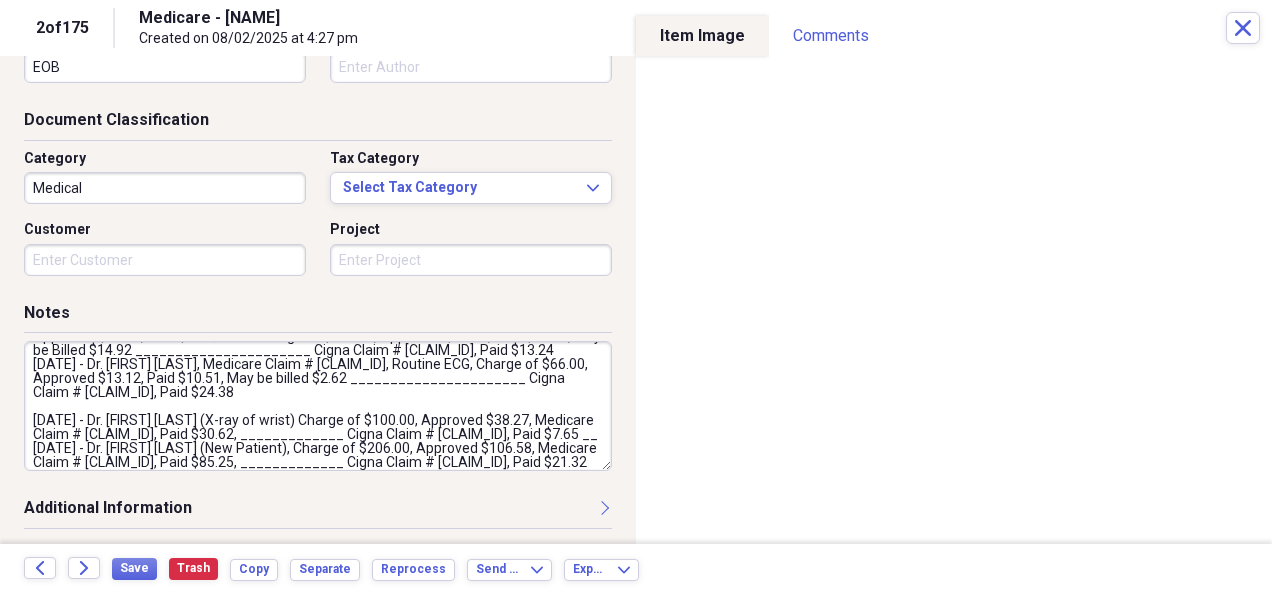 paste on "[DATE] - Dr. [PERSON], Medicare Claim # 02-25189-542-520, Routine ECG, Charge of $66.00, Approved $13.12, Paid $10.51, May be billed $2.62 ______________________ Cigna Claim # 488300908, Paid $24.38" 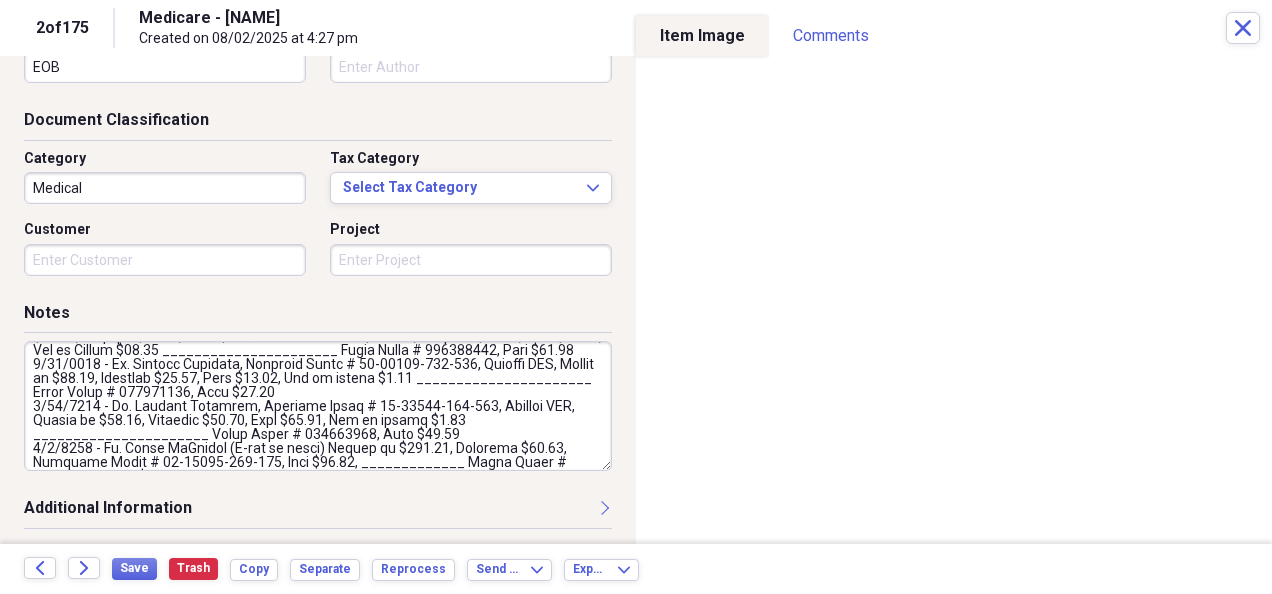click at bounding box center (318, 406) 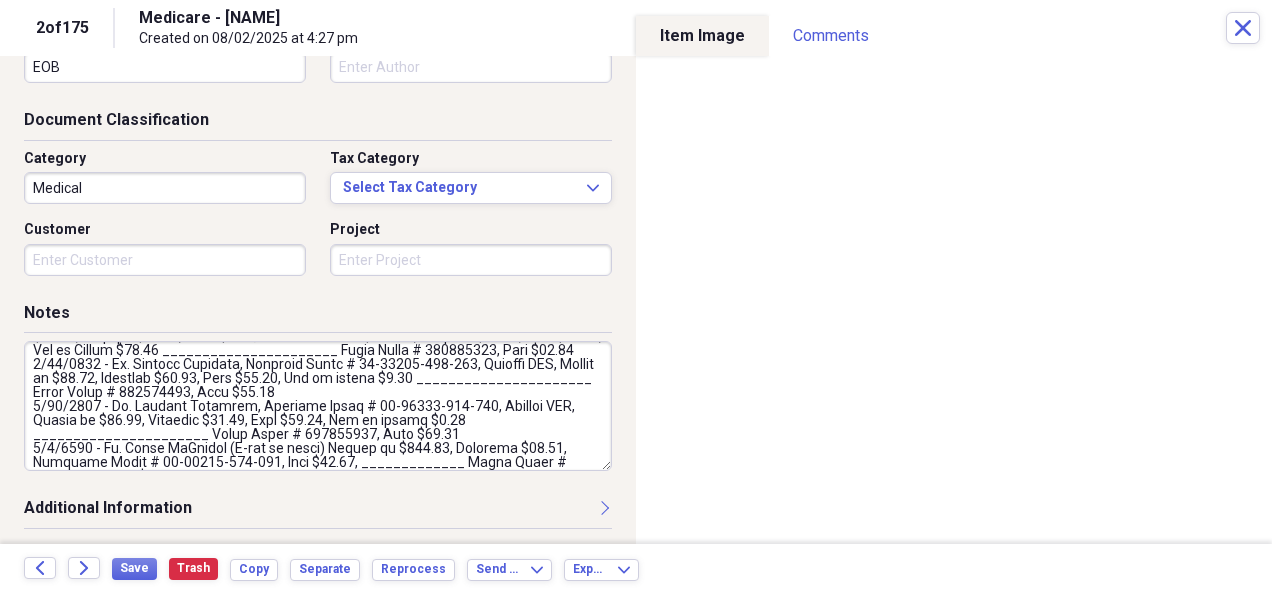 drag, startPoint x: 475, startPoint y: 419, endPoint x: 550, endPoint y: 416, distance: 75.059975 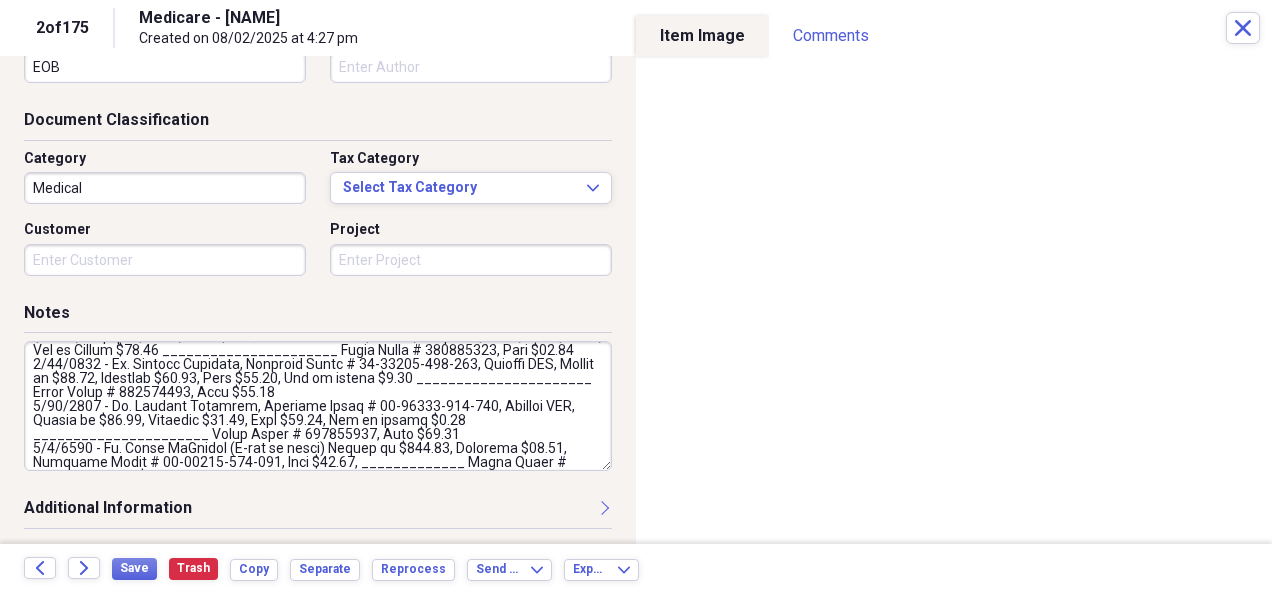 click at bounding box center (318, 406) 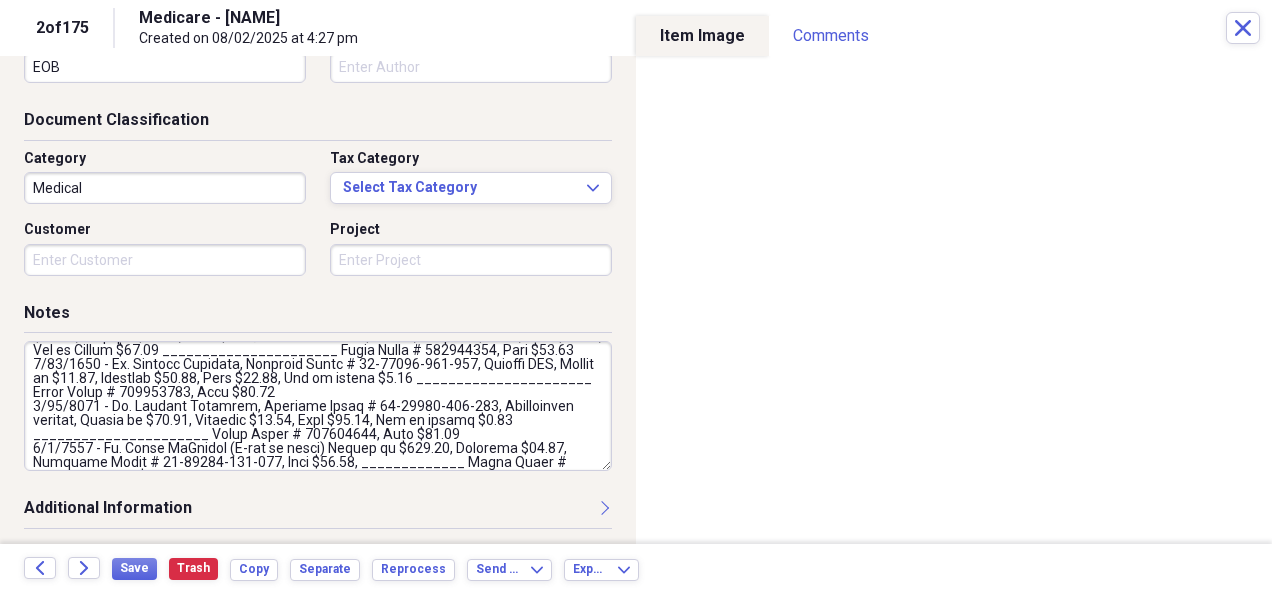 scroll, scrollTop: 126, scrollLeft: 0, axis: vertical 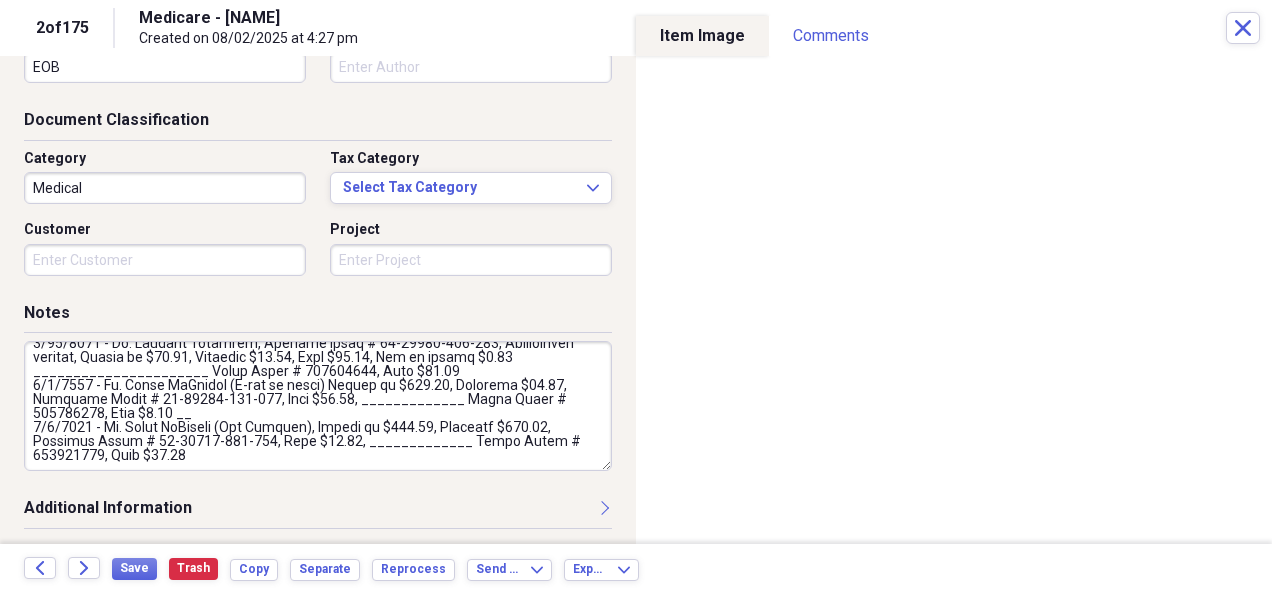 drag, startPoint x: 550, startPoint y: 416, endPoint x: 217, endPoint y: 472, distance: 337.67587 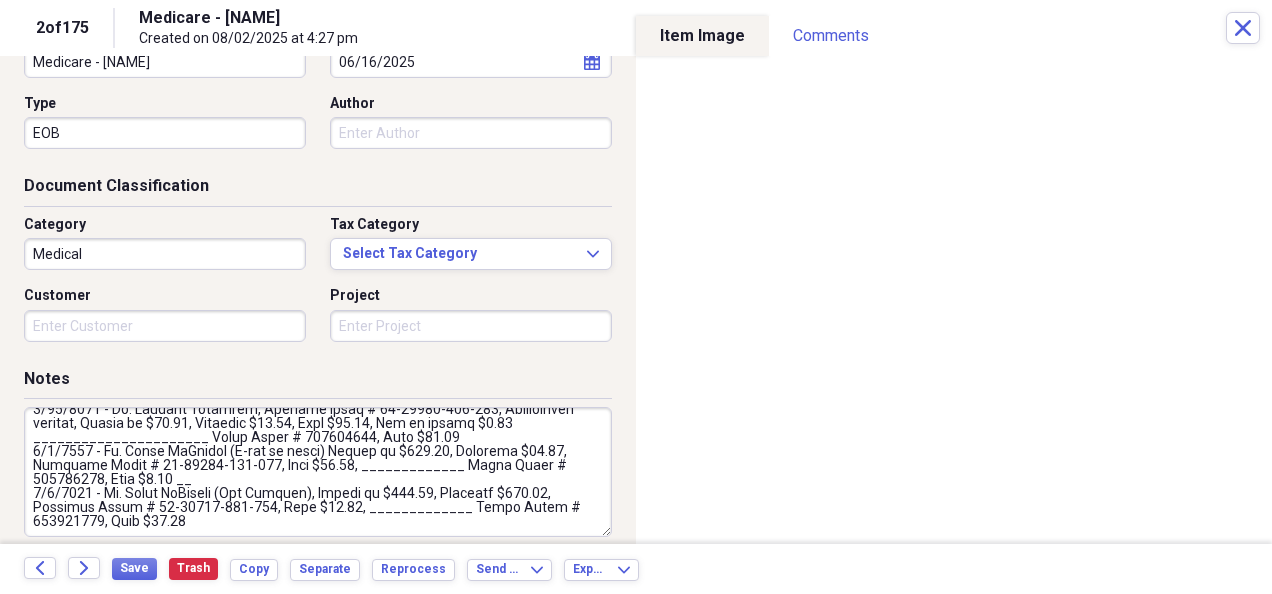 scroll, scrollTop: 169, scrollLeft: 0, axis: vertical 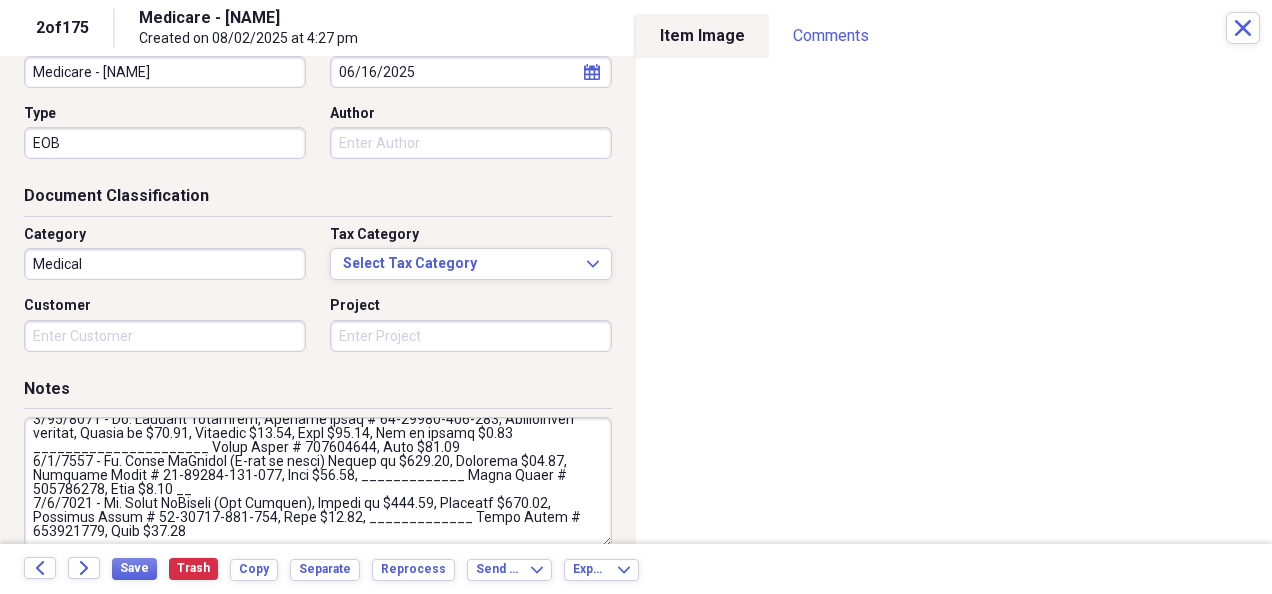 click at bounding box center (318, 482) 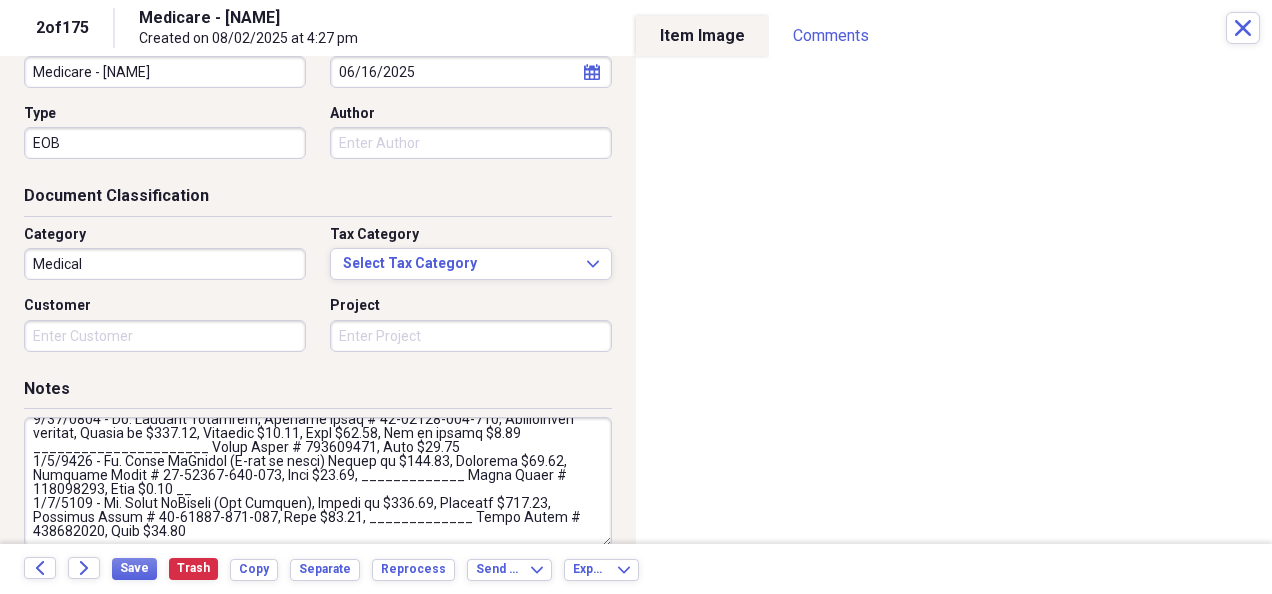 click at bounding box center [318, 482] 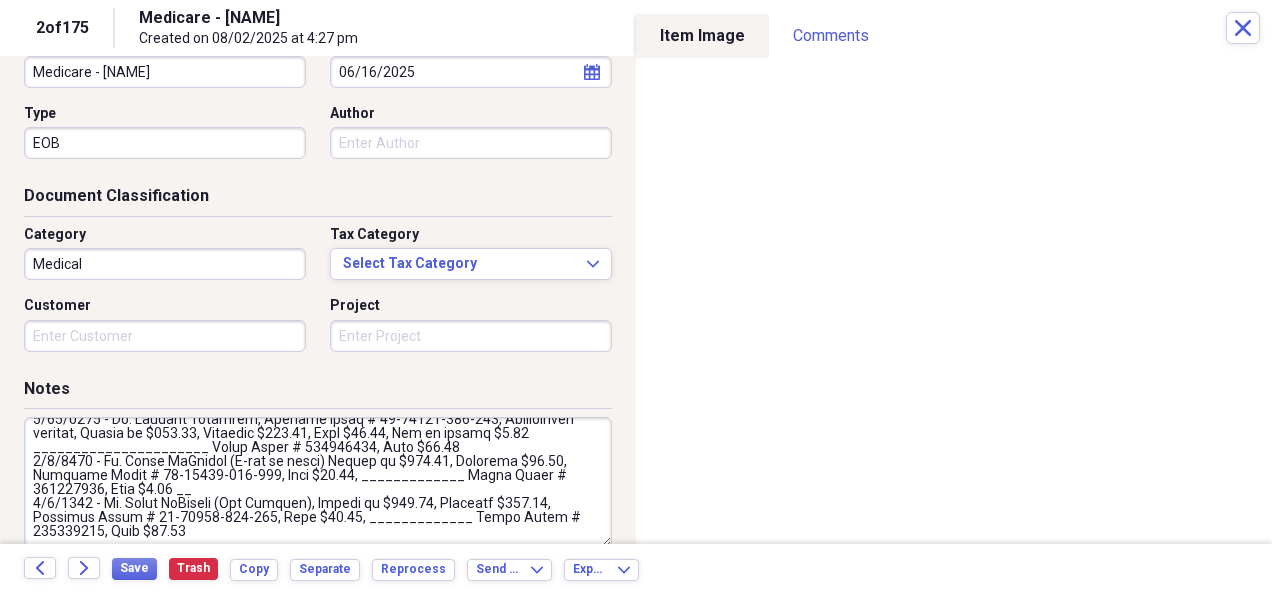 click at bounding box center [318, 482] 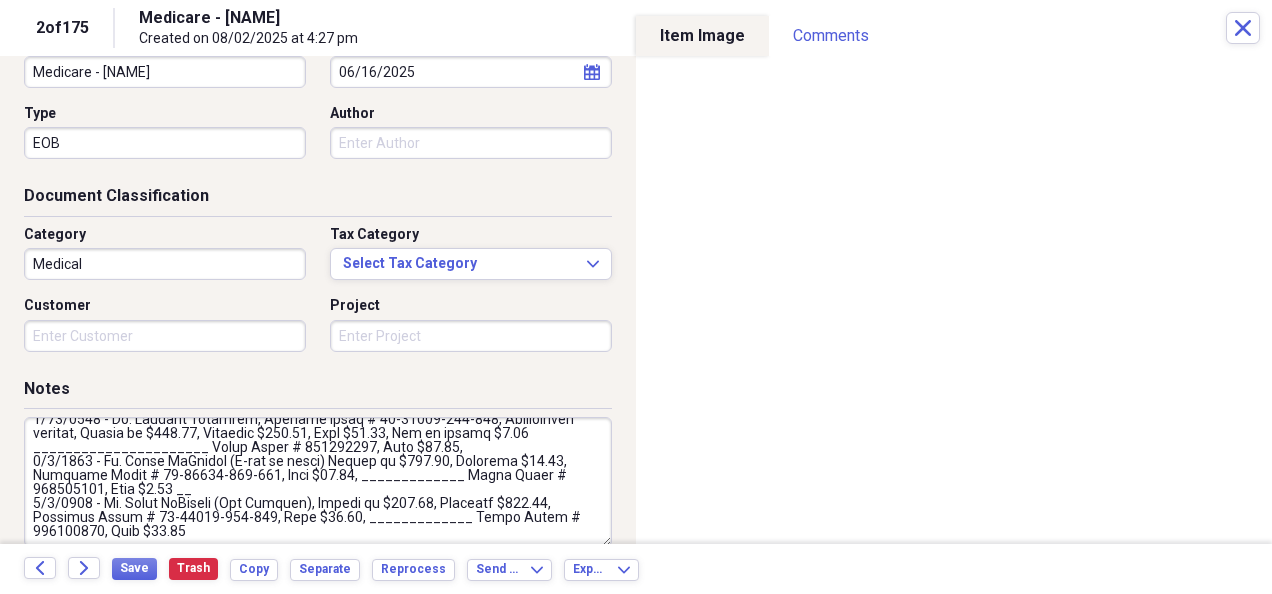 drag, startPoint x: 404, startPoint y: 430, endPoint x: 524, endPoint y: 431, distance: 120.004166 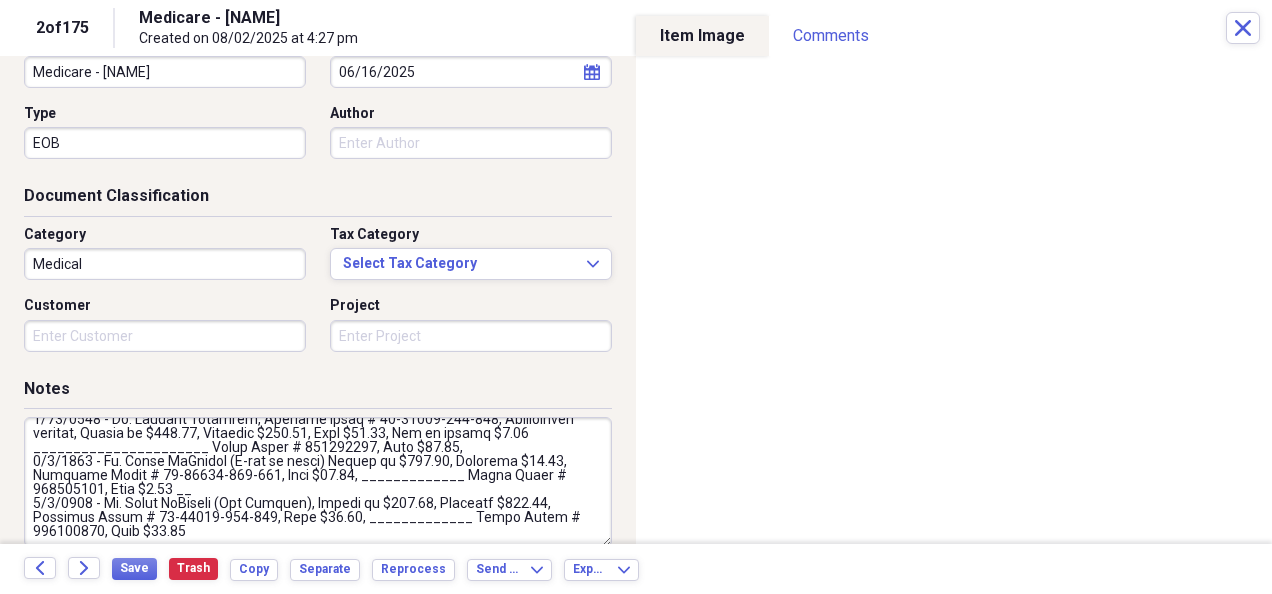 click at bounding box center (318, 482) 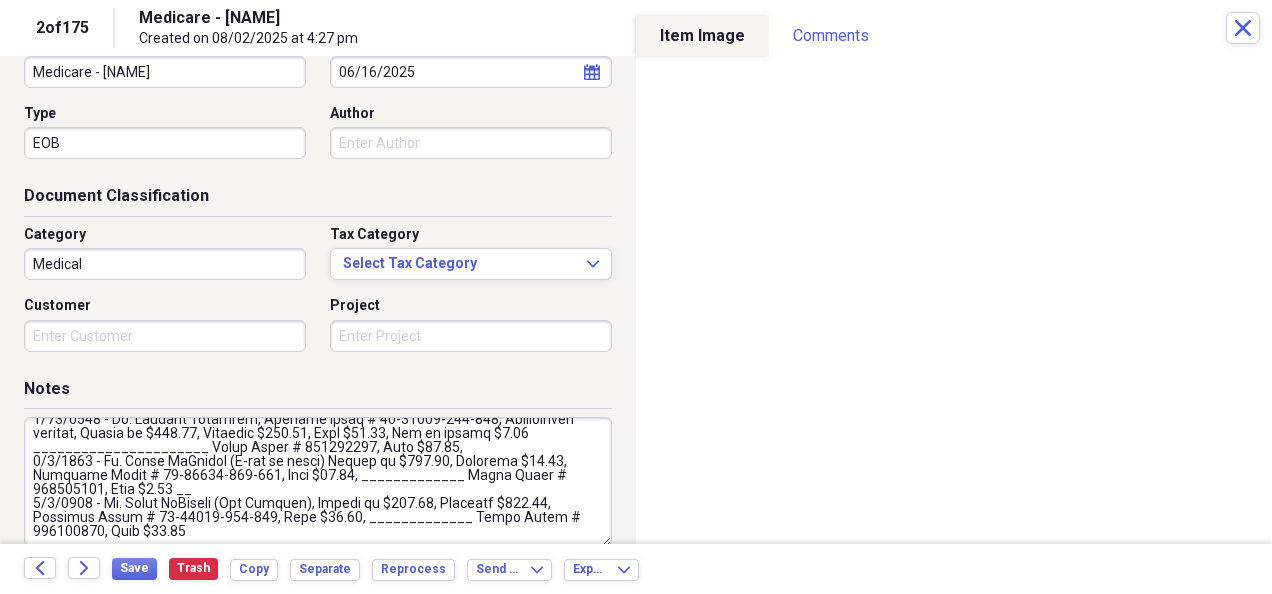 paste on "May be billed $2.62" 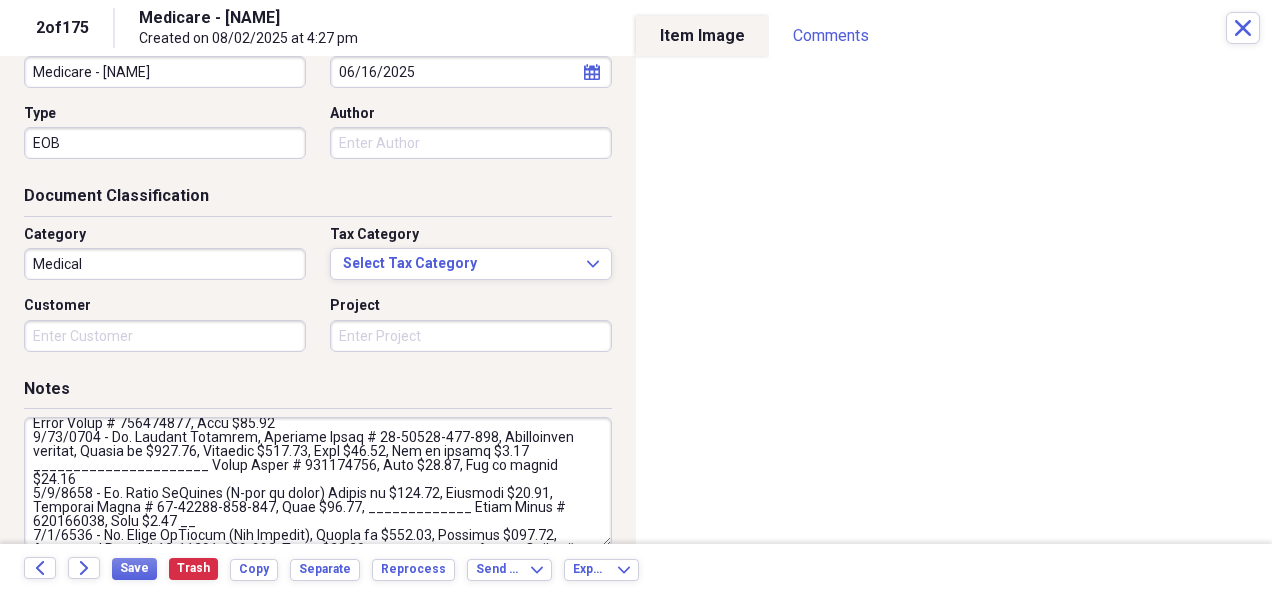 scroll, scrollTop: 94, scrollLeft: 0, axis: vertical 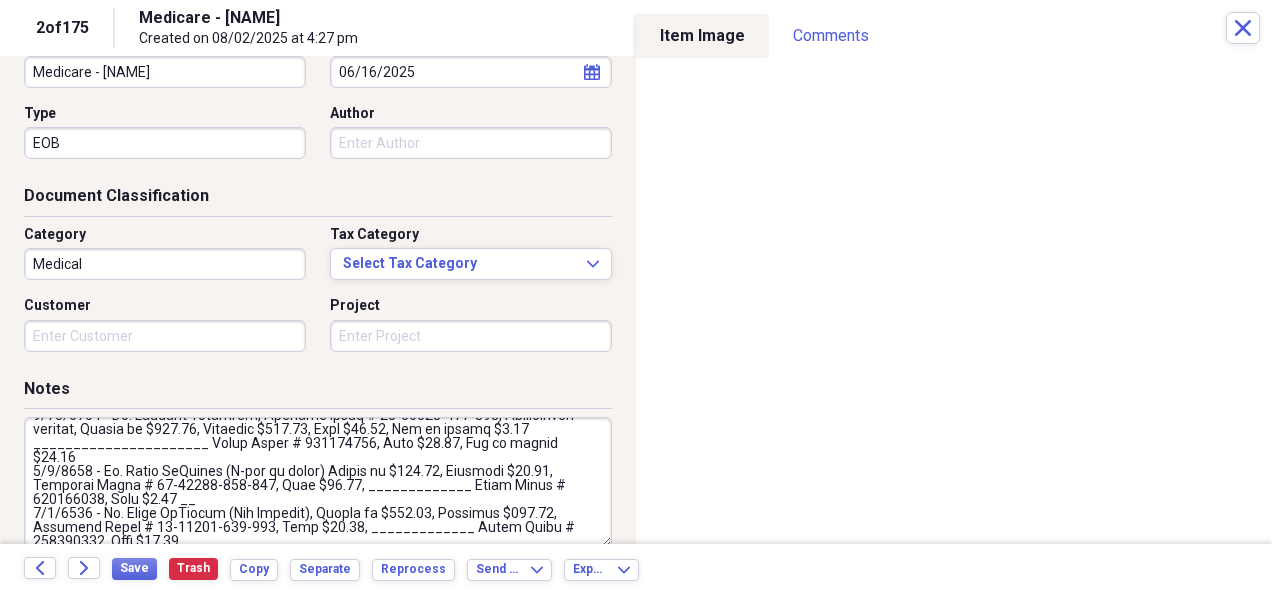 drag, startPoint x: 236, startPoint y: 470, endPoint x: 326, endPoint y: 468, distance: 90.02222 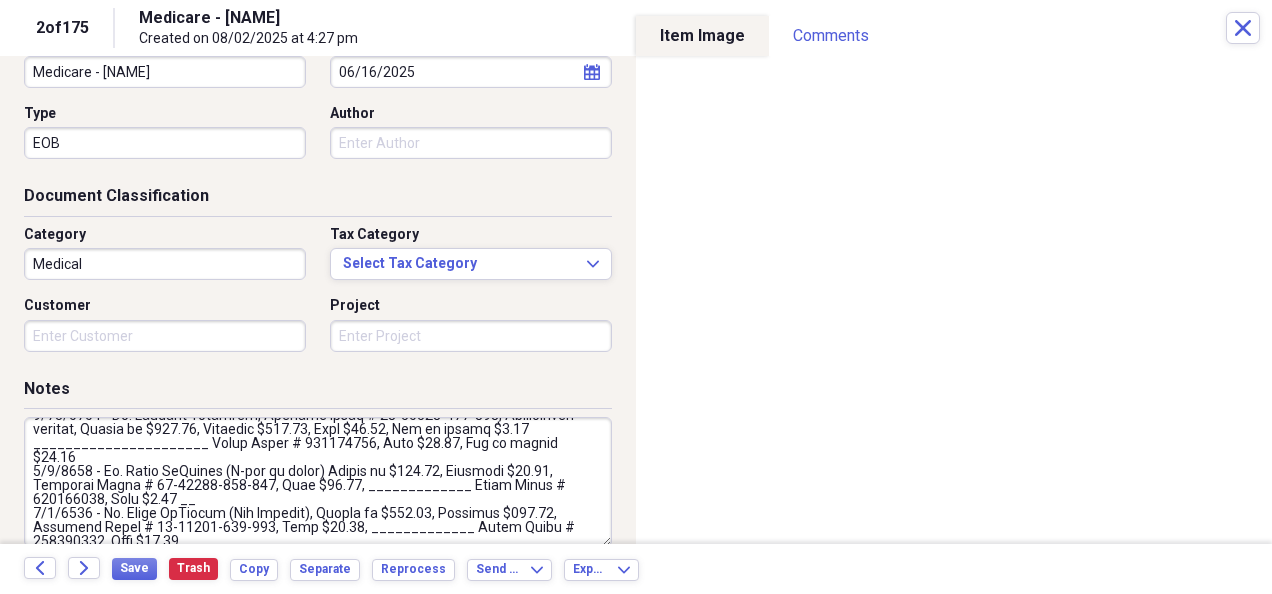click at bounding box center [318, 482] 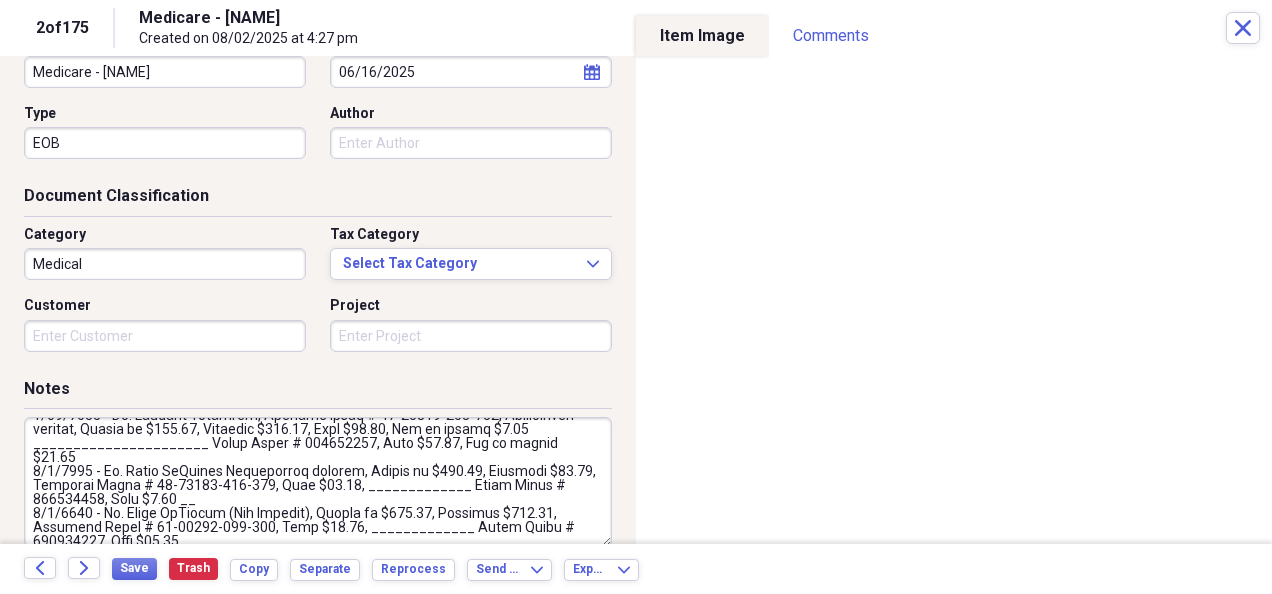 click at bounding box center [318, 482] 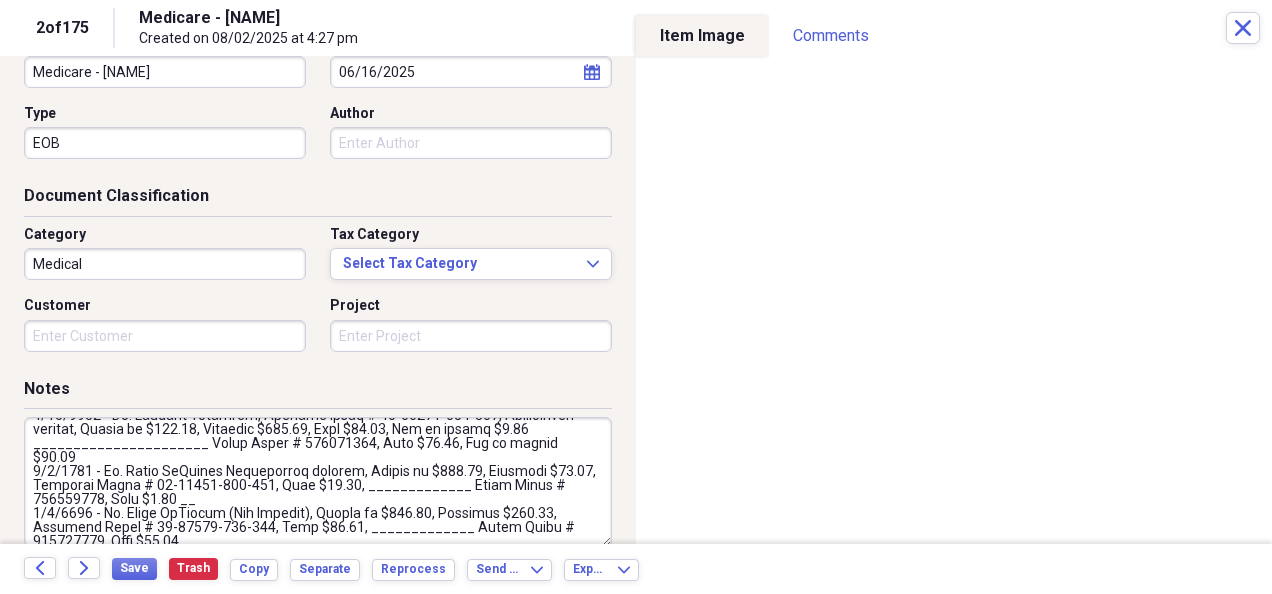 click at bounding box center [318, 482] 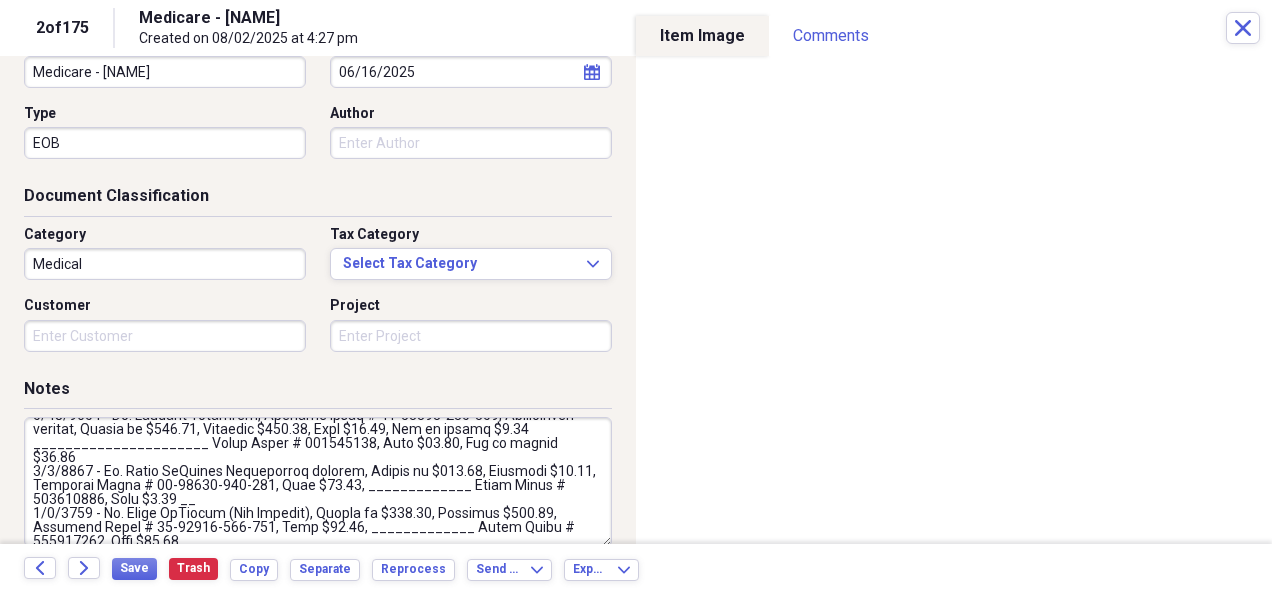 click at bounding box center [318, 482] 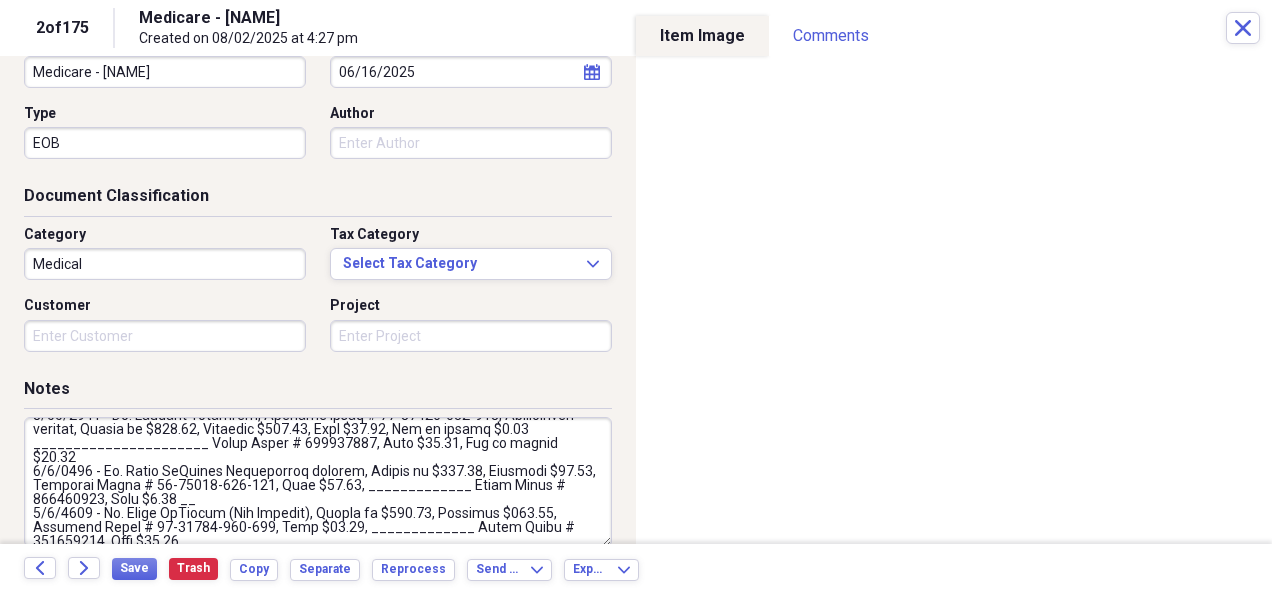 click at bounding box center [318, 482] 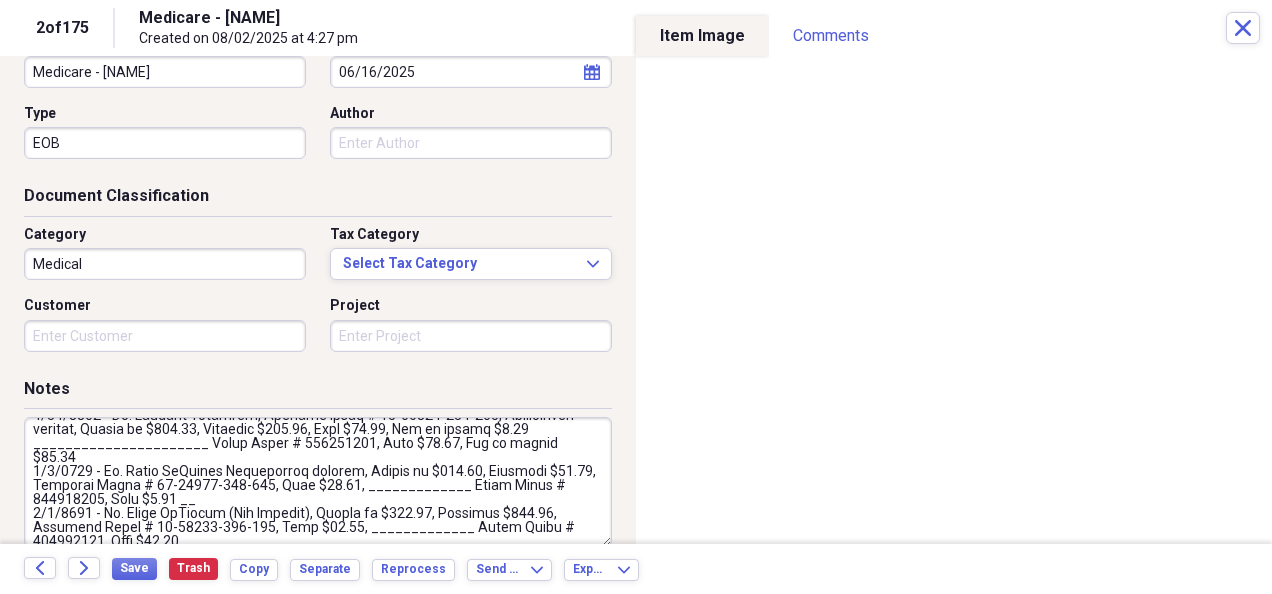 click at bounding box center (318, 482) 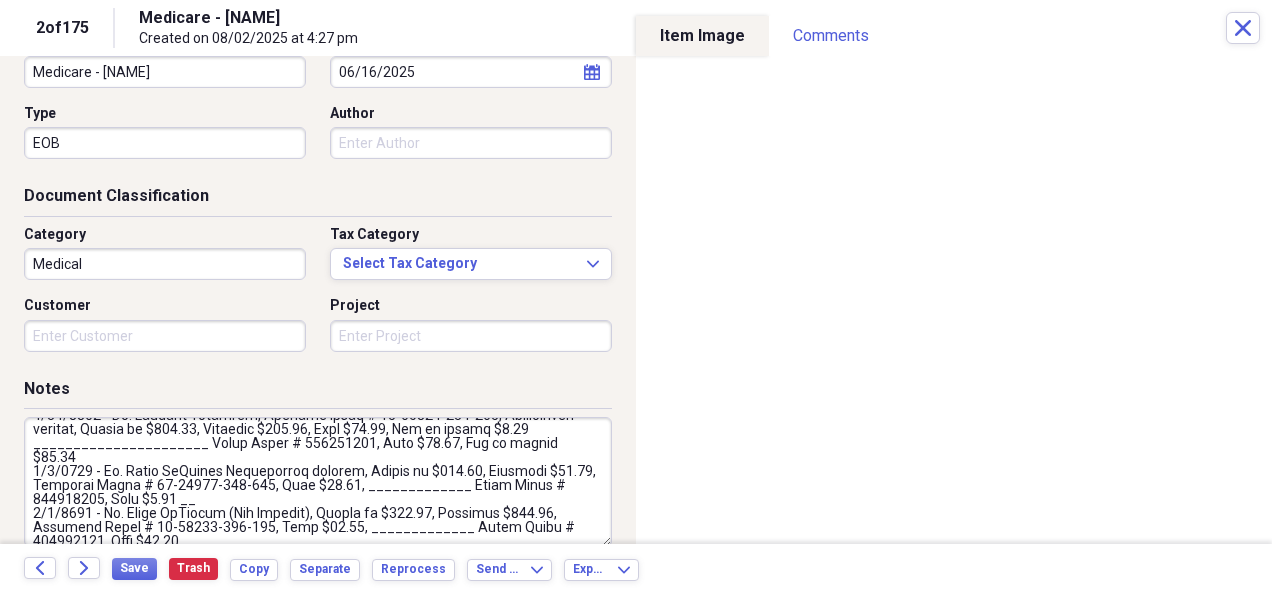 scroll, scrollTop: 115, scrollLeft: 0, axis: vertical 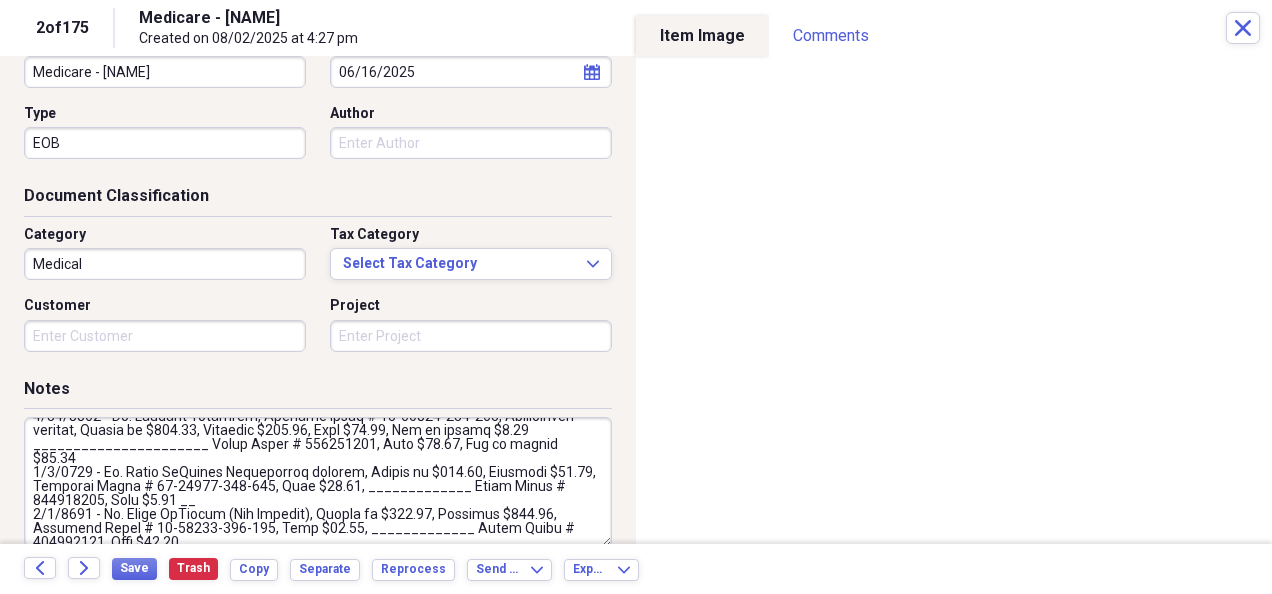 click at bounding box center [318, 482] 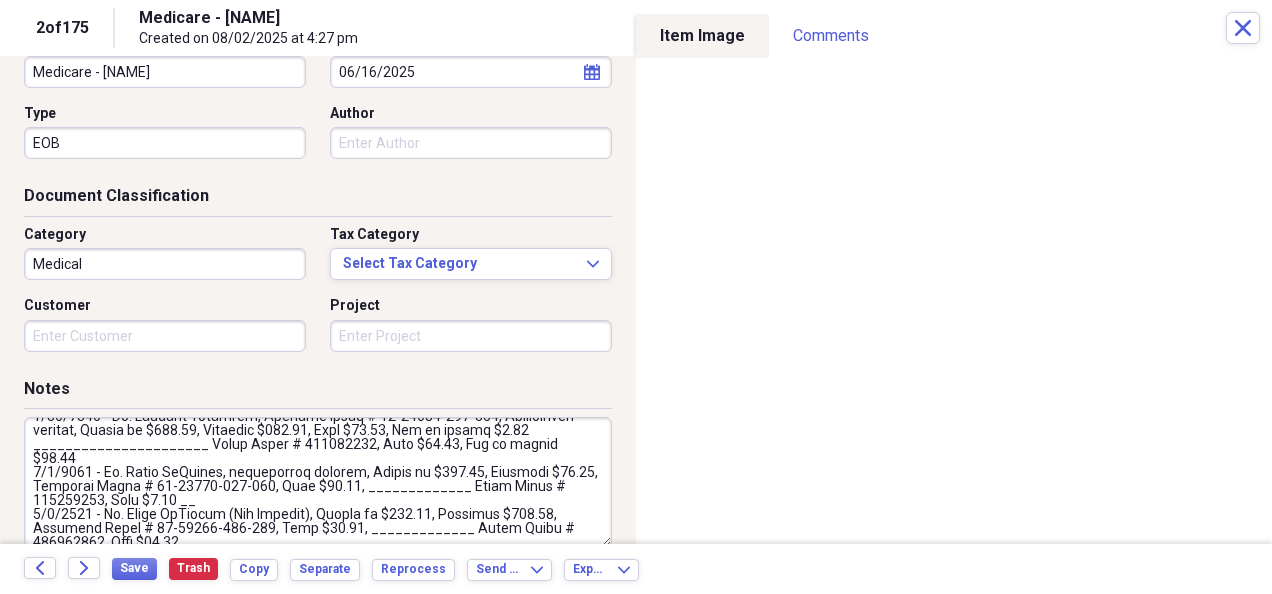 click at bounding box center (318, 482) 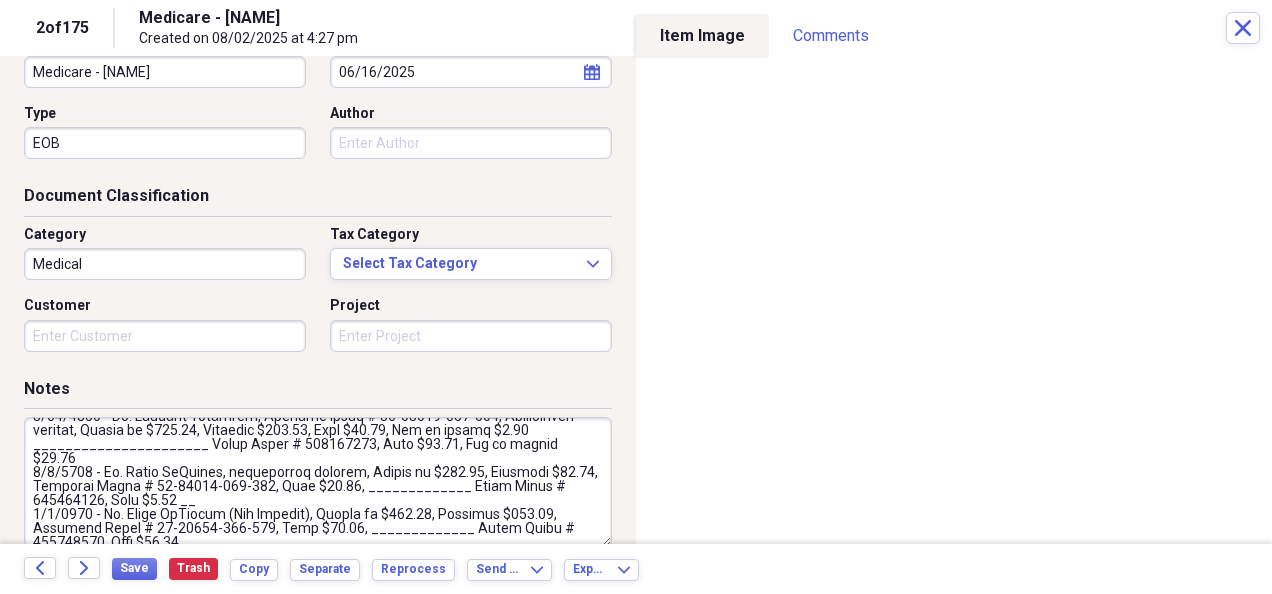 click at bounding box center (318, 482) 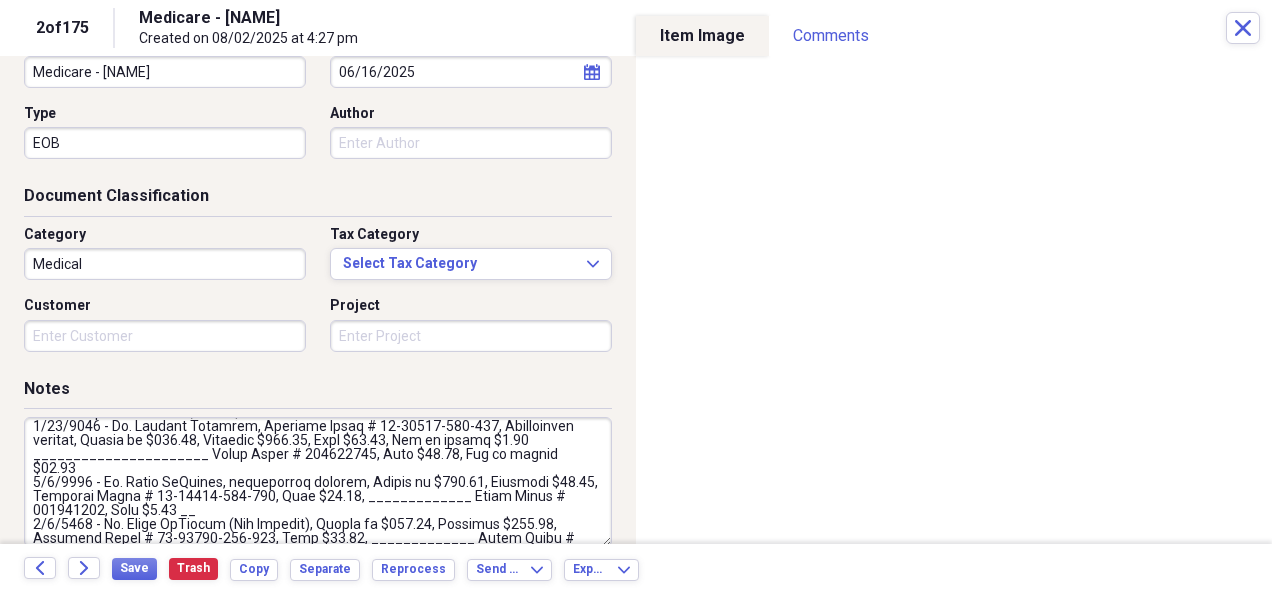 scroll, scrollTop: 107, scrollLeft: 0, axis: vertical 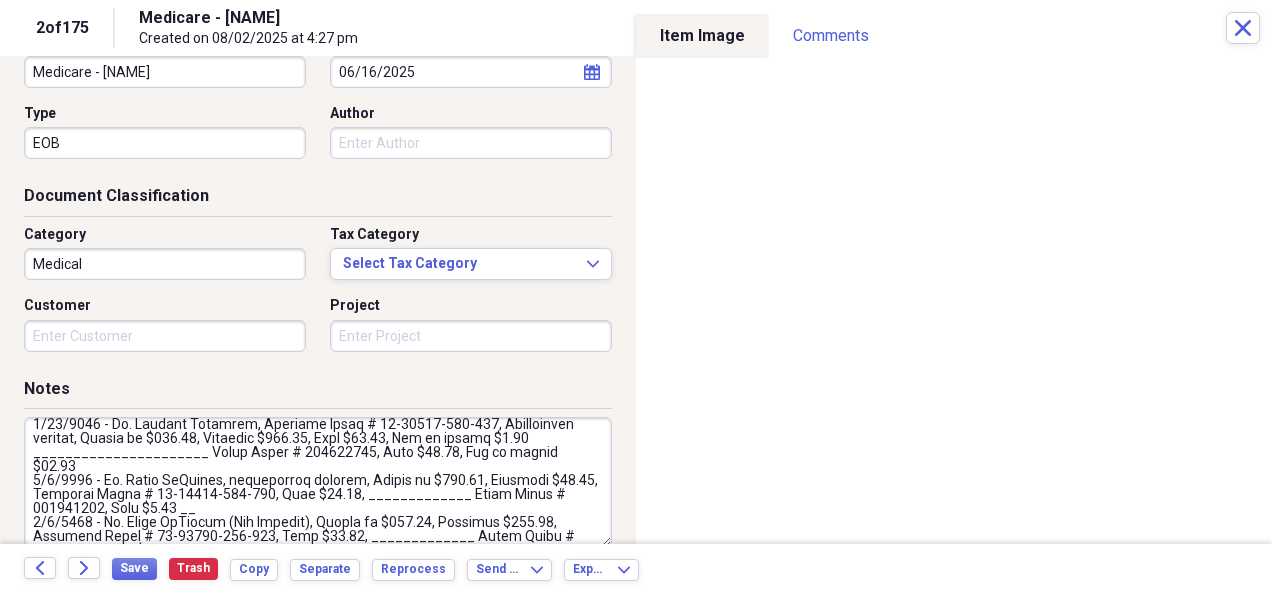 click at bounding box center (318, 482) 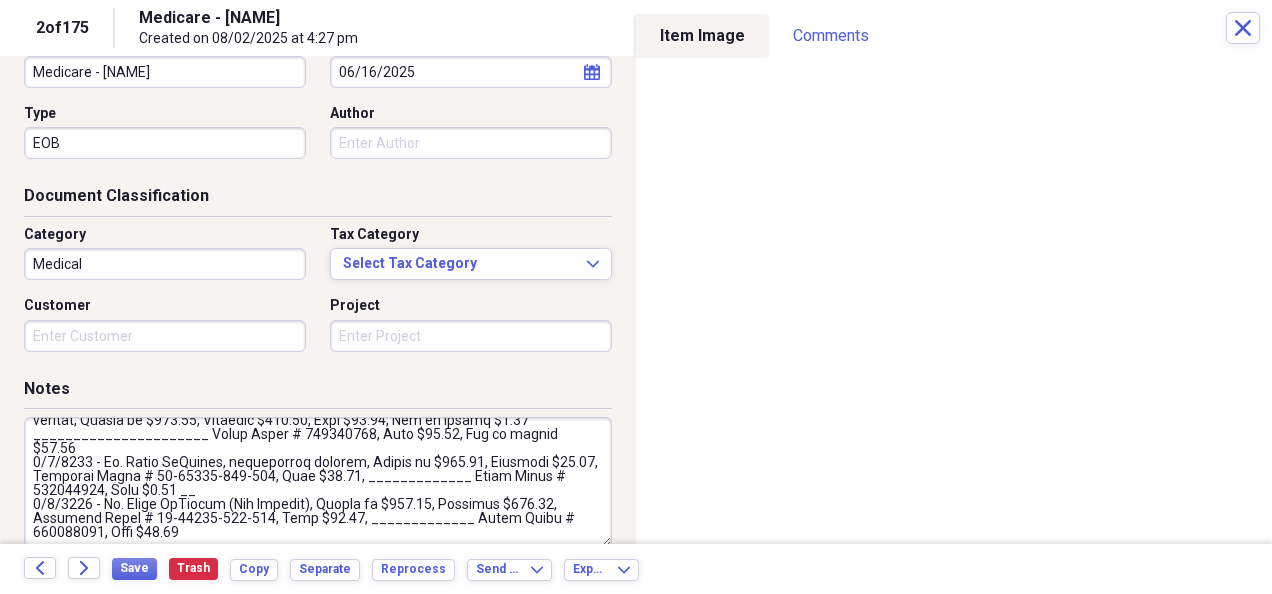 scroll, scrollTop: 126, scrollLeft: 0, axis: vertical 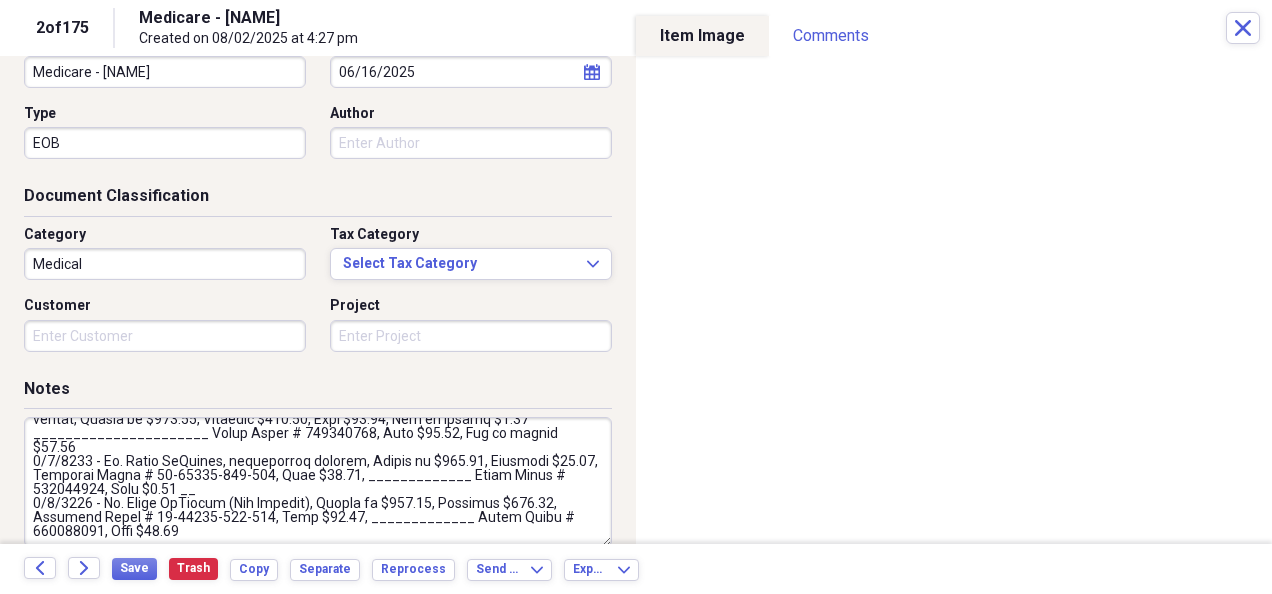 click at bounding box center (318, 482) 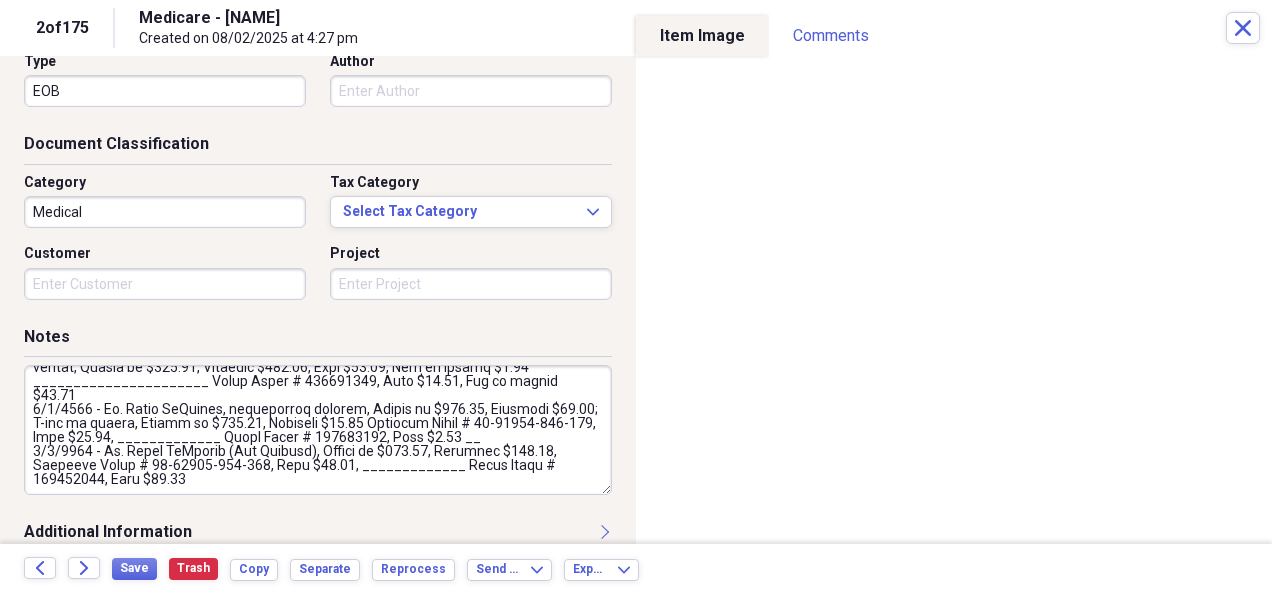 drag, startPoint x: 172, startPoint y: 512, endPoint x: 201, endPoint y: 547, distance: 45.453274 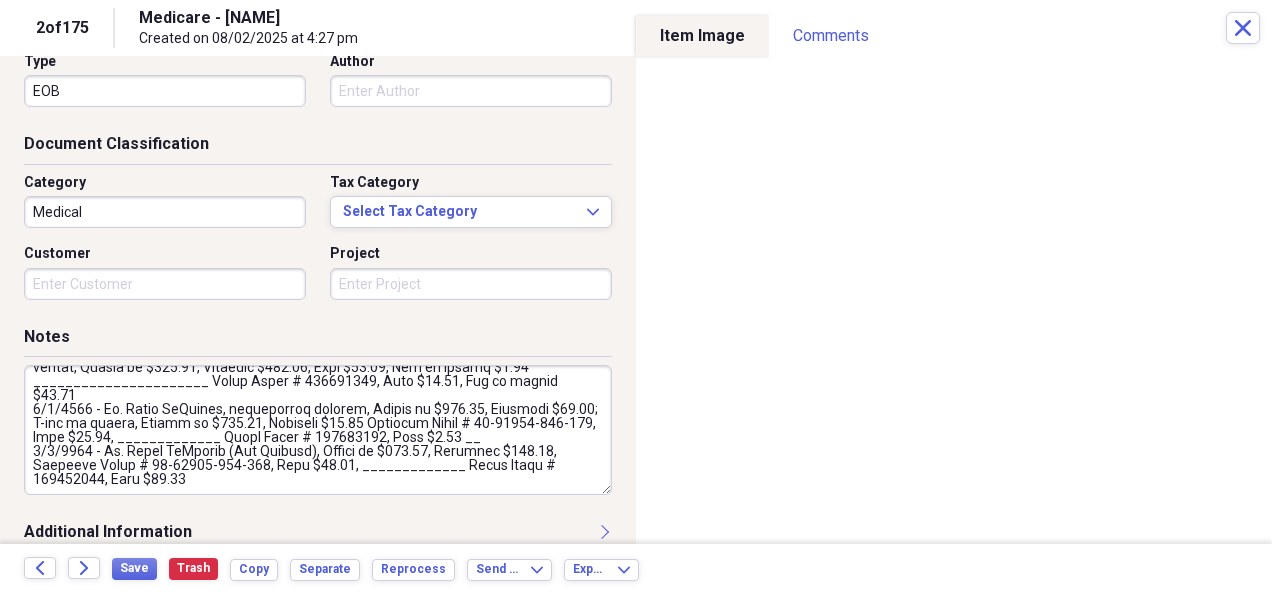 click on "2  of  175 Medicare - [LAST] Created on [DATE] at [TIME] Close Item Type Document Expand Folder Medicare Expand Document Detail Title Medicare - [LAST] Date [DATE] calendar Calendar Type EOB Author Document Classification Category Medical Tax Category Select Tax Category Expand Customer Project Notes Additional Information Subject Topic Action Type Application Received calendar Calendar Date Sent calendar Calendar From To Date Due calendar Calendar Item Image Comments There are no comments for this item yet Share your comments Back Forward Save Trash Copy Separate Reprocess Send To Expand Export Expand" at bounding box center (636, 297) 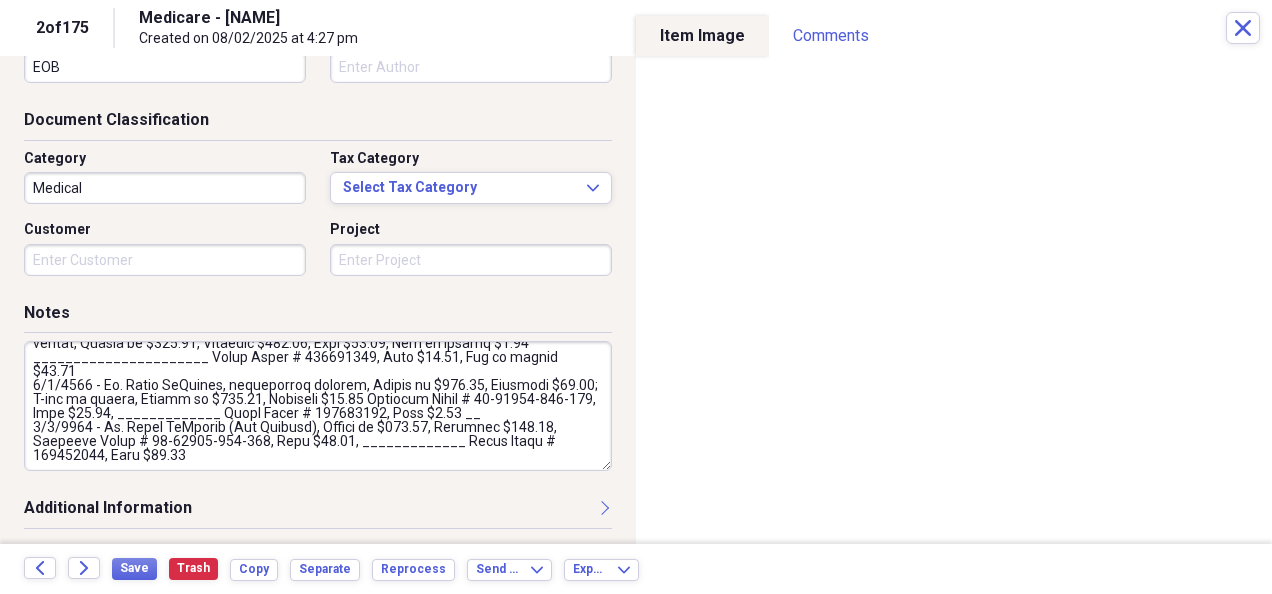 click on "Notes" at bounding box center (318, 399) 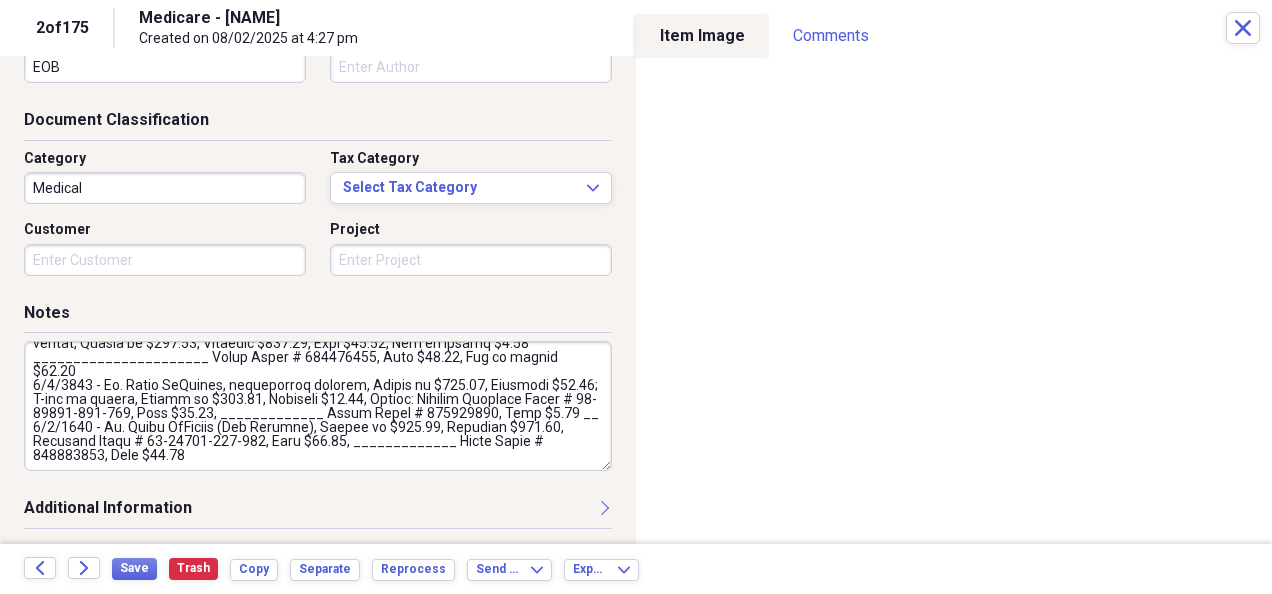 scroll, scrollTop: 136, scrollLeft: 0, axis: vertical 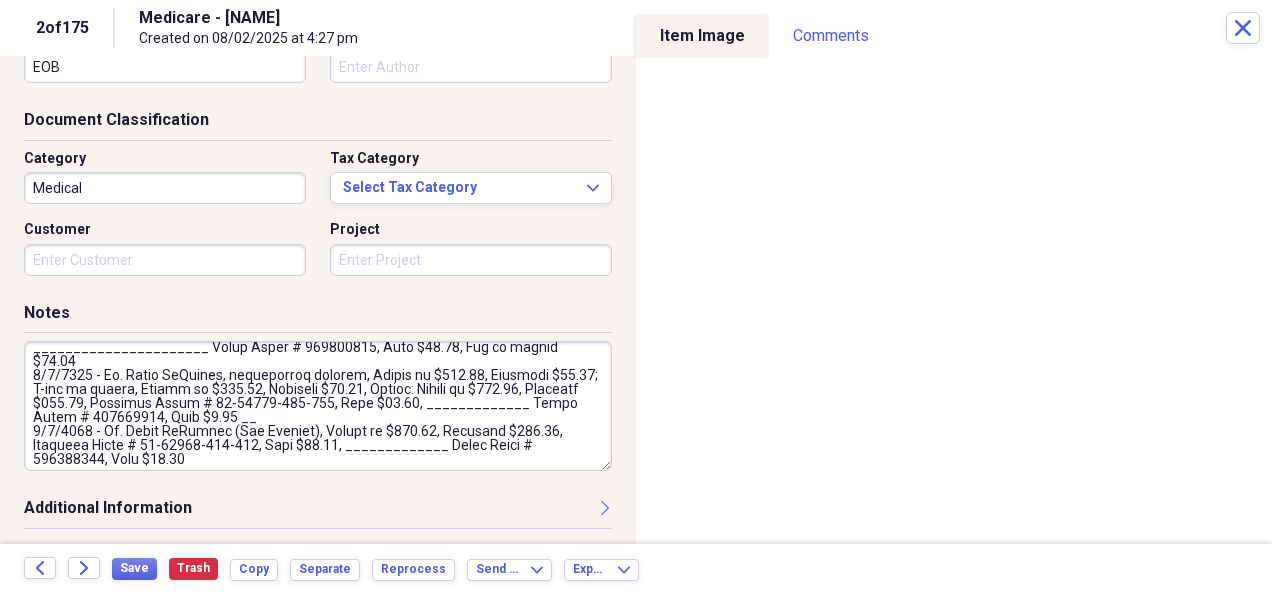 click at bounding box center (318, 406) 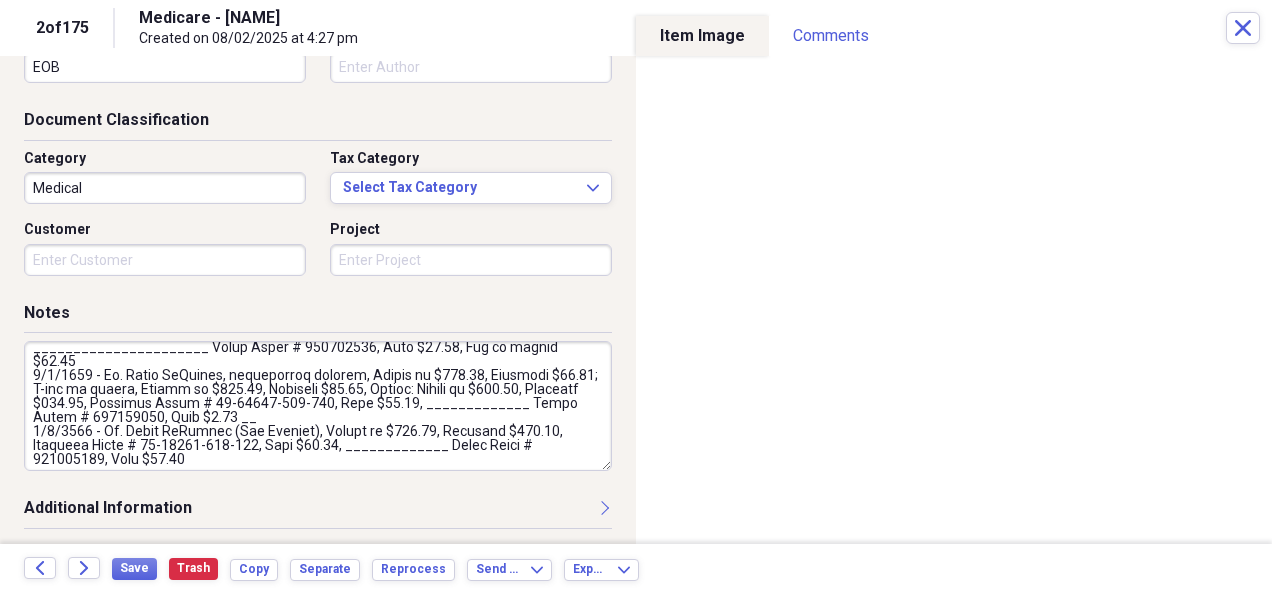 click at bounding box center (318, 406) 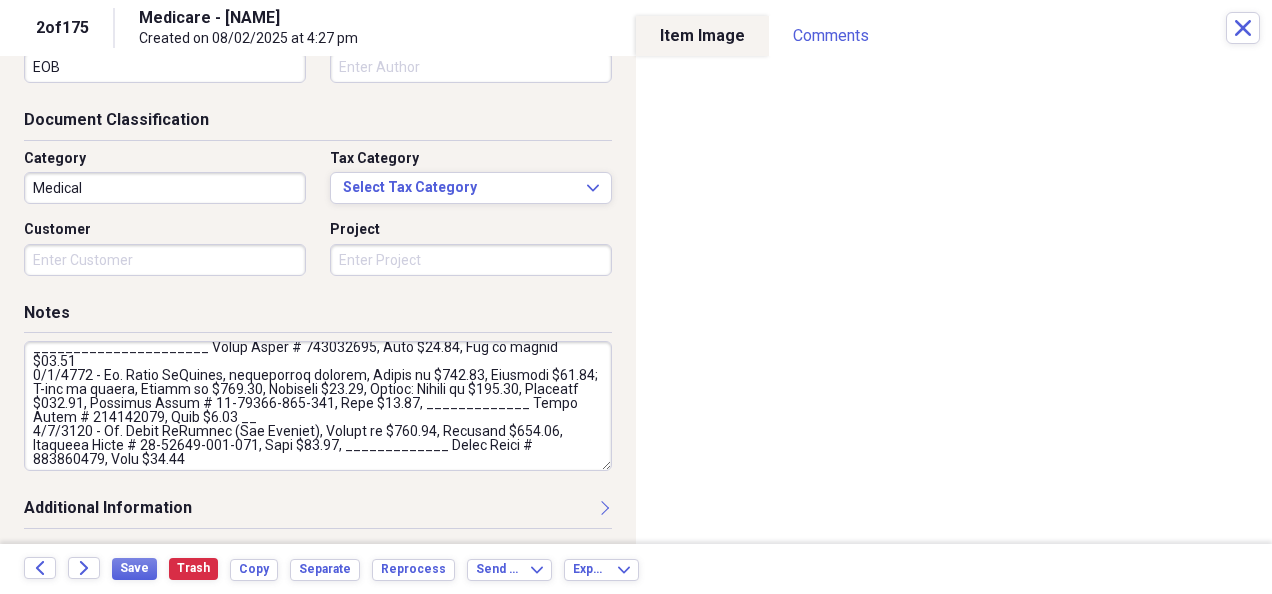 click at bounding box center [318, 406] 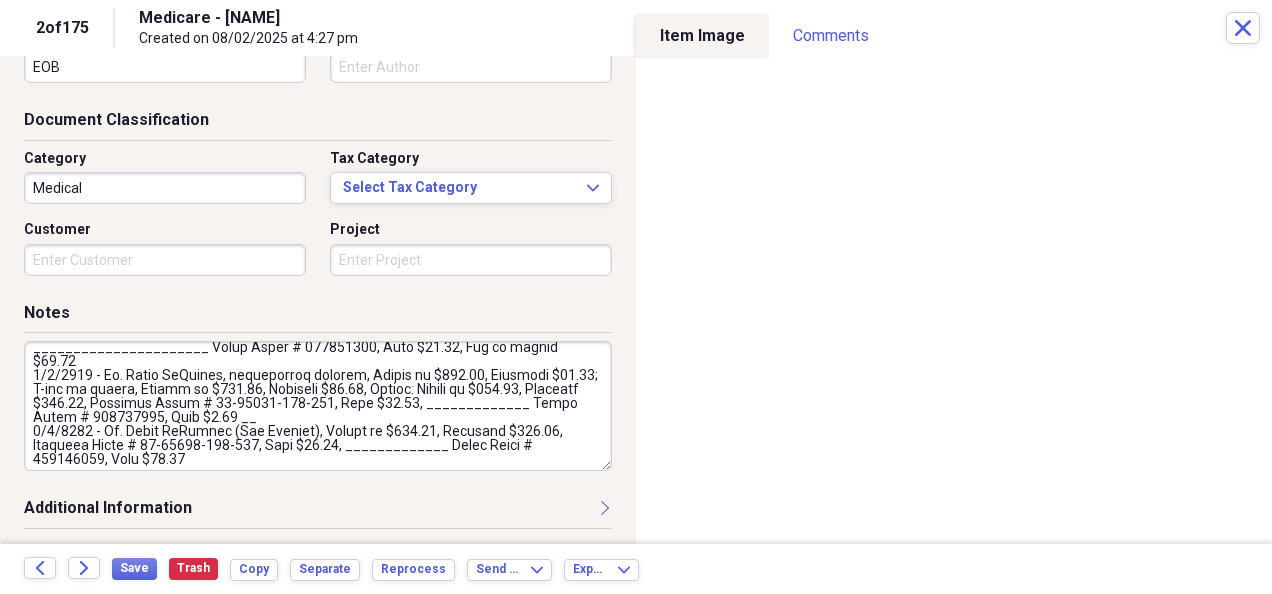 click at bounding box center [318, 406] 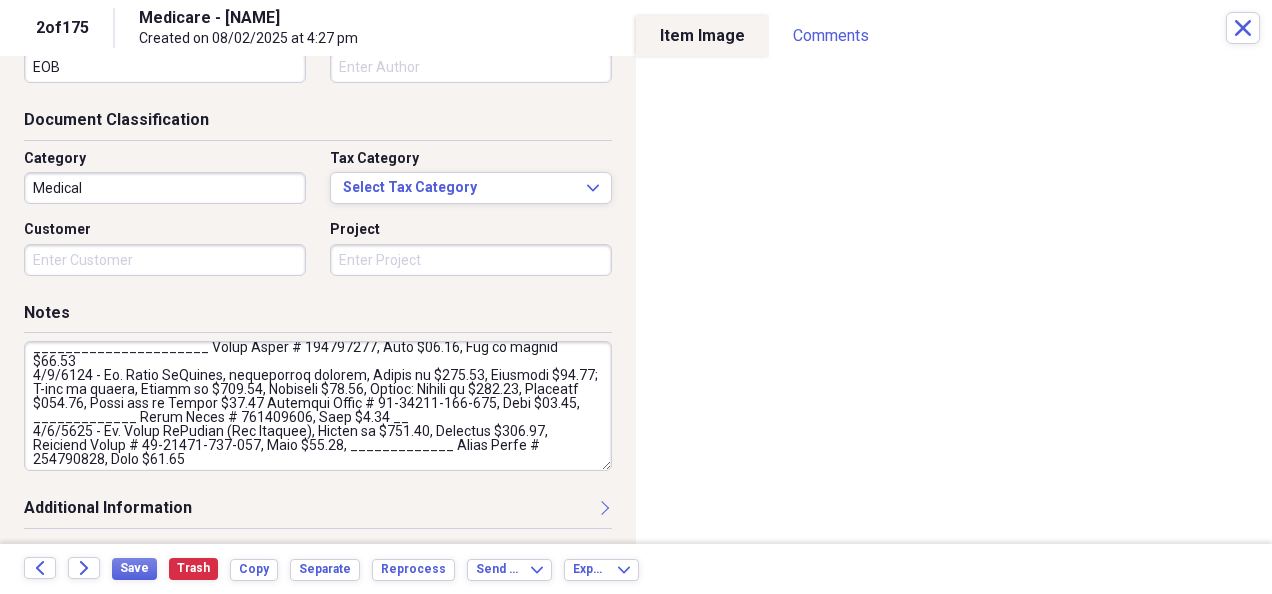 click at bounding box center [318, 406] 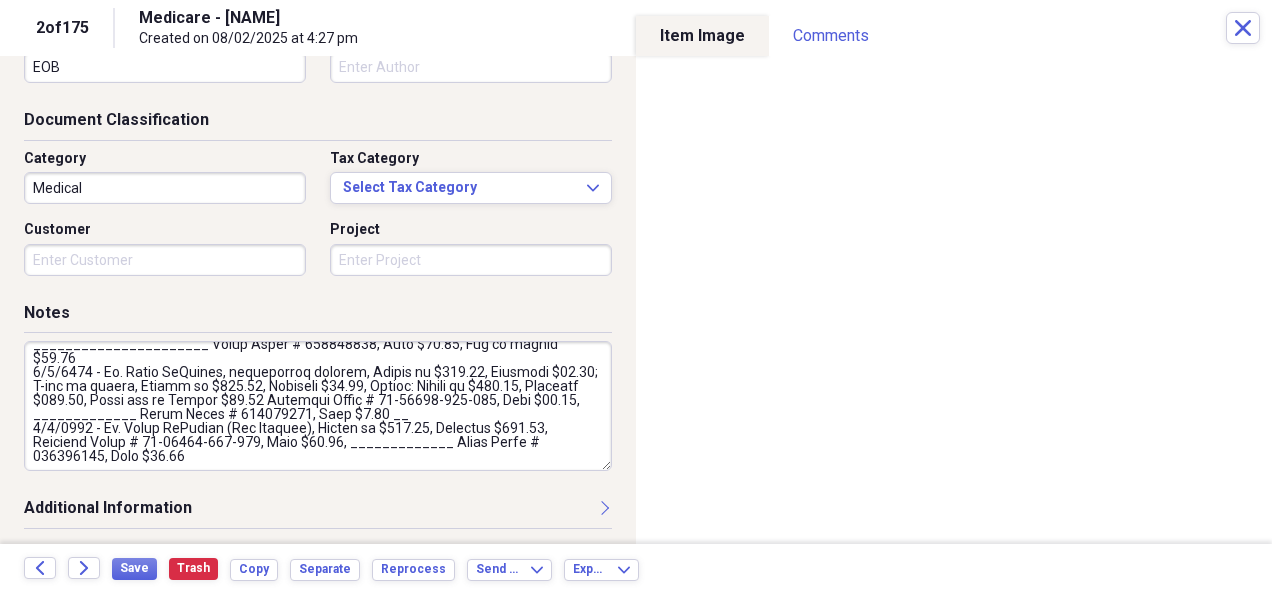 scroll, scrollTop: 140, scrollLeft: 0, axis: vertical 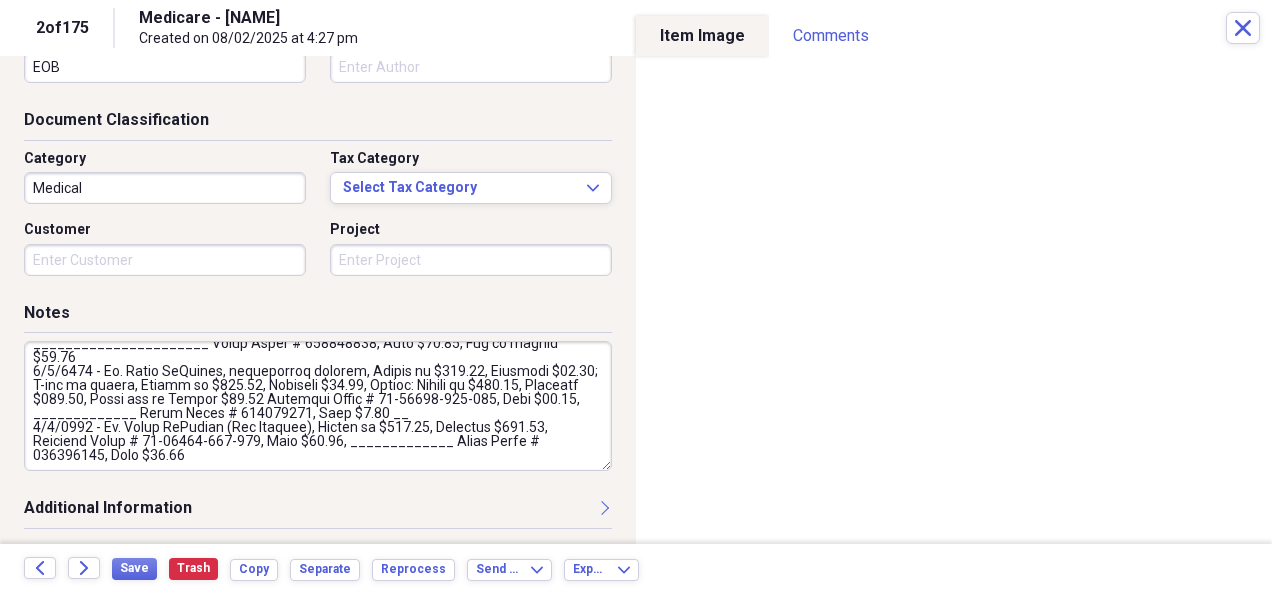 click at bounding box center [318, 406] 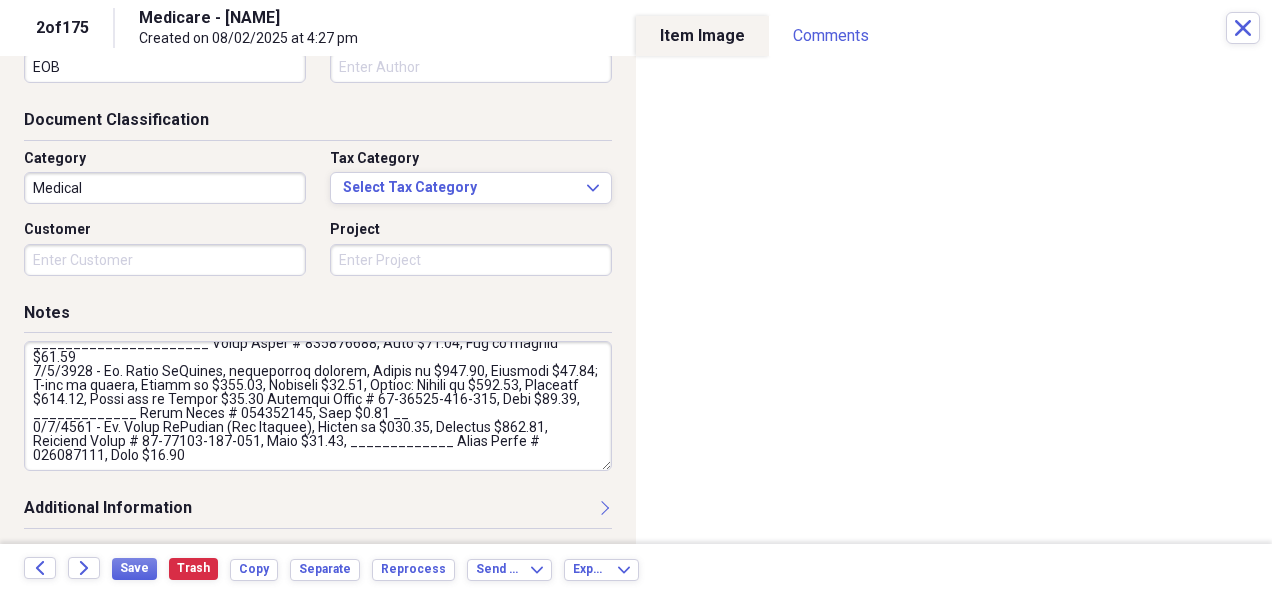 click at bounding box center [318, 406] 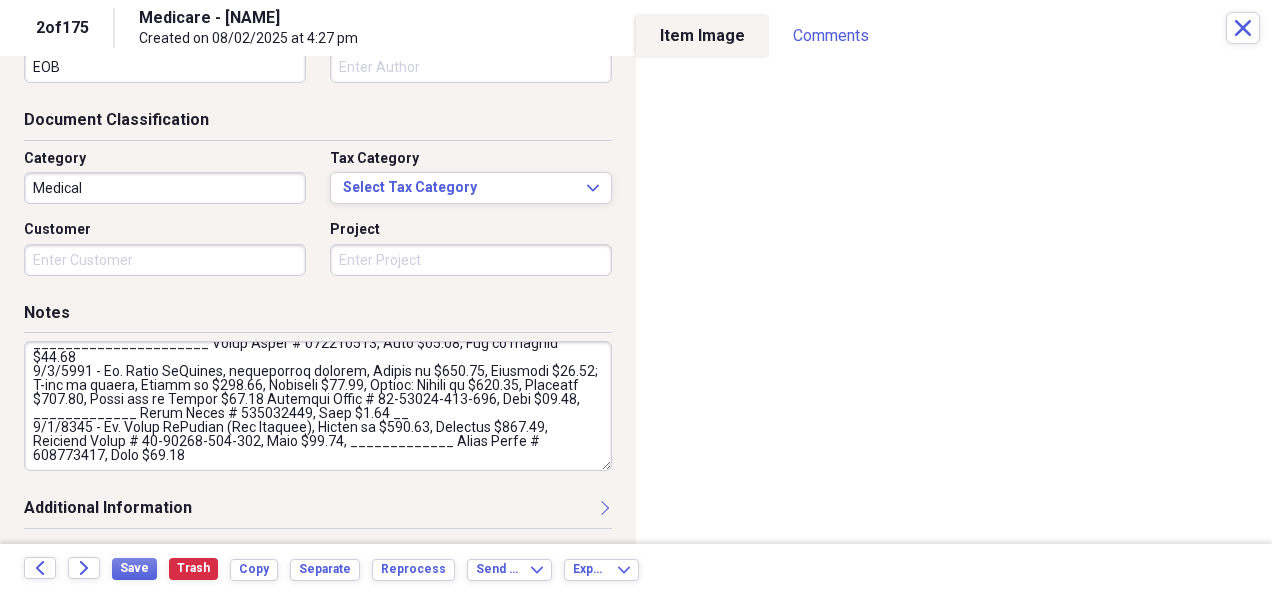 drag, startPoint x: 102, startPoint y: 428, endPoint x: 322, endPoint y: 424, distance: 220.03636 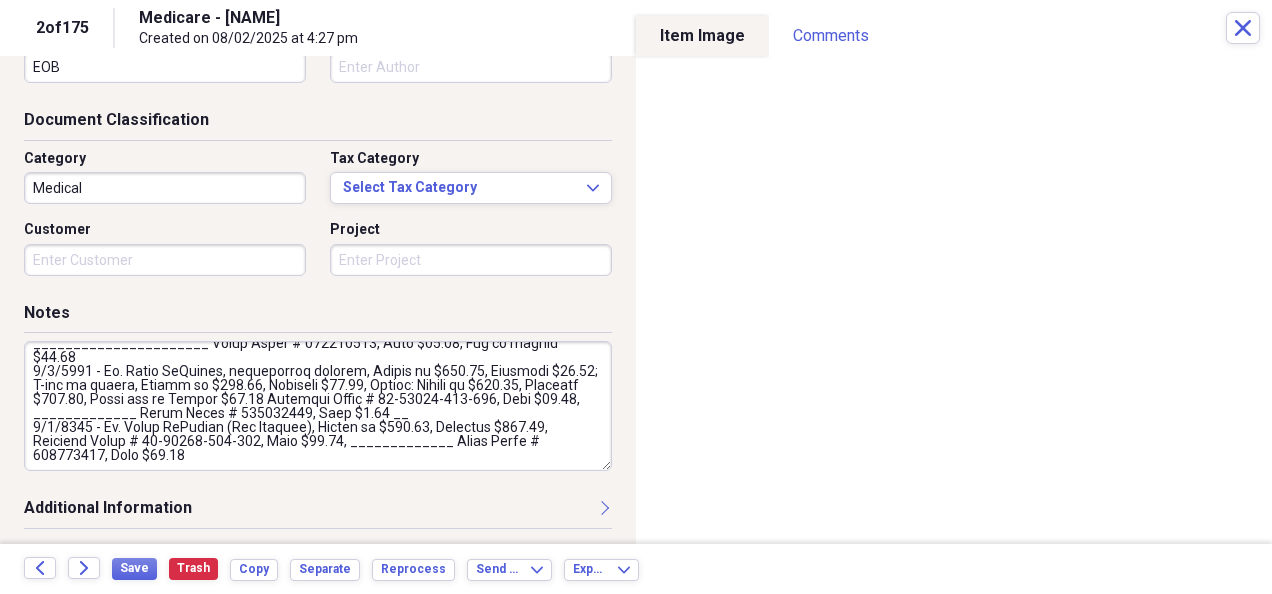 click at bounding box center [318, 406] 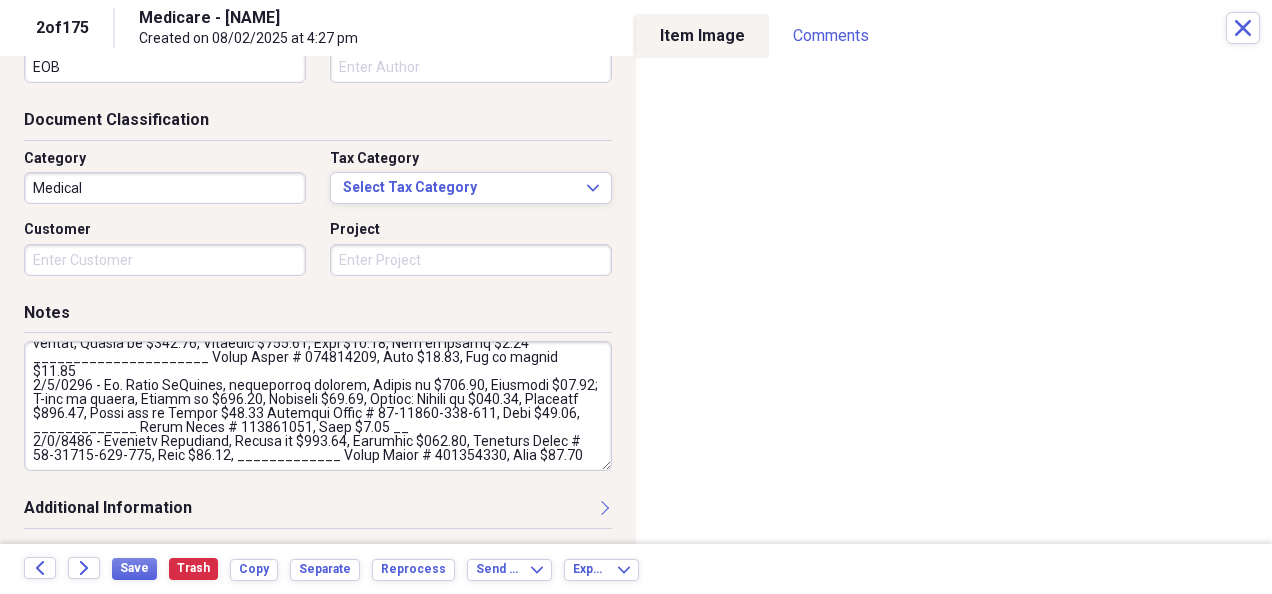 scroll, scrollTop: 140, scrollLeft: 0, axis: vertical 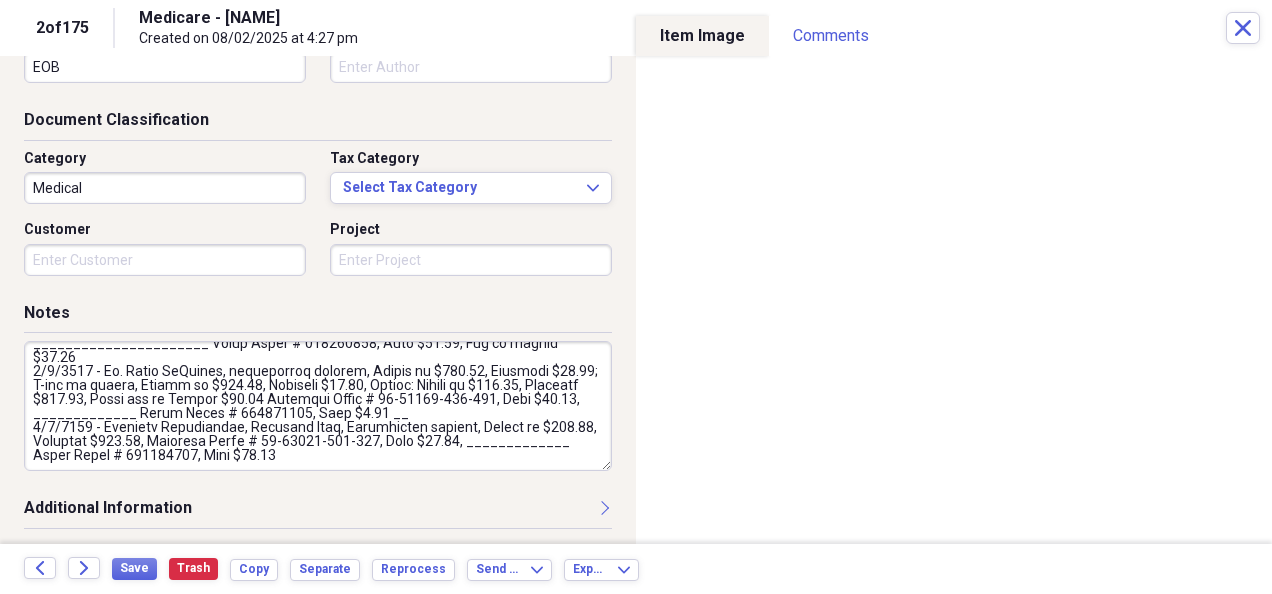 click at bounding box center (318, 406) 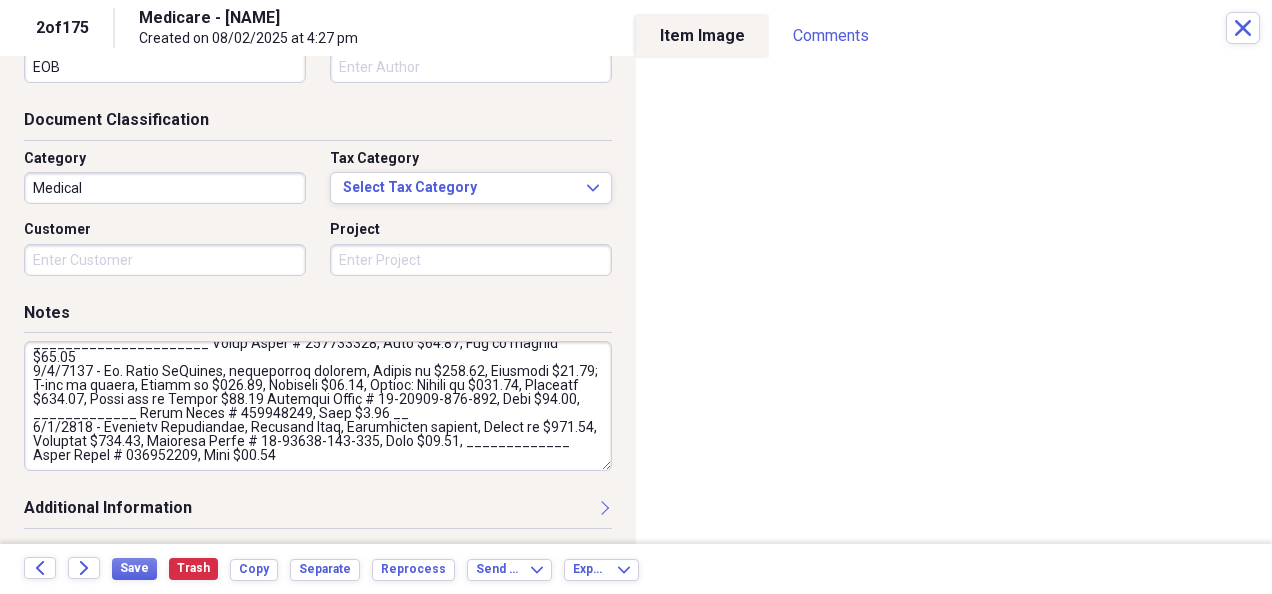 click at bounding box center [318, 406] 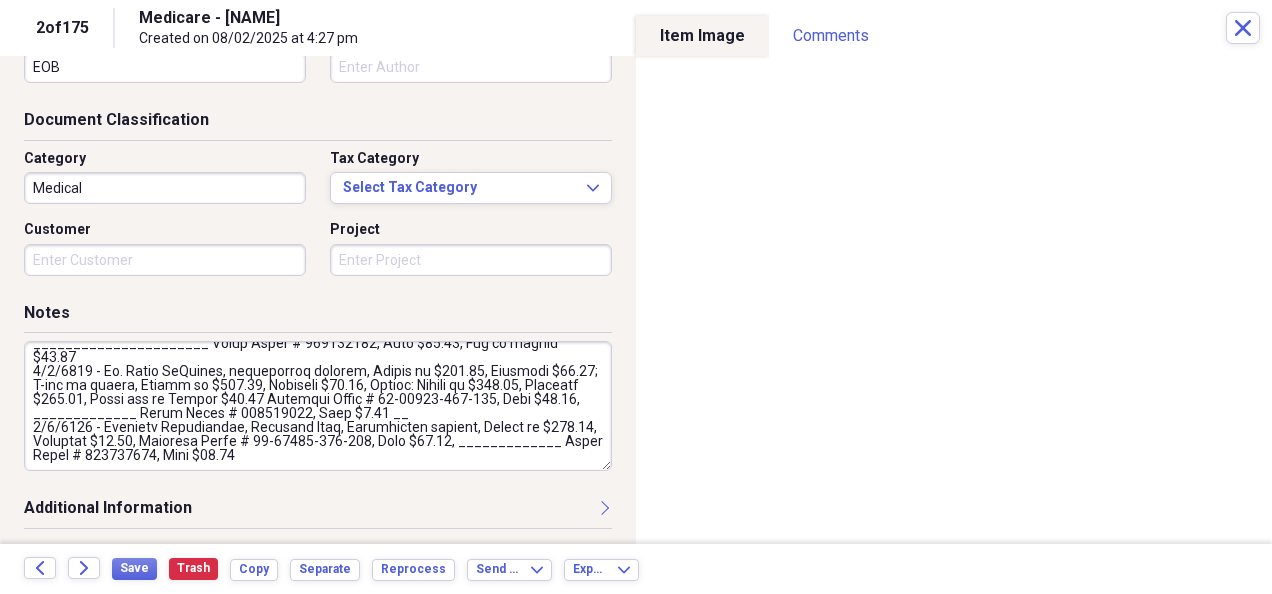 click at bounding box center (318, 406) 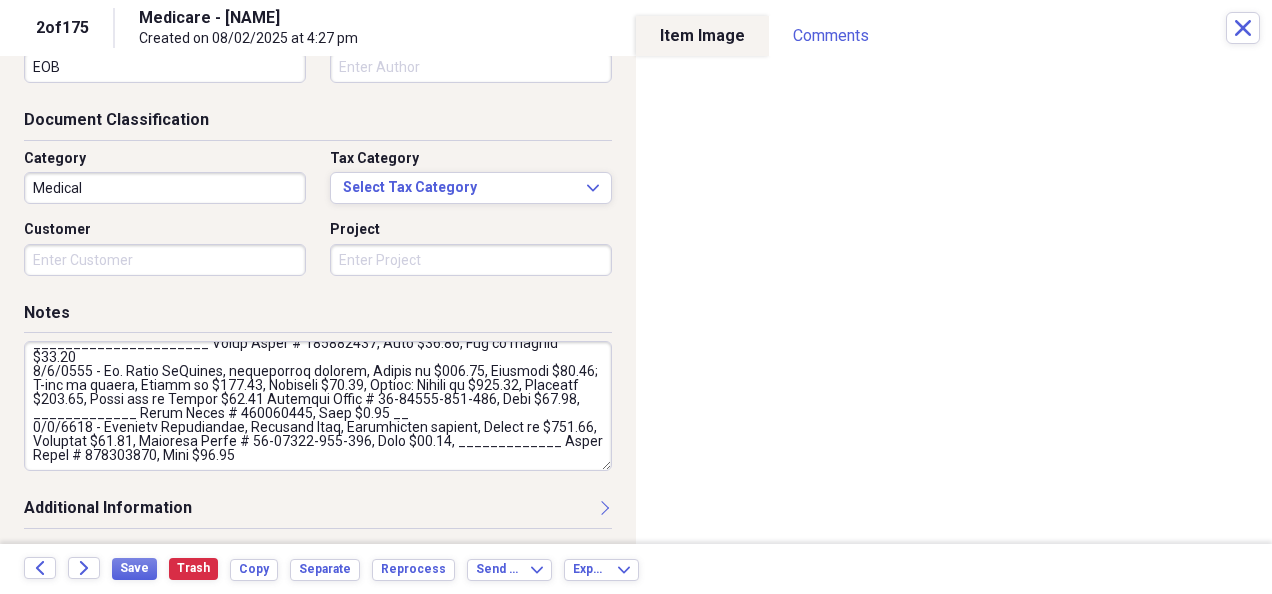 click at bounding box center [318, 406] 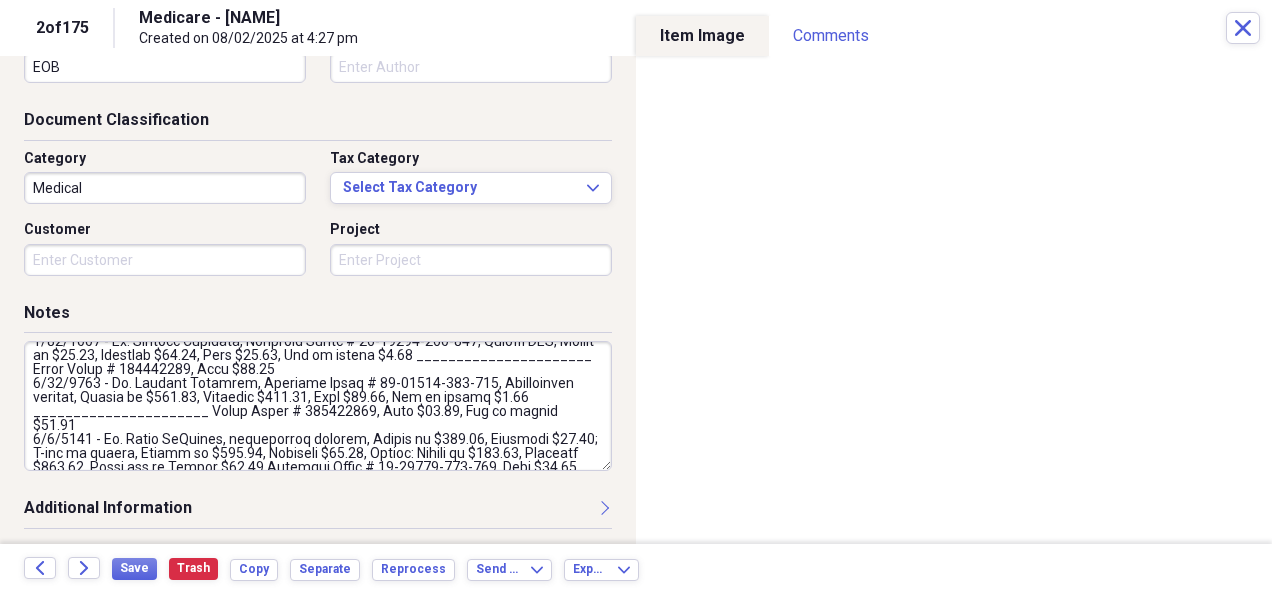 scroll, scrollTop: 28, scrollLeft: 0, axis: vertical 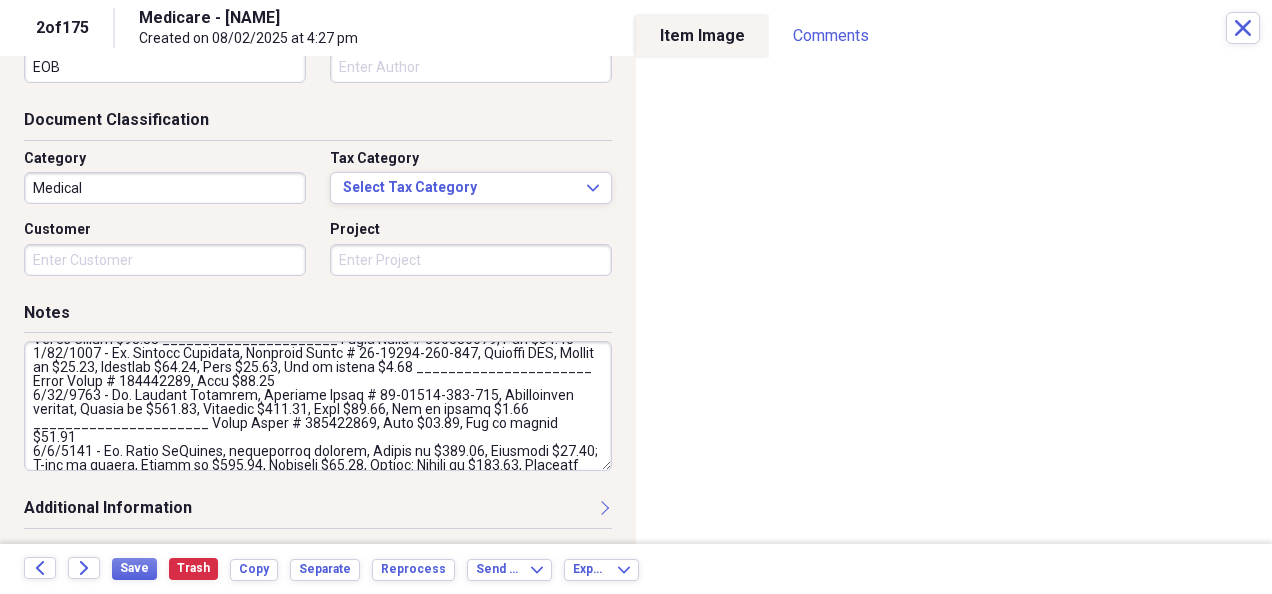 click at bounding box center [318, 406] 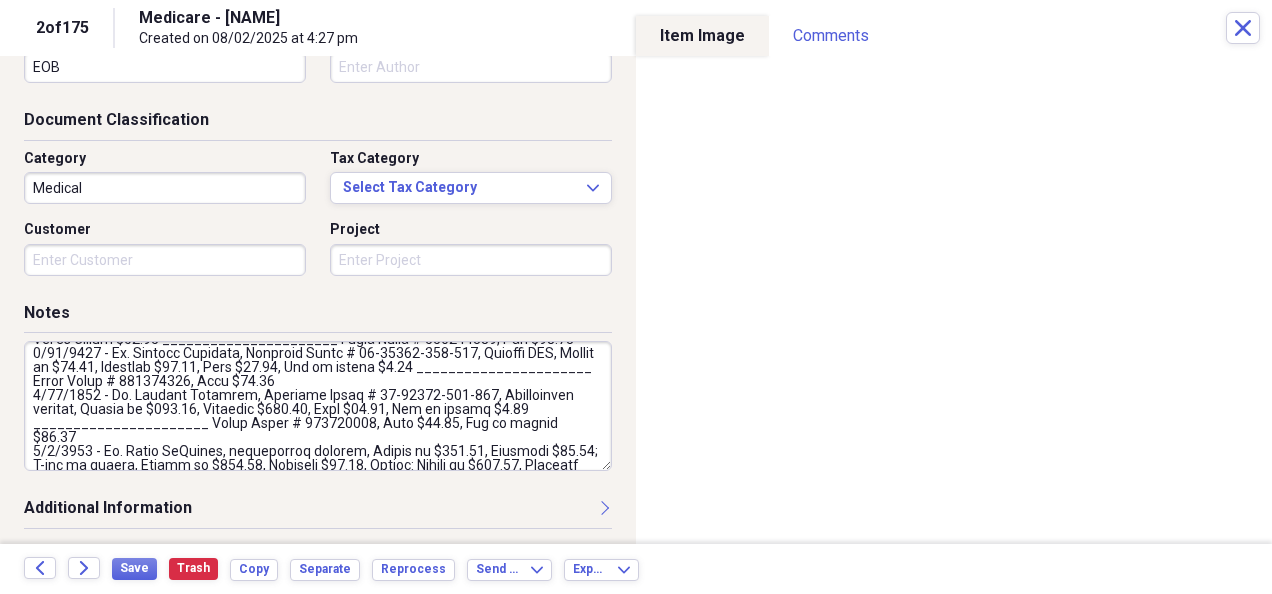 click at bounding box center [318, 406] 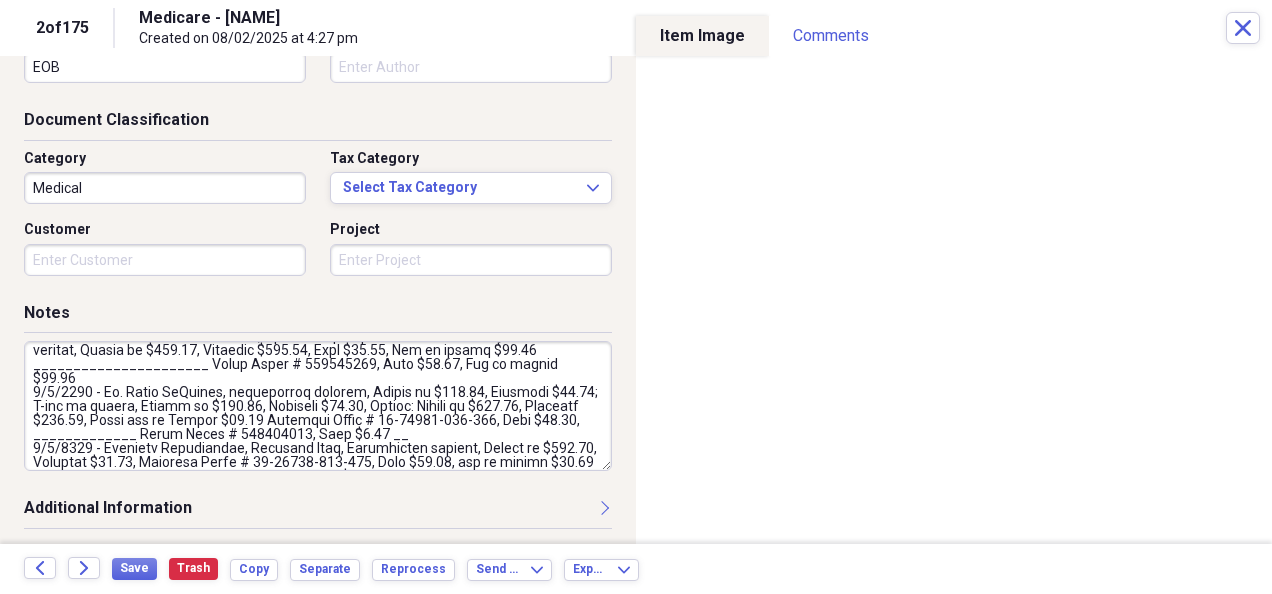 scroll, scrollTop: 116, scrollLeft: 0, axis: vertical 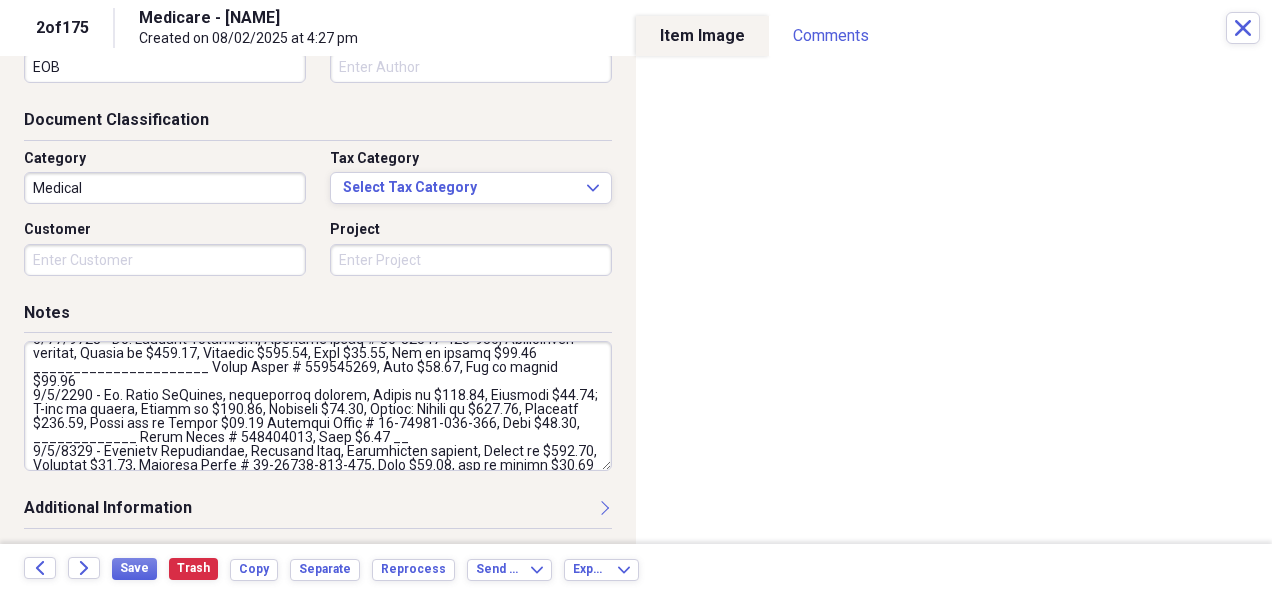 drag, startPoint x: 155, startPoint y: 423, endPoint x: 316, endPoint y: 422, distance: 161.00311 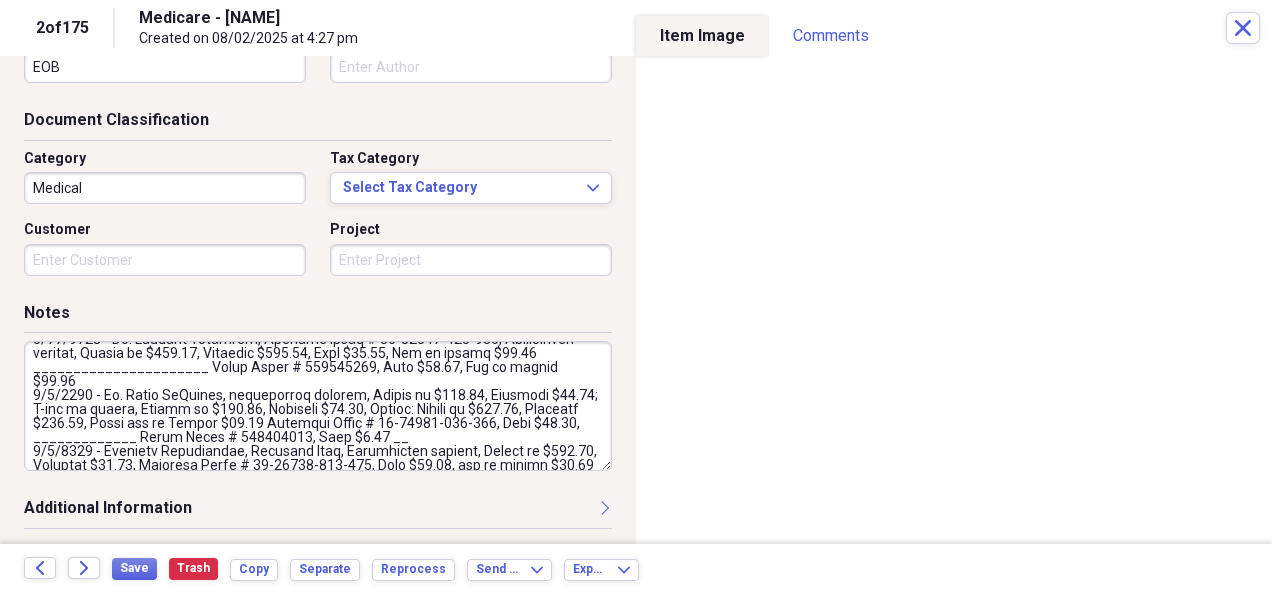 click at bounding box center (318, 406) 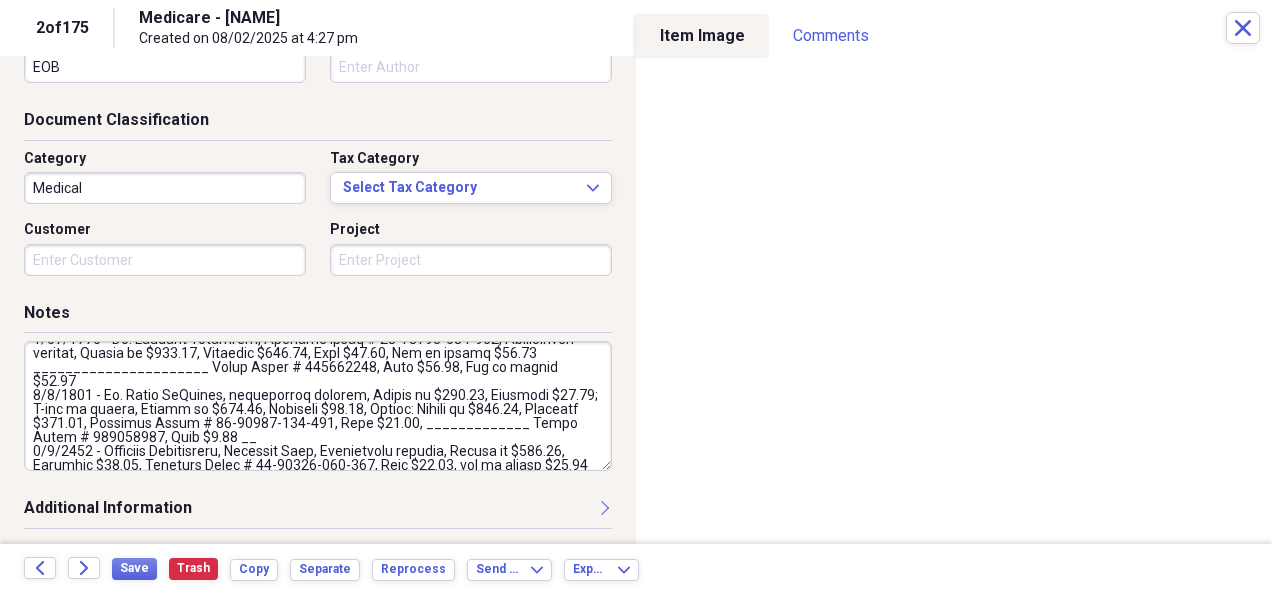 click at bounding box center (318, 406) 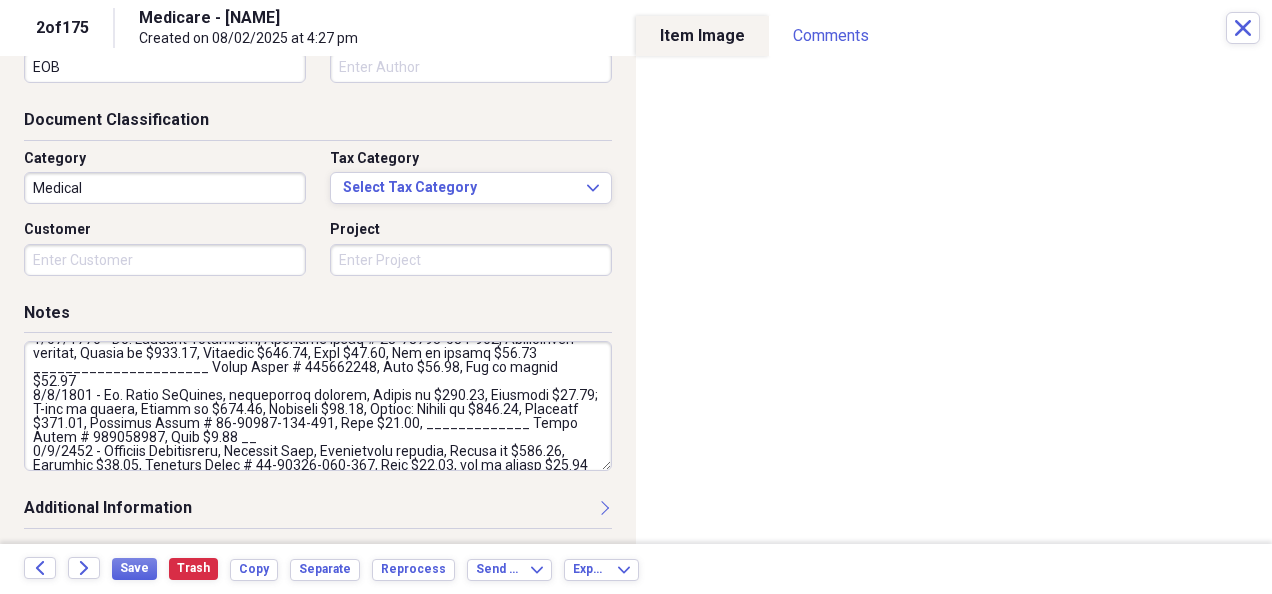 paste on "Total may be Billed $23.76" 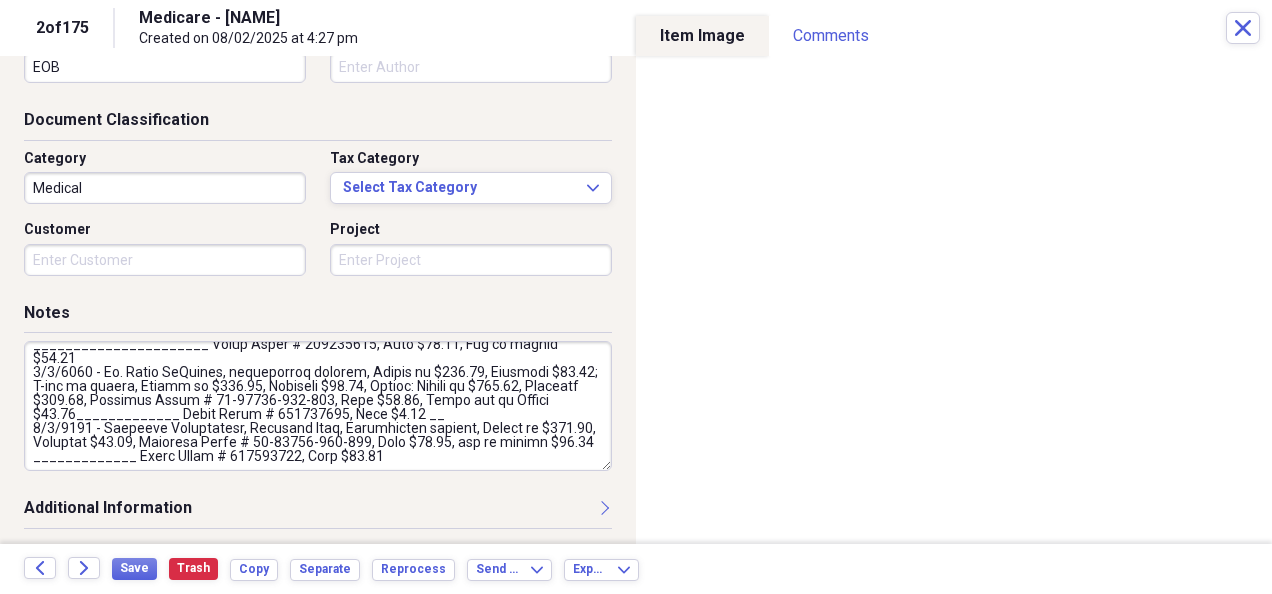 scroll, scrollTop: 140, scrollLeft: 0, axis: vertical 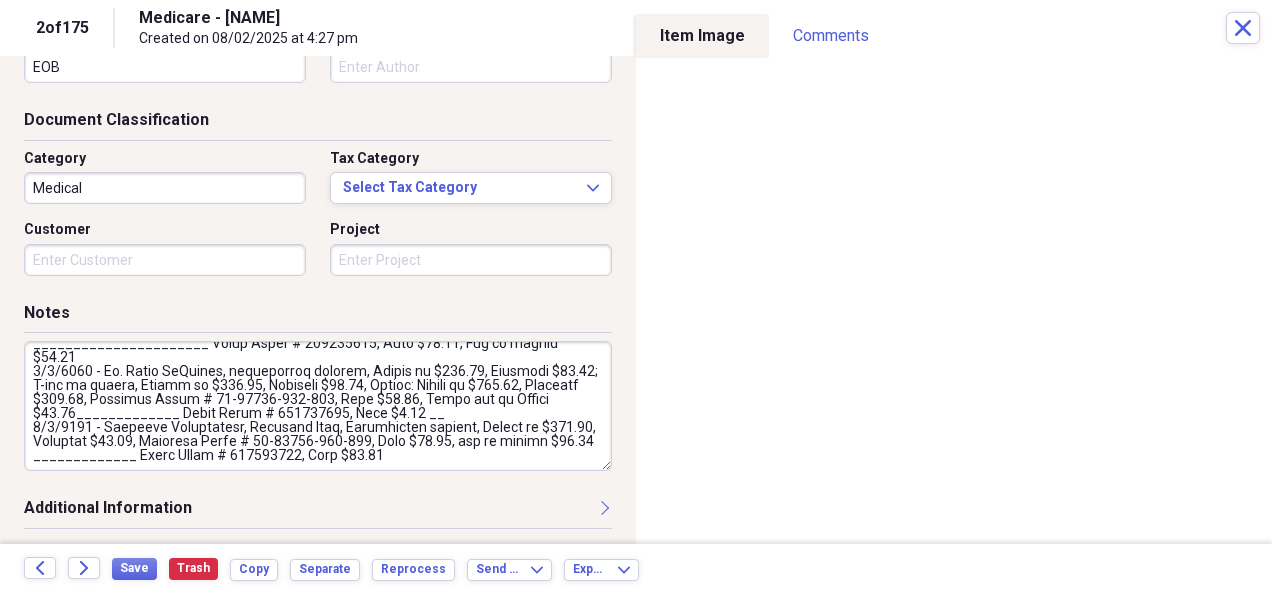 click at bounding box center [318, 406] 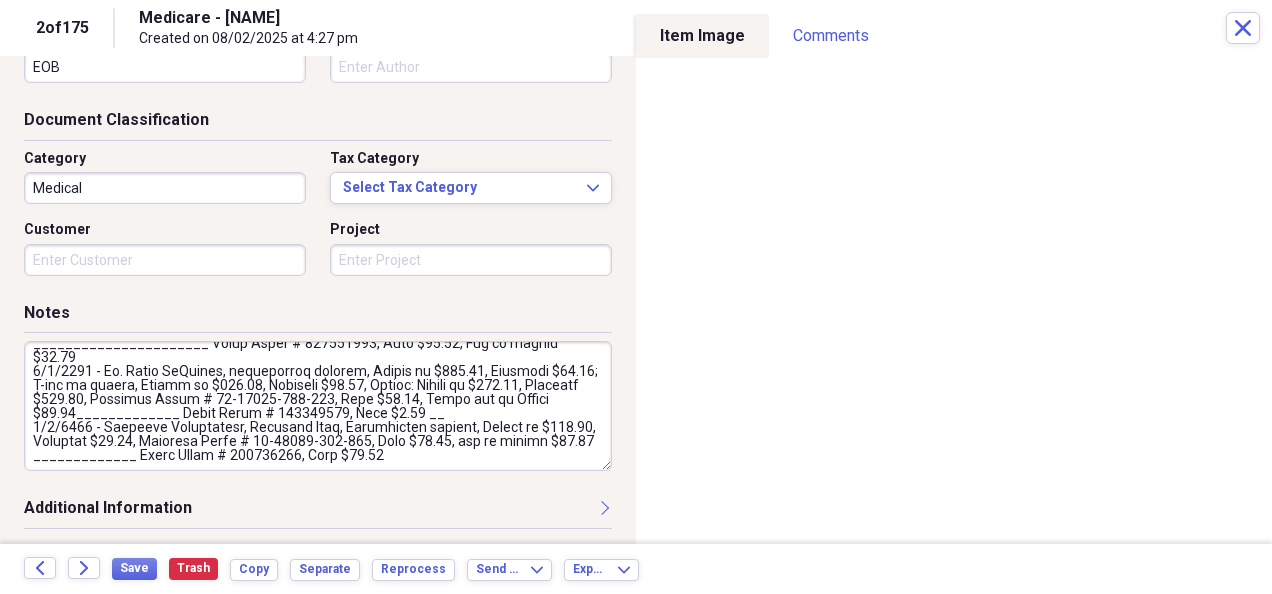click at bounding box center (318, 406) 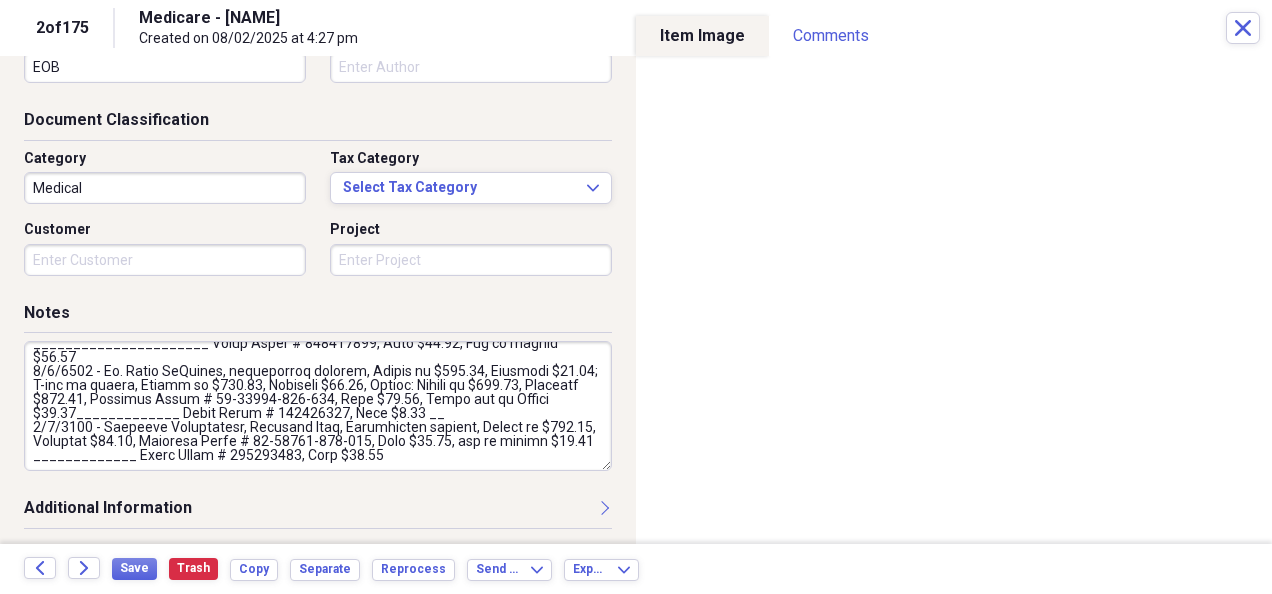 click at bounding box center [318, 406] 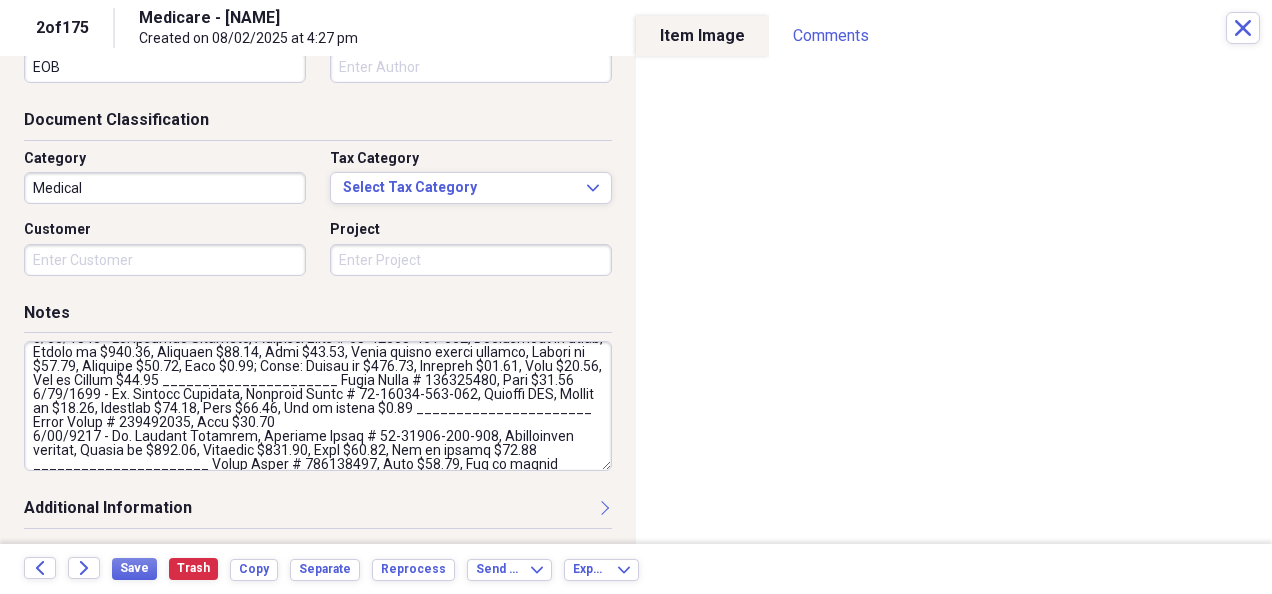 scroll, scrollTop: 0, scrollLeft: 0, axis: both 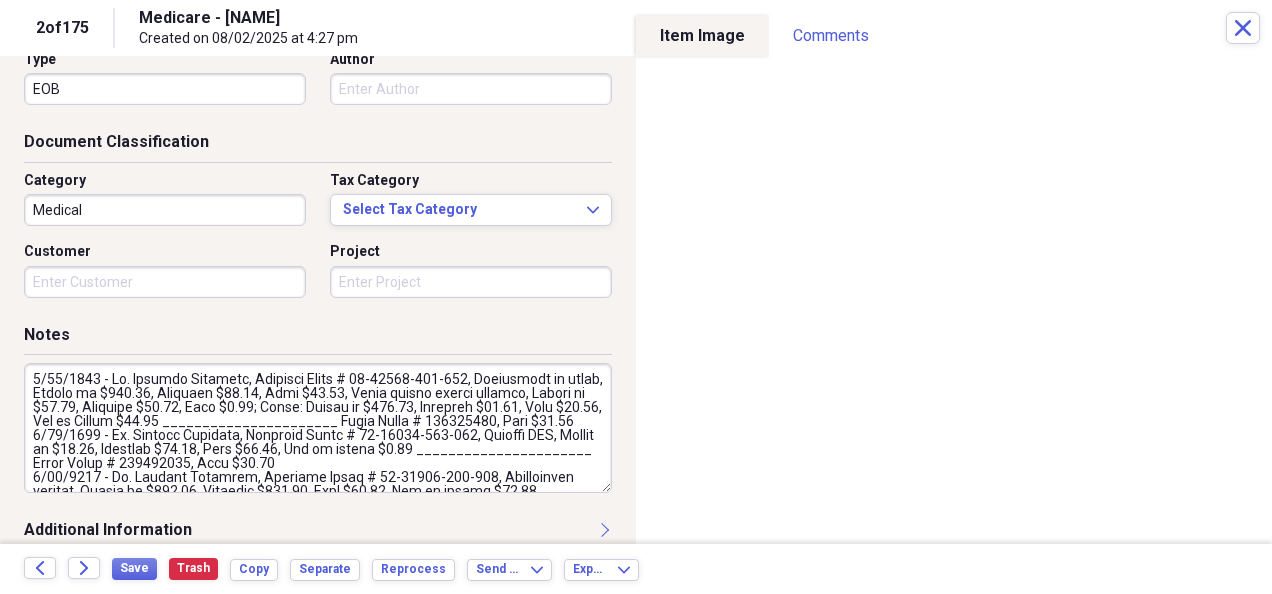 click at bounding box center (318, 428) 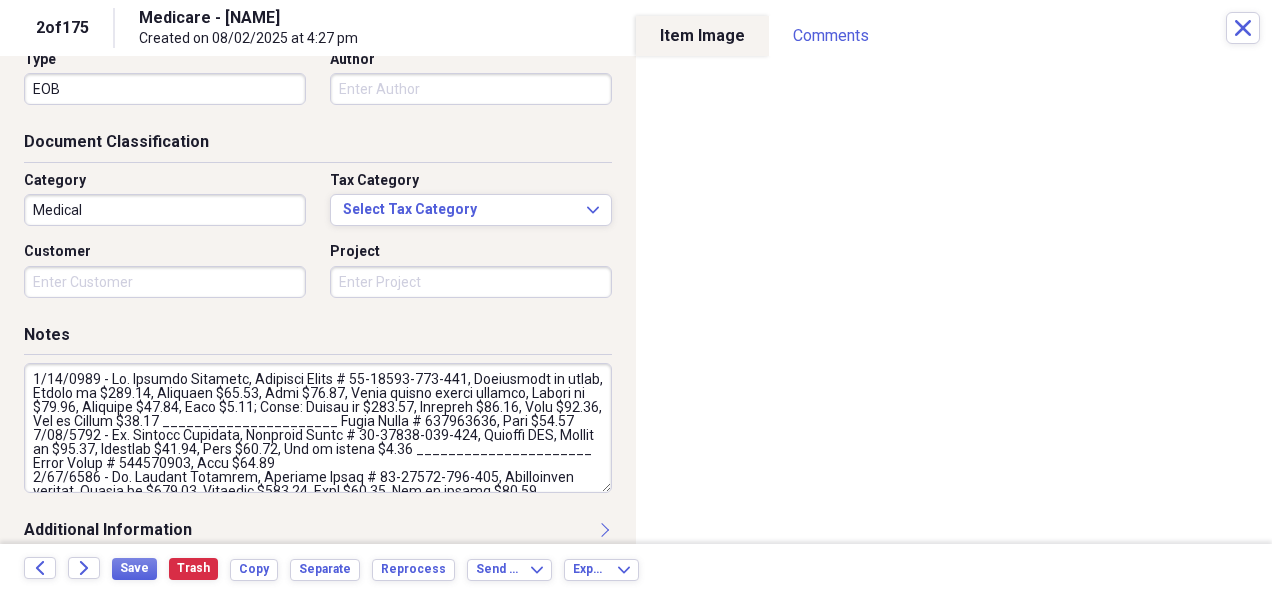 click at bounding box center [318, 428] 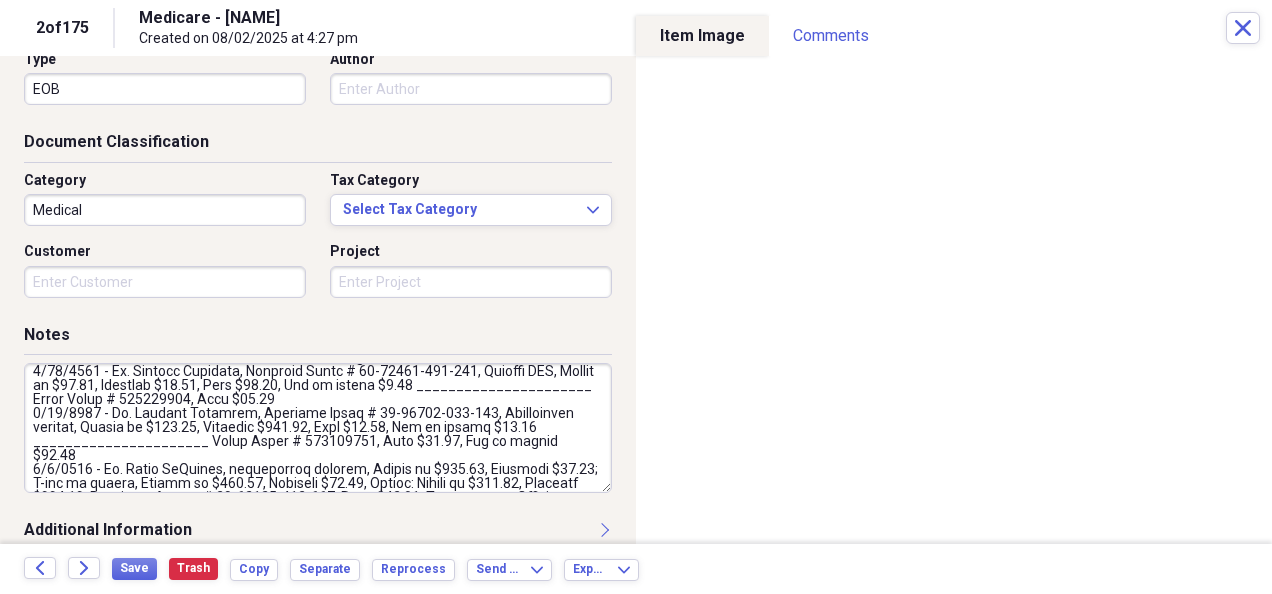 scroll, scrollTop: 62, scrollLeft: 0, axis: vertical 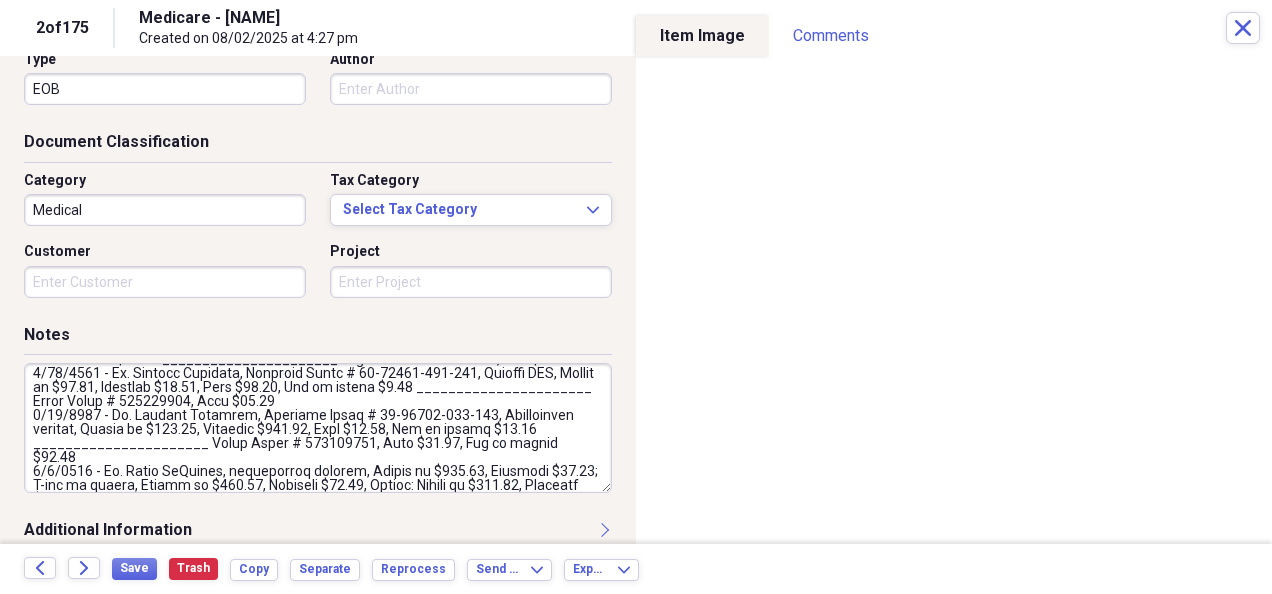 click at bounding box center [318, 428] 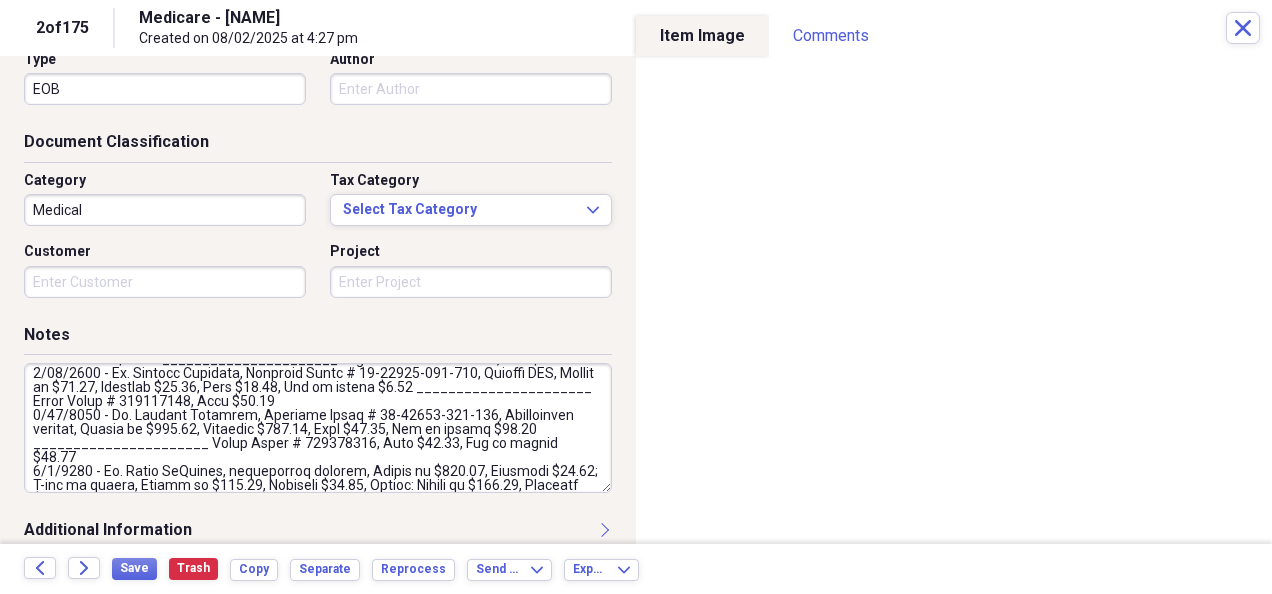 click at bounding box center [318, 428] 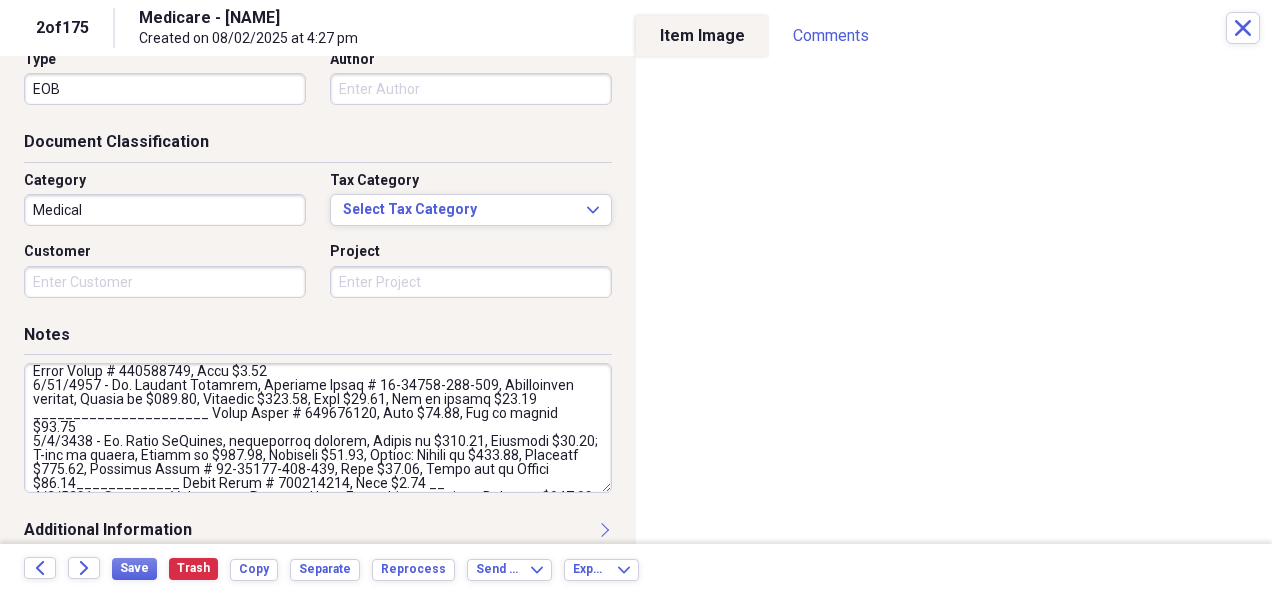 scroll, scrollTop: 101, scrollLeft: 0, axis: vertical 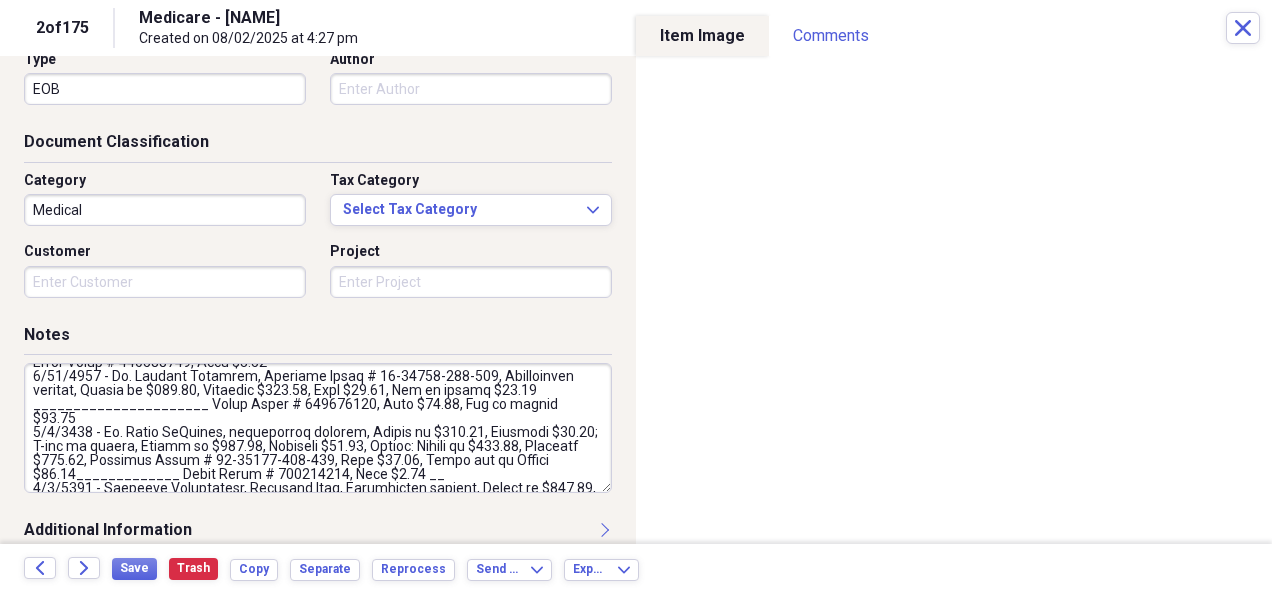 click at bounding box center (318, 428) 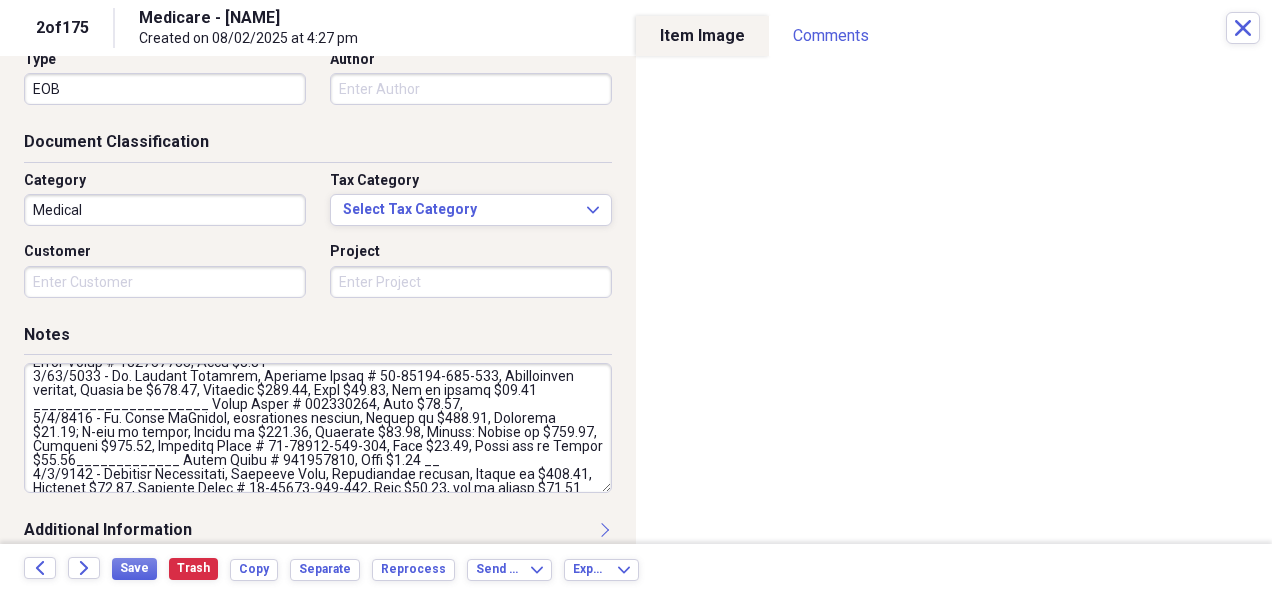 click at bounding box center (318, 428) 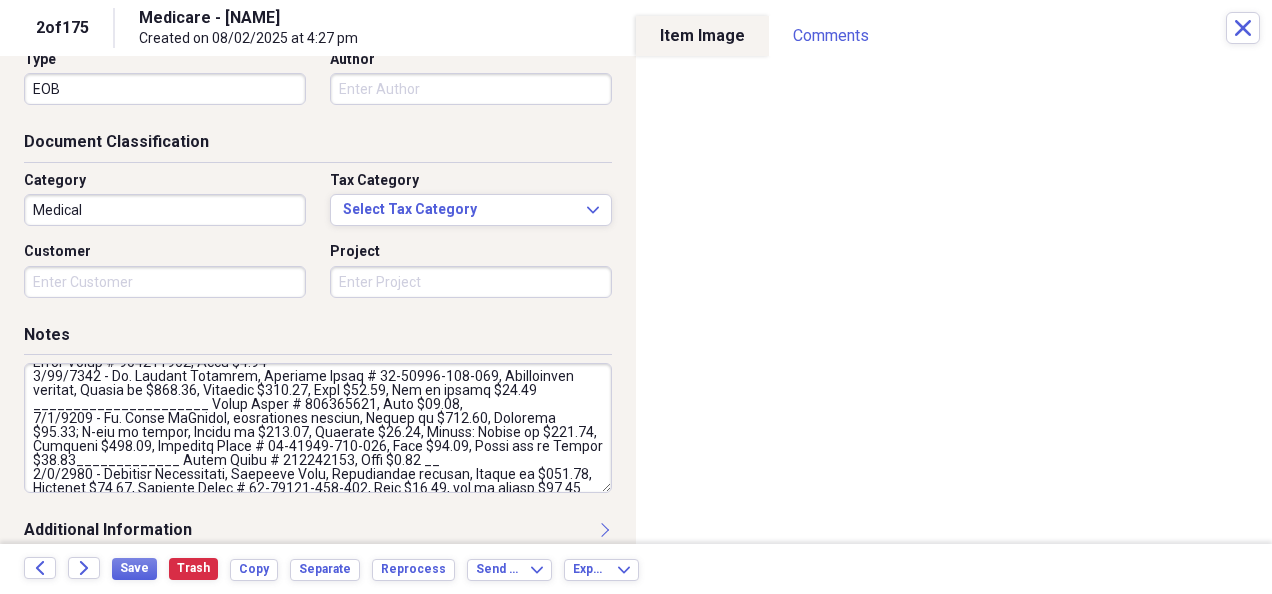 click at bounding box center (318, 428) 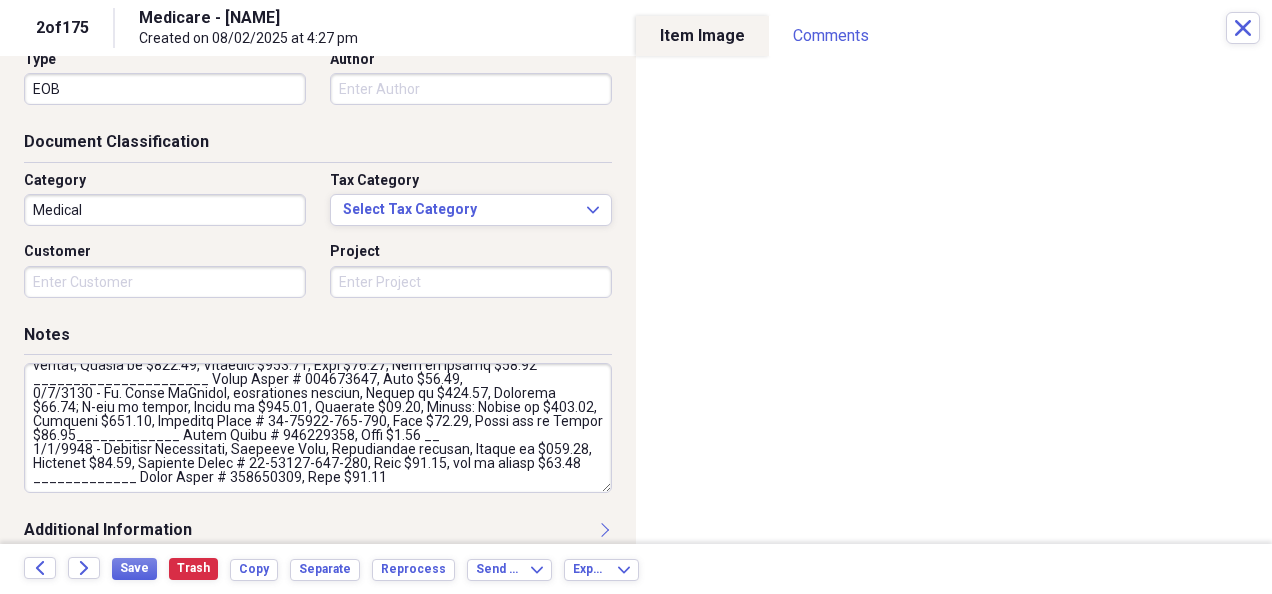 scroll, scrollTop: 140, scrollLeft: 0, axis: vertical 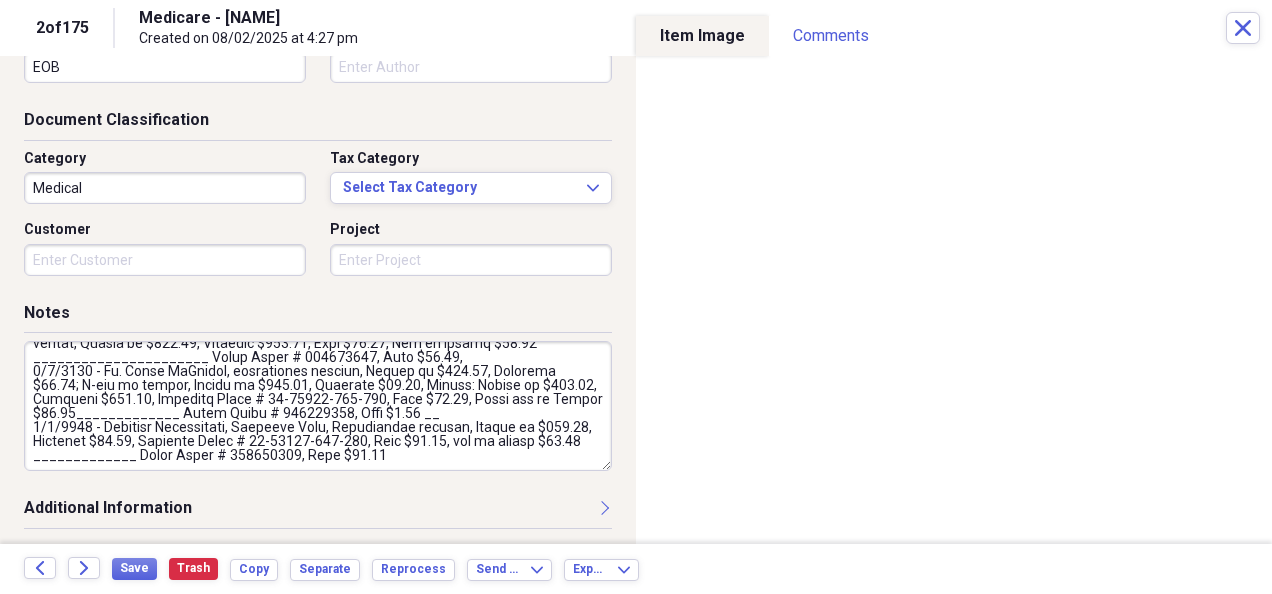 click at bounding box center (318, 406) 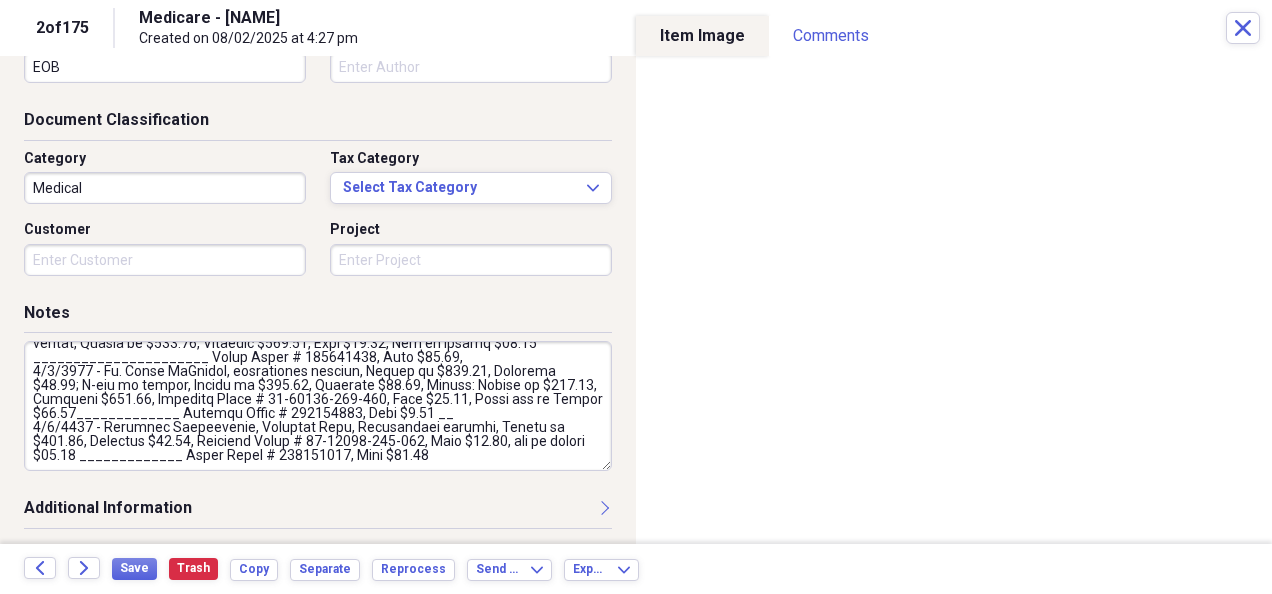 click at bounding box center [318, 406] 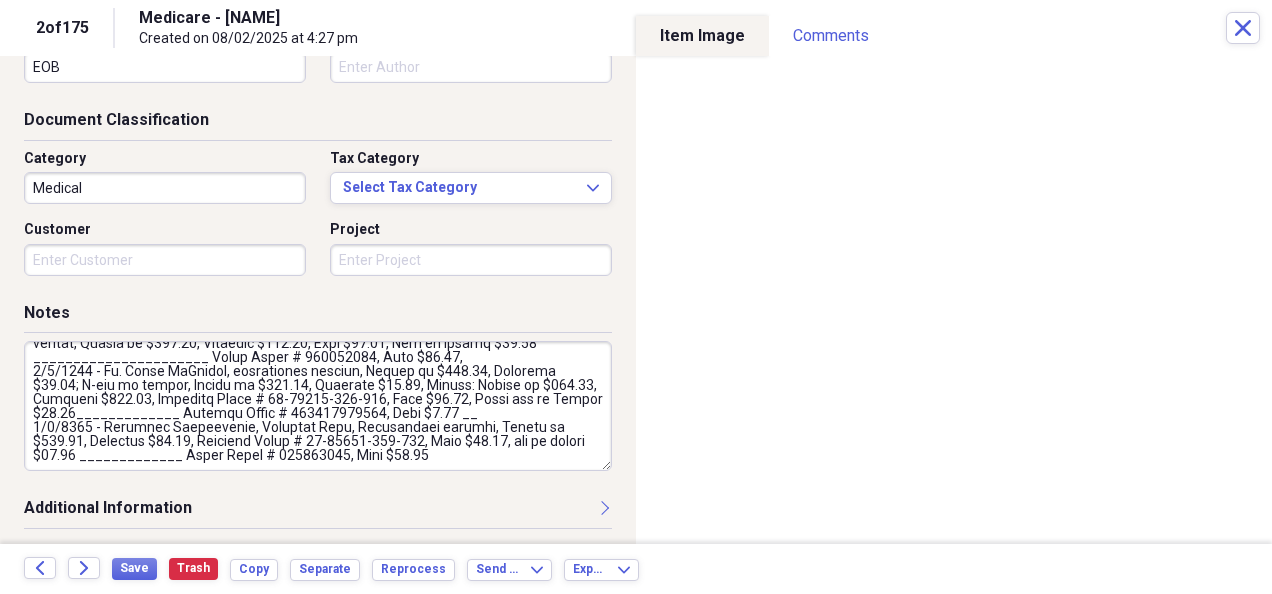 click at bounding box center (318, 406) 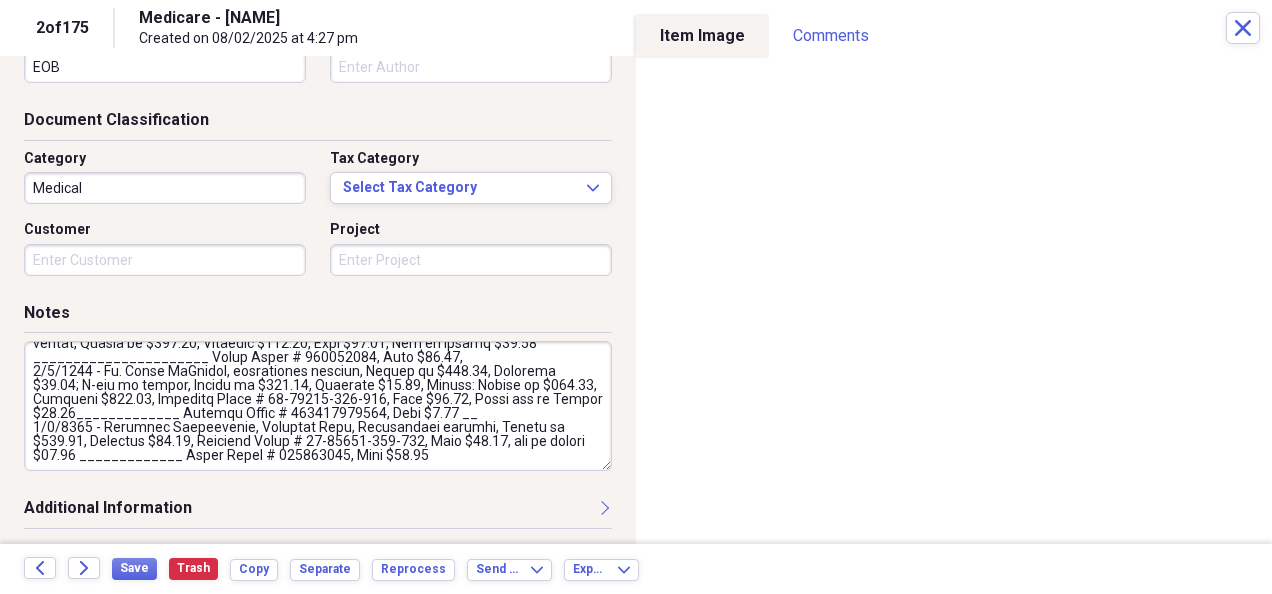 paste on "[CLAIM_ID]" 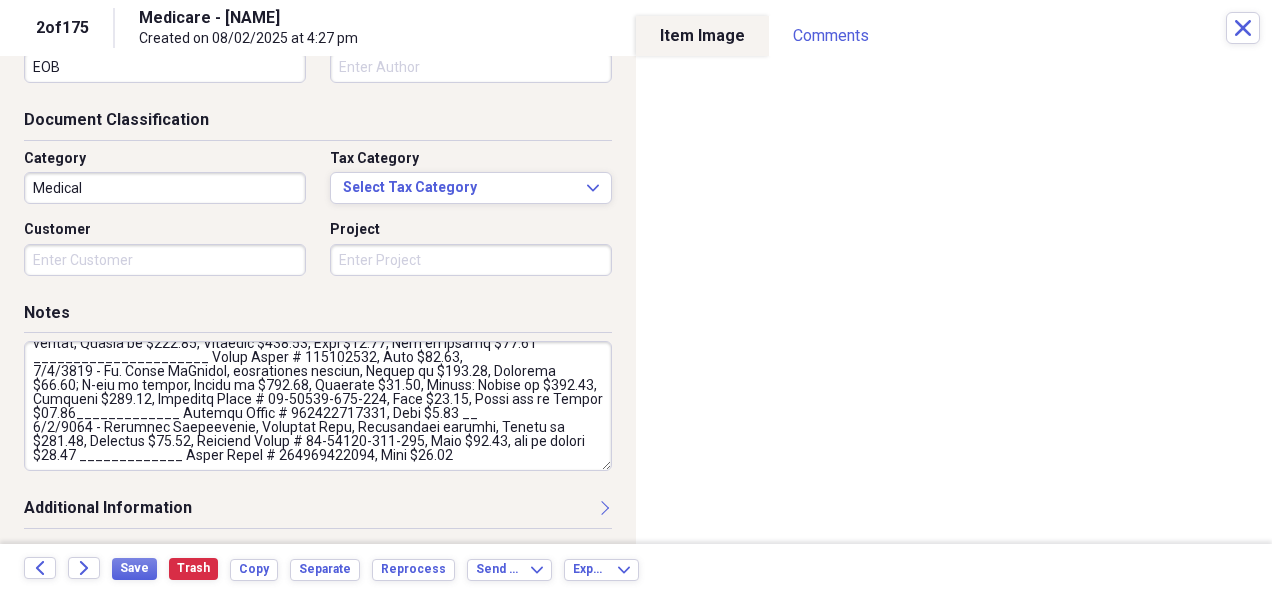 click at bounding box center (318, 406) 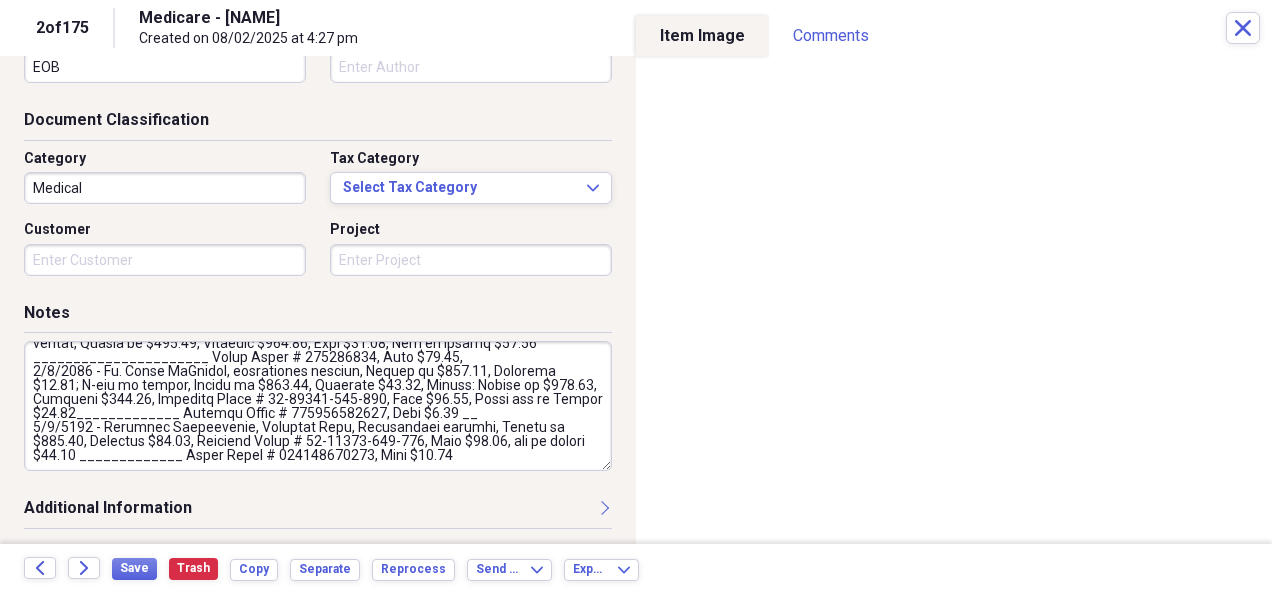 click at bounding box center (318, 406) 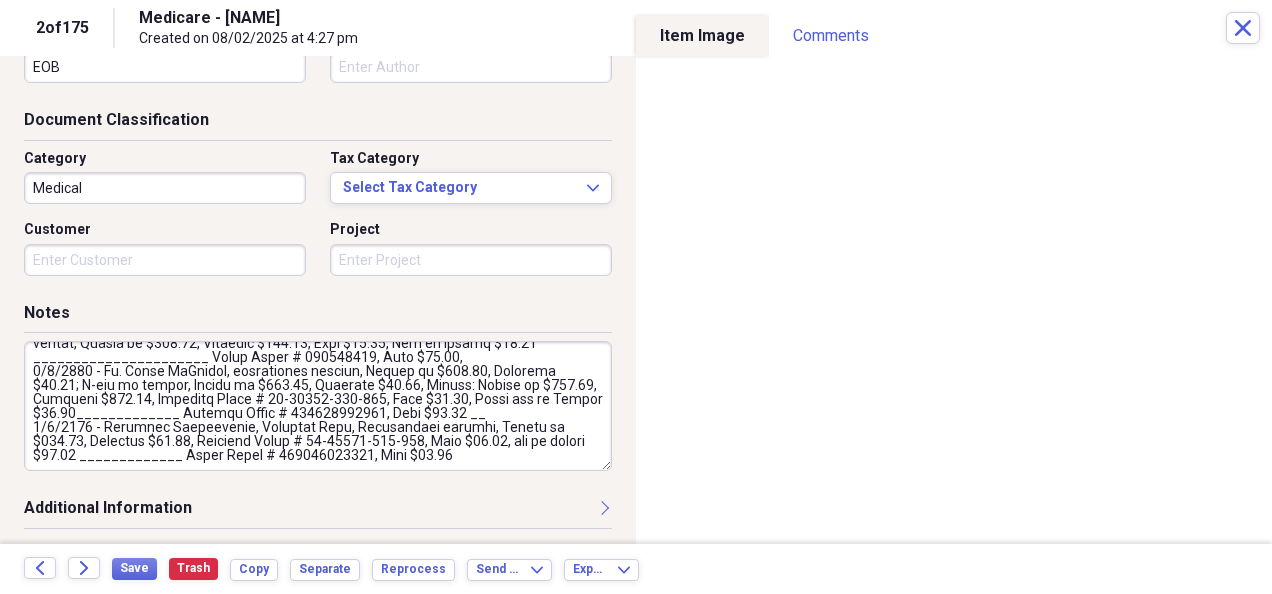 click at bounding box center [318, 406] 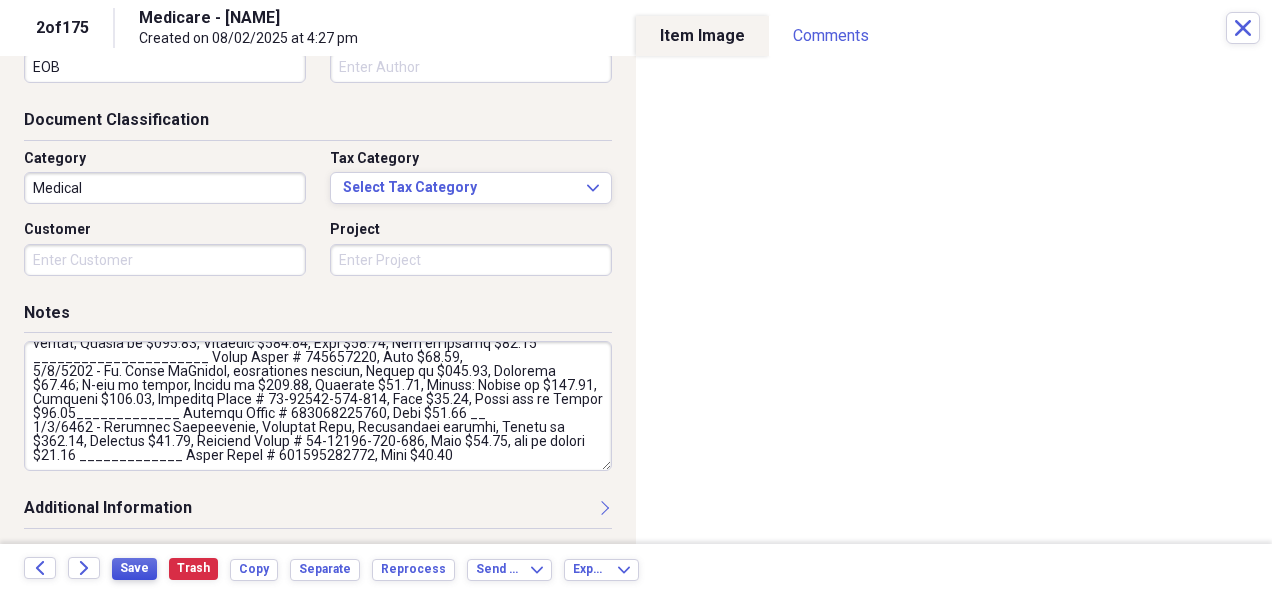 type on "[DATE] - Dr. [FIRST] [LAST], Medicare Claim # [CLAIM_NUMBER], Ultrasound of heart, Charge of $178.00, Approved $63.64, Paid $50.94, Heart muscle strain imaging, Charge of $30.00, Approved $10.95, Paid $8.76; Total: Charge of $208.00, Approved $74.59, Paid $59.70, May be Billed $14.92 ______________________ Cigna Claim # [CLAIM_NUMBER], Paid $14.92
[DATE] - Dr. [FIRST] [LAST], Medicare Claim # [CLAIM_NUMBER], Routine ECG, Charge of $66.00, Approved $13.12, Paid $10.51, May be billed $2.62 ______________________ Cigna Claim # [CLAIM_NUMBER], Paid $2.62
[DATE] - Dr. [FIRST] [LAST], Medicare Claim # [CLAIM_NUMBER], Established patient, Charge of $238.00, Approved $119.23, Paid $95.43, May be billed $23.85 ______________________ Cigna Claim # [CLAIM_NUMBER], Paid $23.85,
[DATE] - Dr. [FIRST] [LAST], established patient, Charge of $168.00, Approved $84.56; X-ray of finger, Charge of $105.00, Approved $34.27, Totals: Charge of $273.00, Approved $118.83, Medicare Claim # [CLAIM_NUMBER], Paid $95.13, T..." 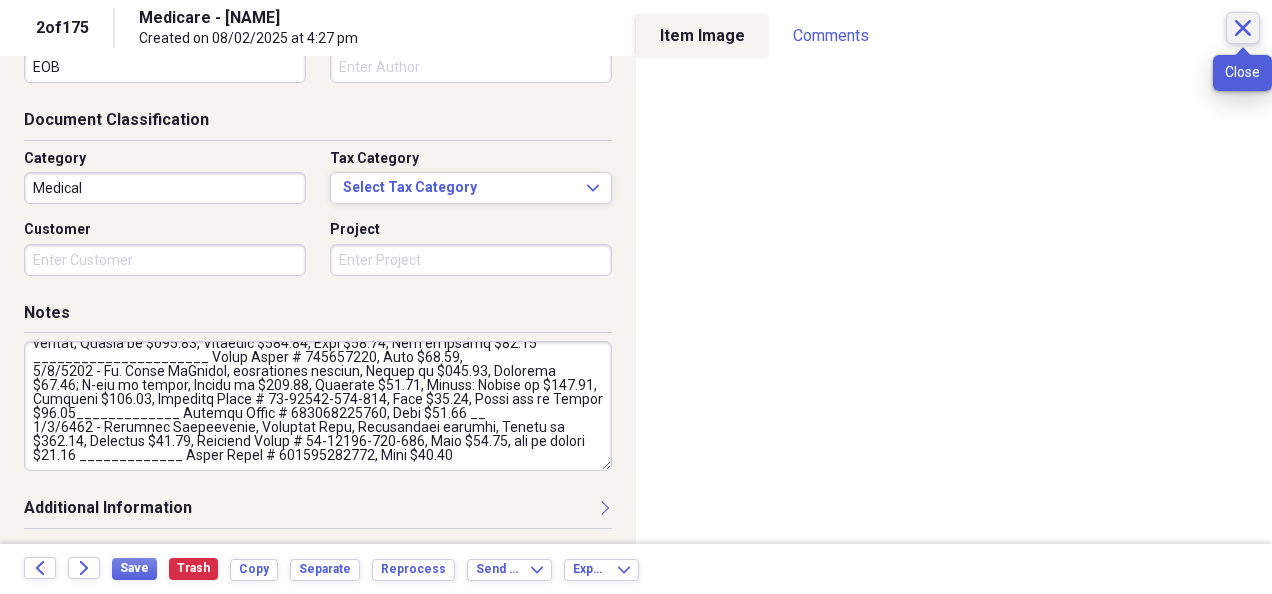 click on "Close" 